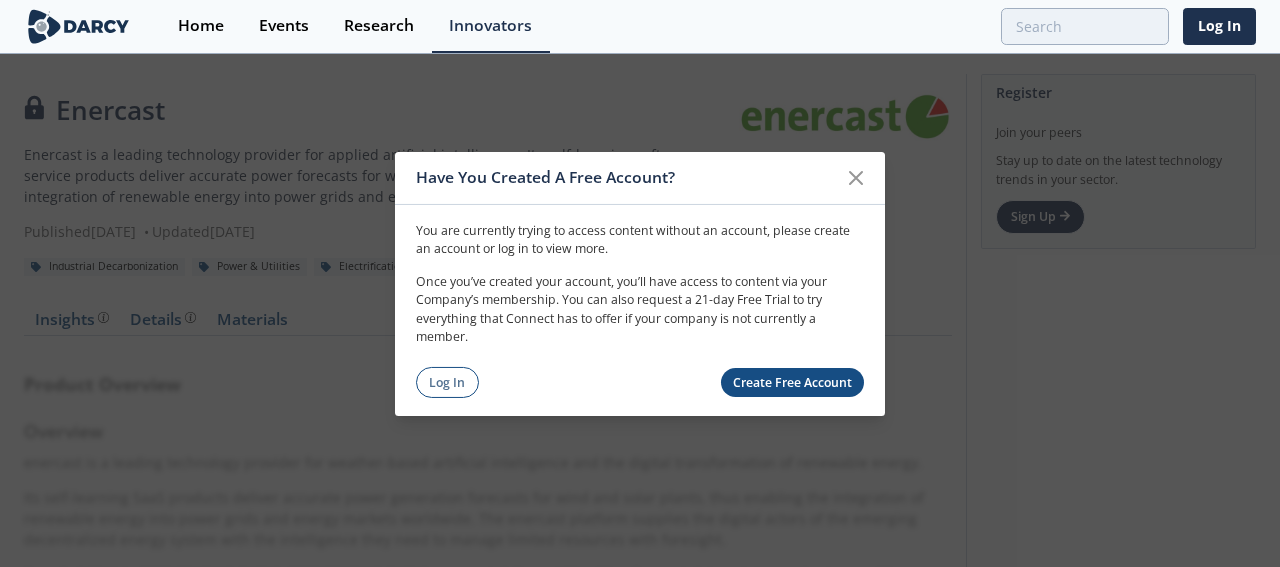 scroll, scrollTop: 0, scrollLeft: 0, axis: both 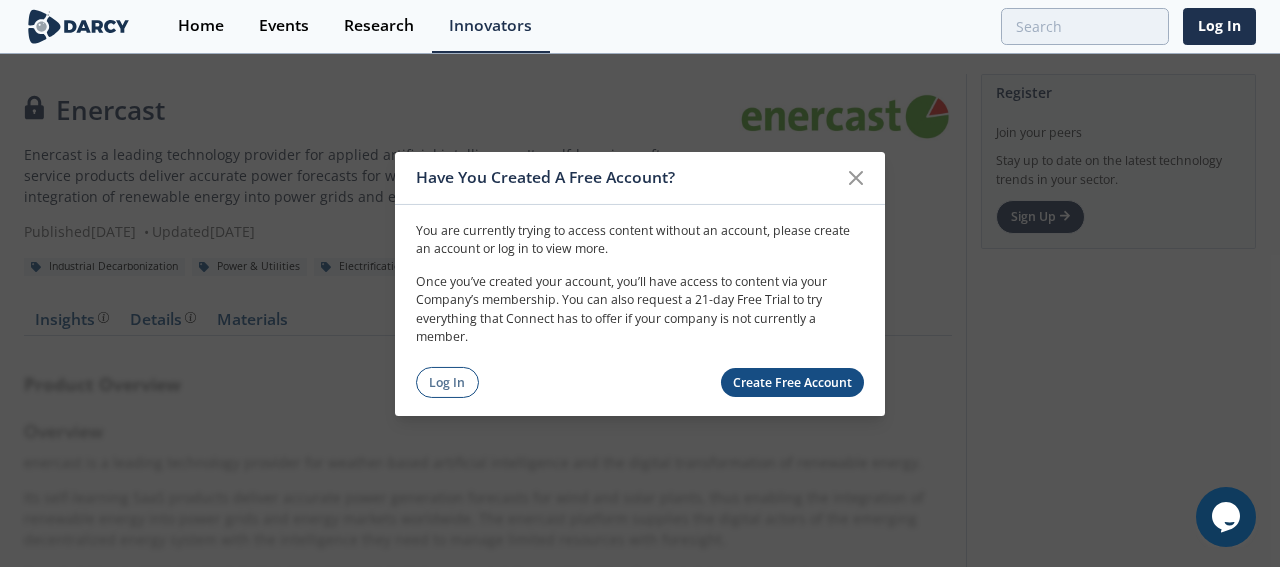 click on "Have You Created A Free Account?
You are currently trying to access content without an account, please create an account or log in to view more.
Once you’ve created your account, you’ll have access to content via your Company’s membership. You can also request a 21-day Free Trial to try everything that Connect has to offer if your company is not currently a member.
Log In
Create Free Account" at bounding box center (640, 283) 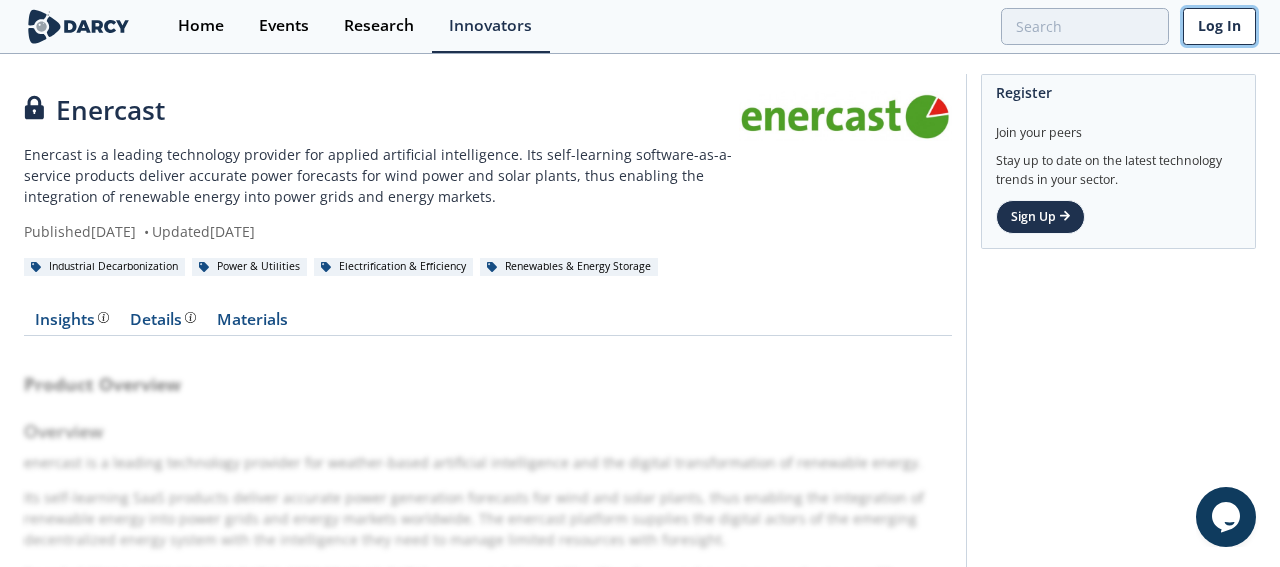 click on "Log In" at bounding box center [1219, 26] 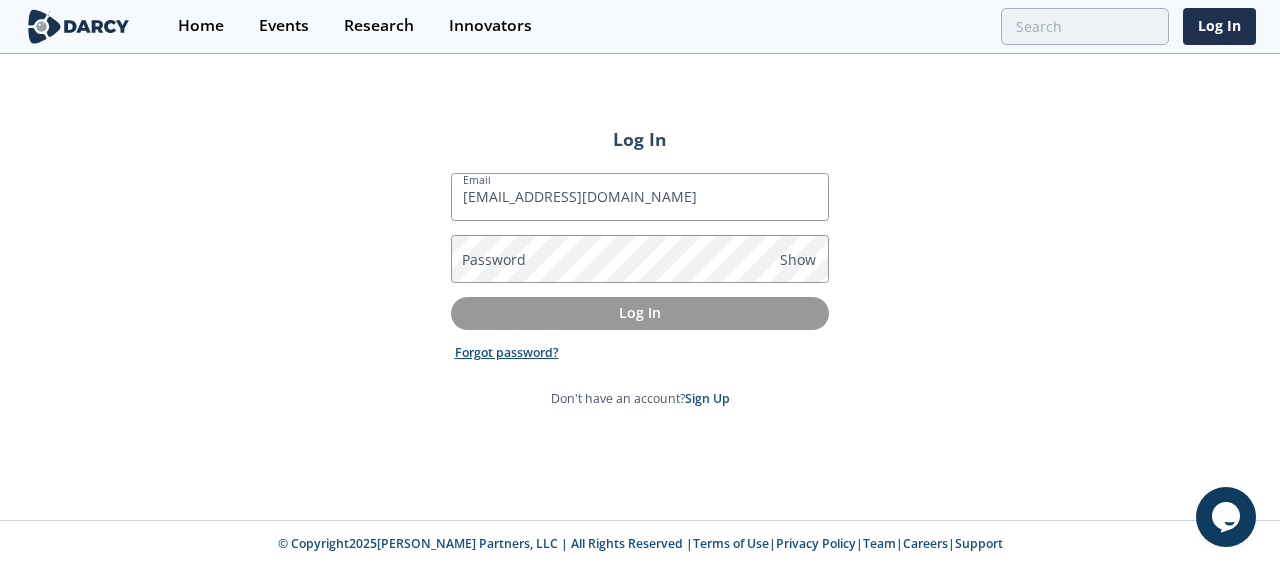type on "[EMAIL_ADDRESS][DOMAIN_NAME]" 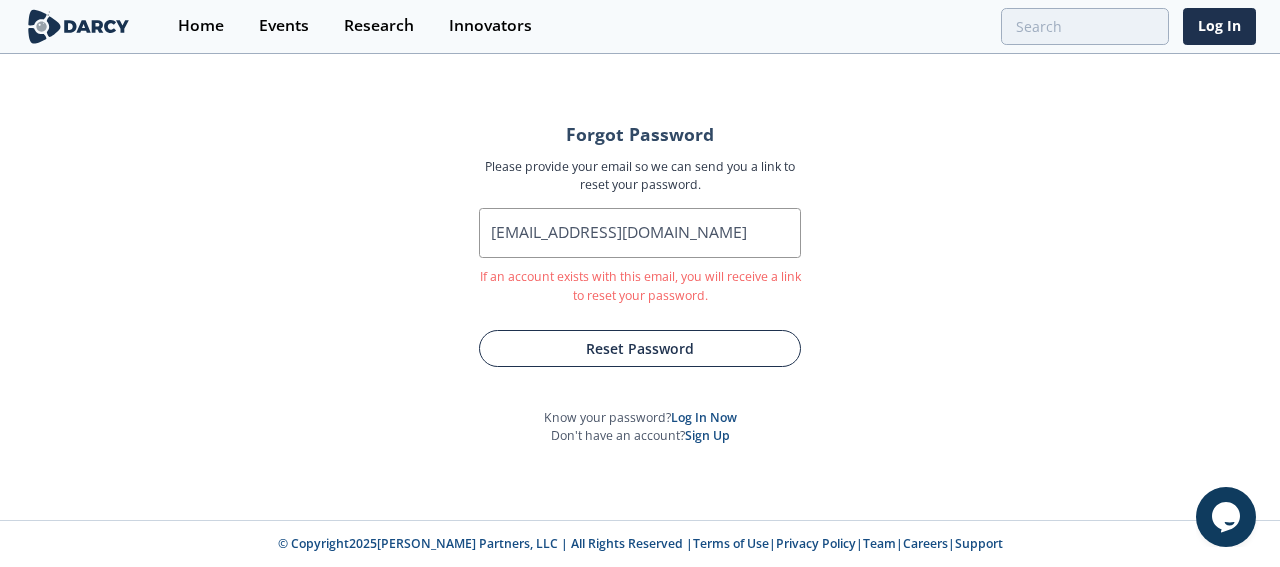 click on "Reset Password" at bounding box center [640, 348] 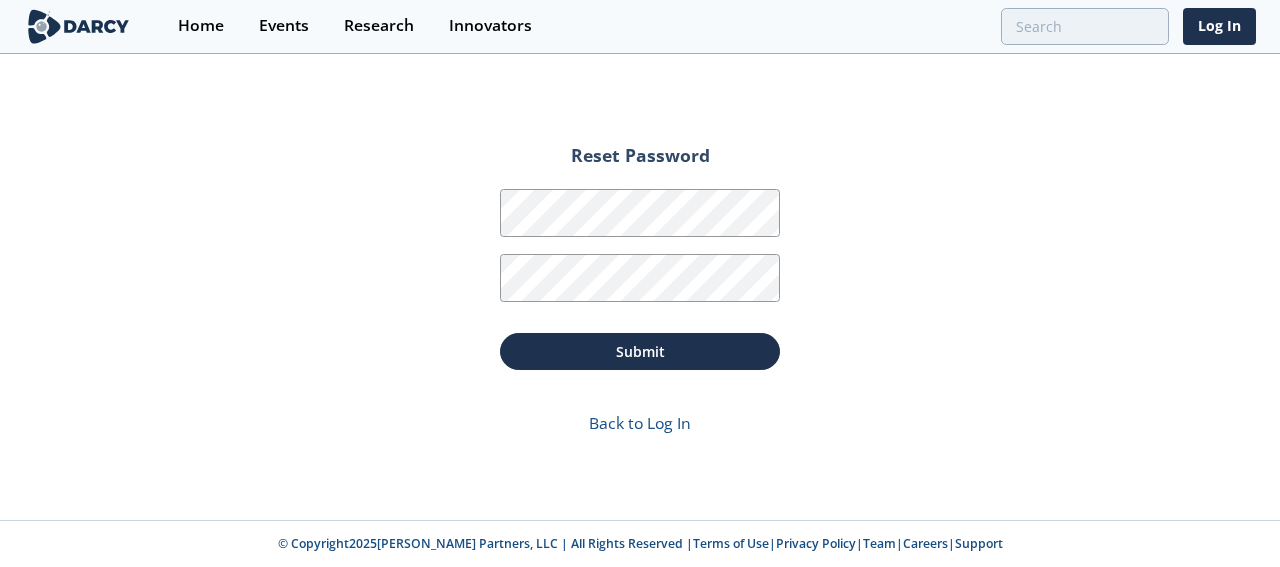 scroll, scrollTop: 0, scrollLeft: 0, axis: both 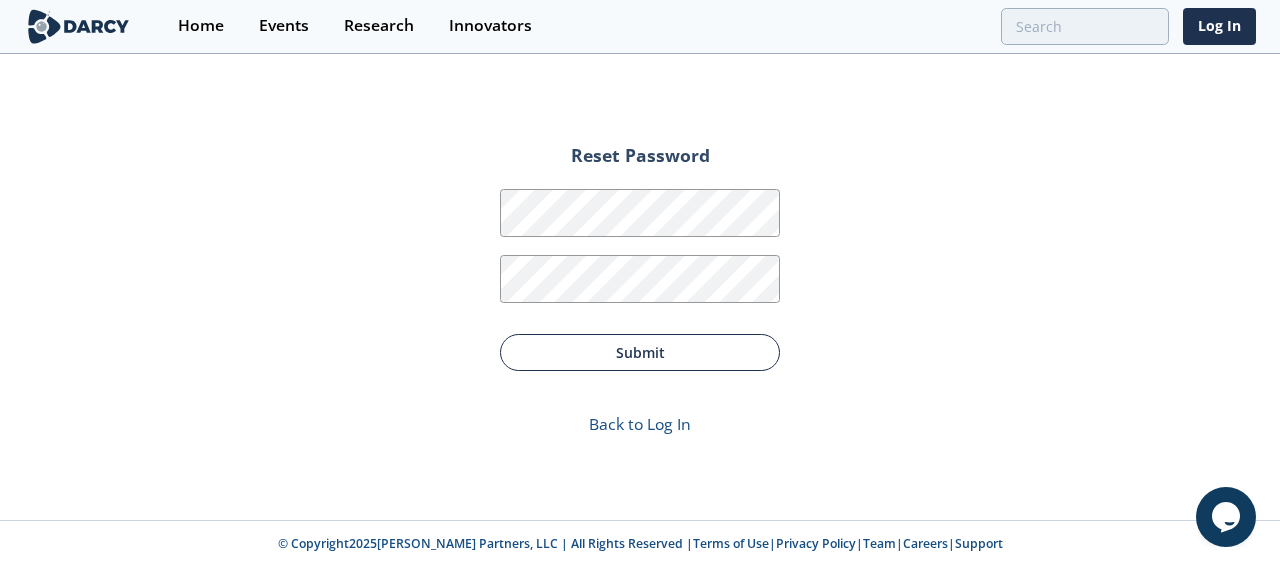 click on "Submit" at bounding box center (640, 352) 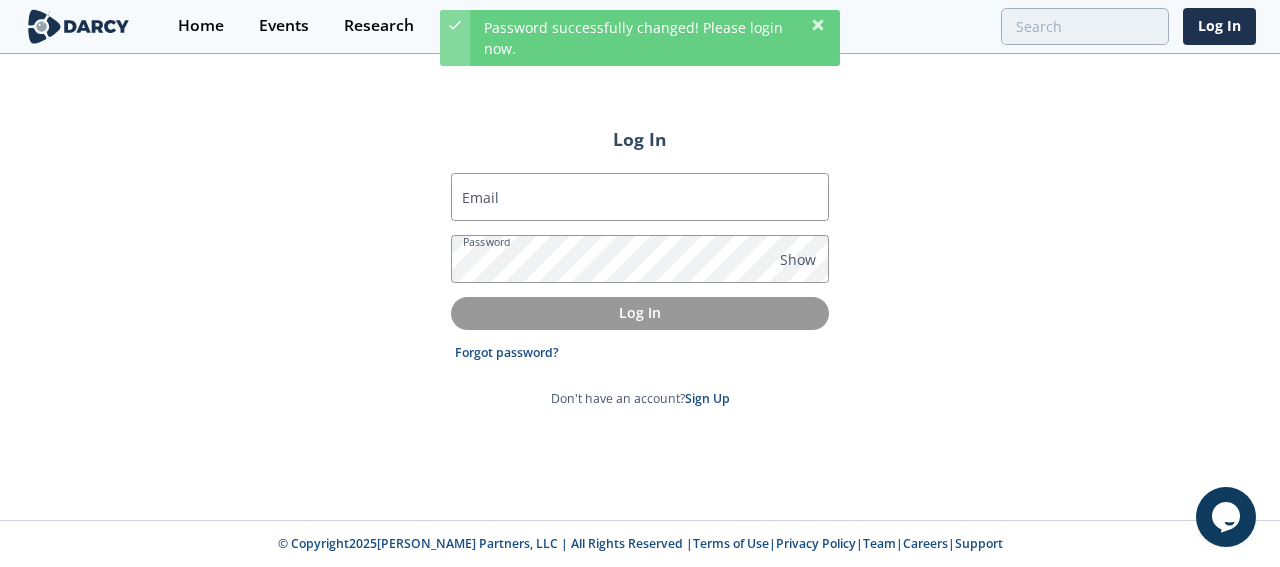 click on "Log In
Email
Password
Show
Log In
Forgot password?
Don't have an account?
Sign Up" 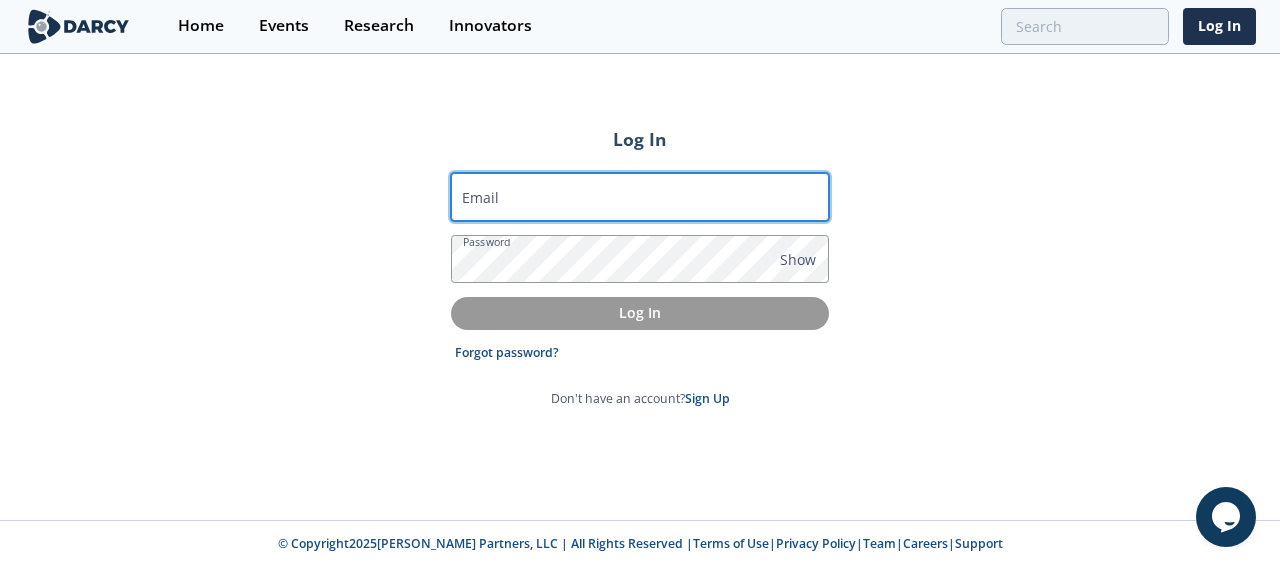 click on "Email" at bounding box center (640, 197) 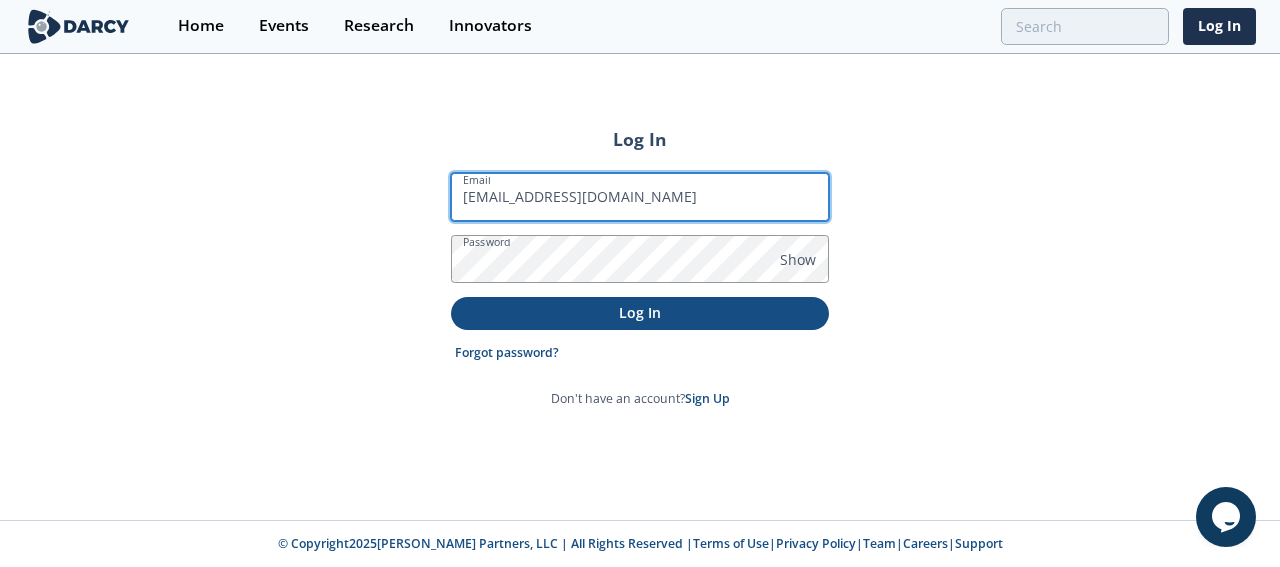 type on "[EMAIL_ADDRESS][DOMAIN_NAME]" 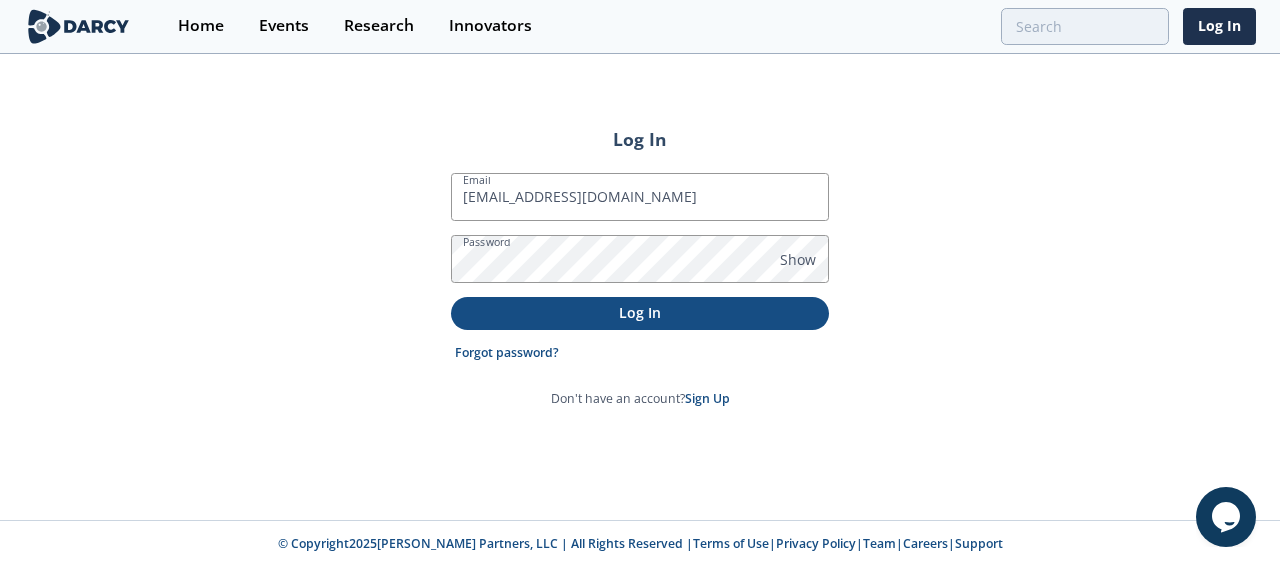 click on "Log In" at bounding box center [640, 312] 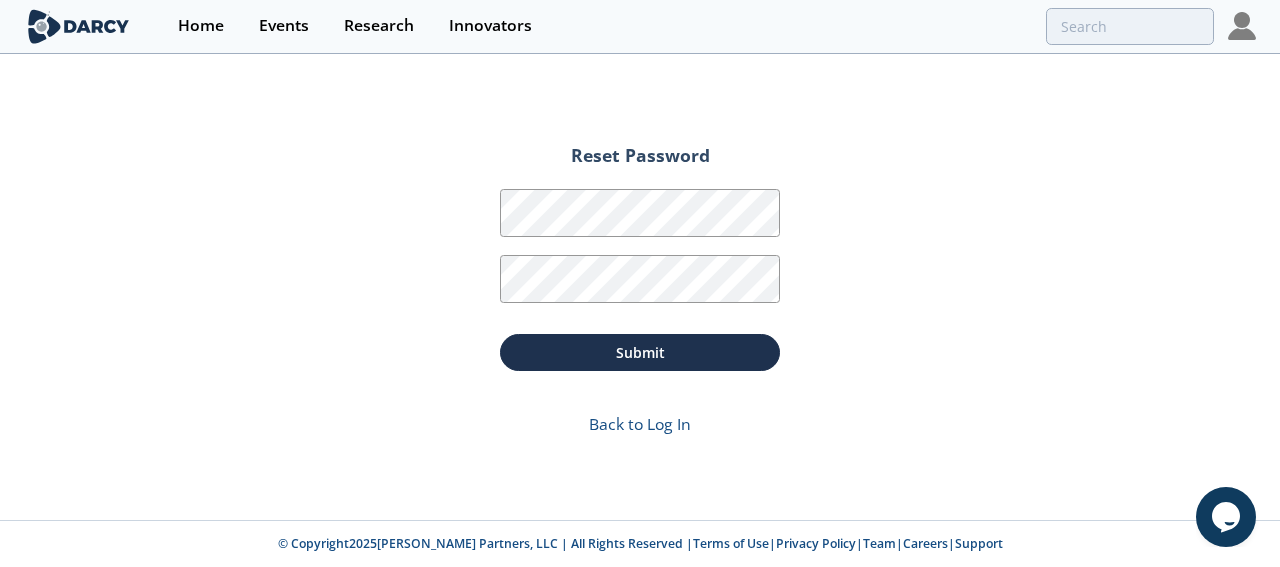 click on "Back to Log In" at bounding box center [640, 425] 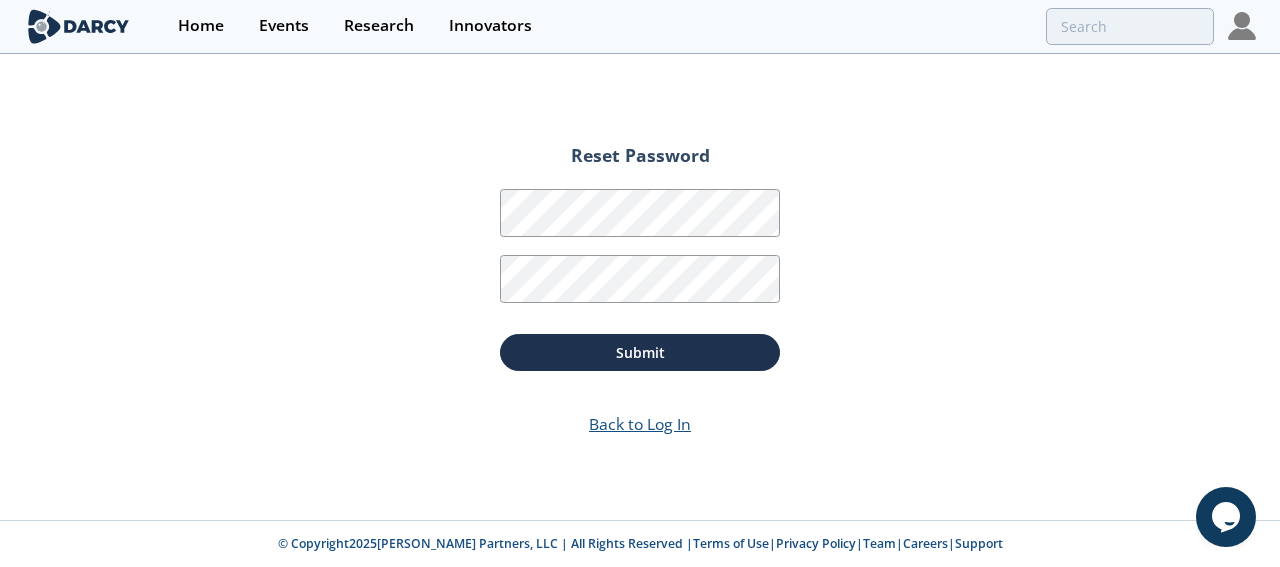 click on "Back to Log In" at bounding box center (640, 424) 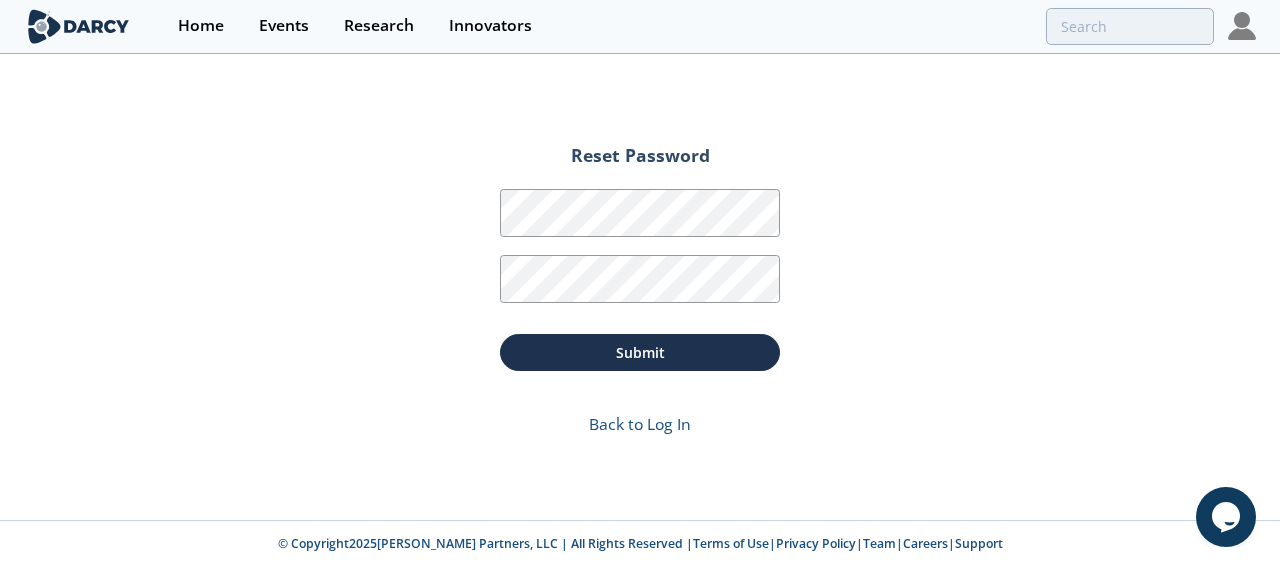 click at bounding box center [1242, 26] 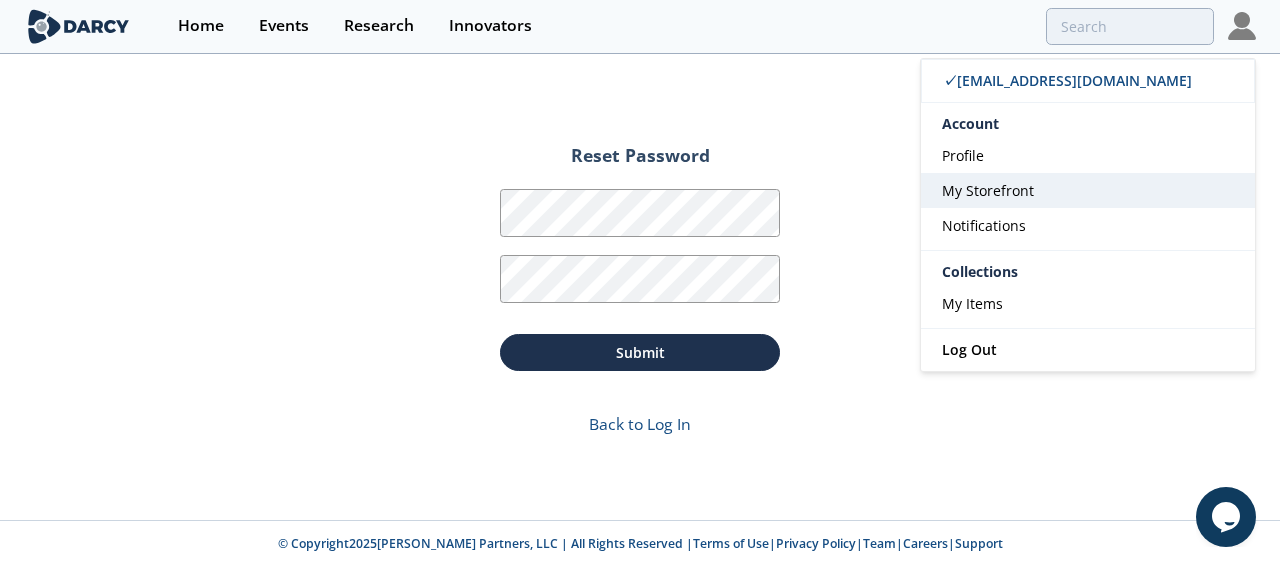click on "My Storefront" at bounding box center [1088, 190] 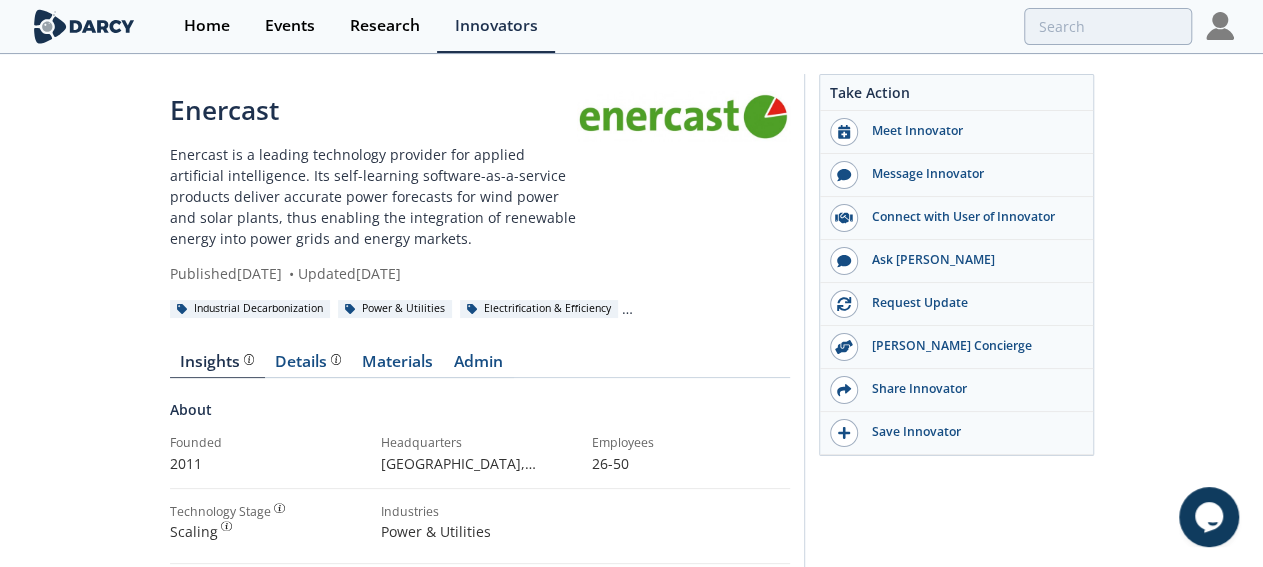 click at bounding box center [1220, 26] 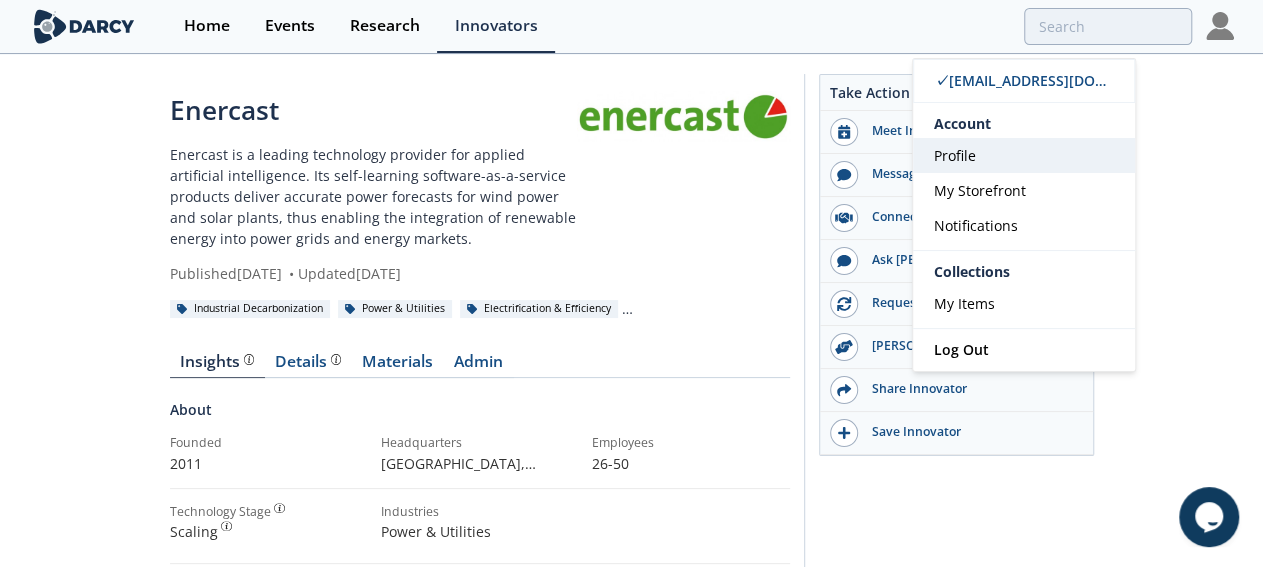 click on "Profile" at bounding box center [1024, 155] 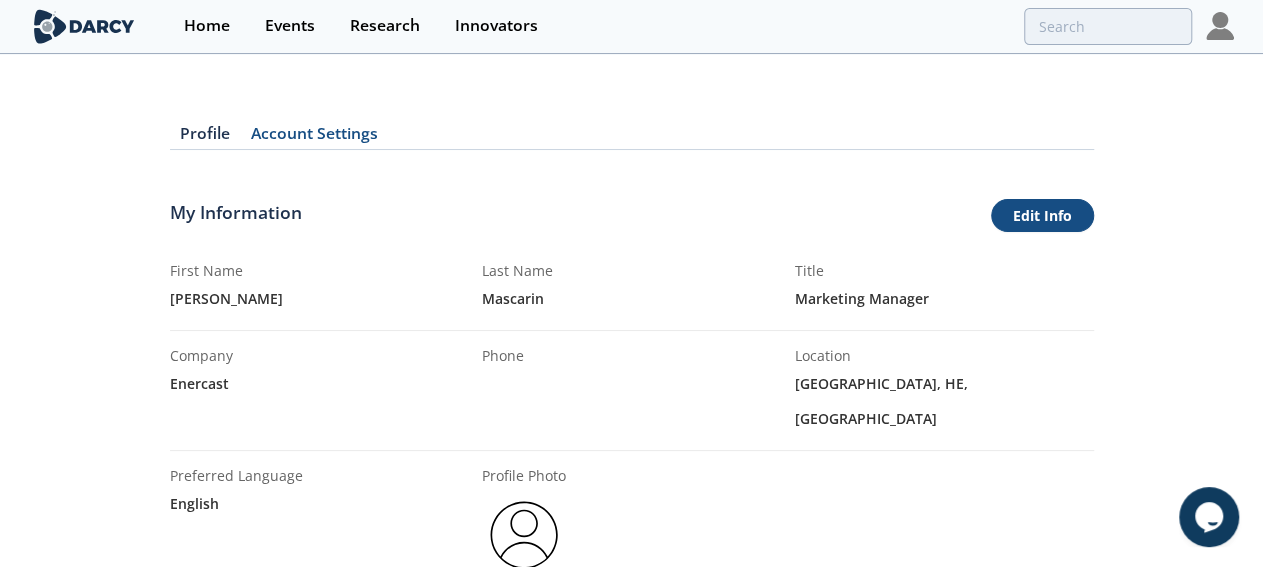 click on "Edit Info" at bounding box center (1042, 216) 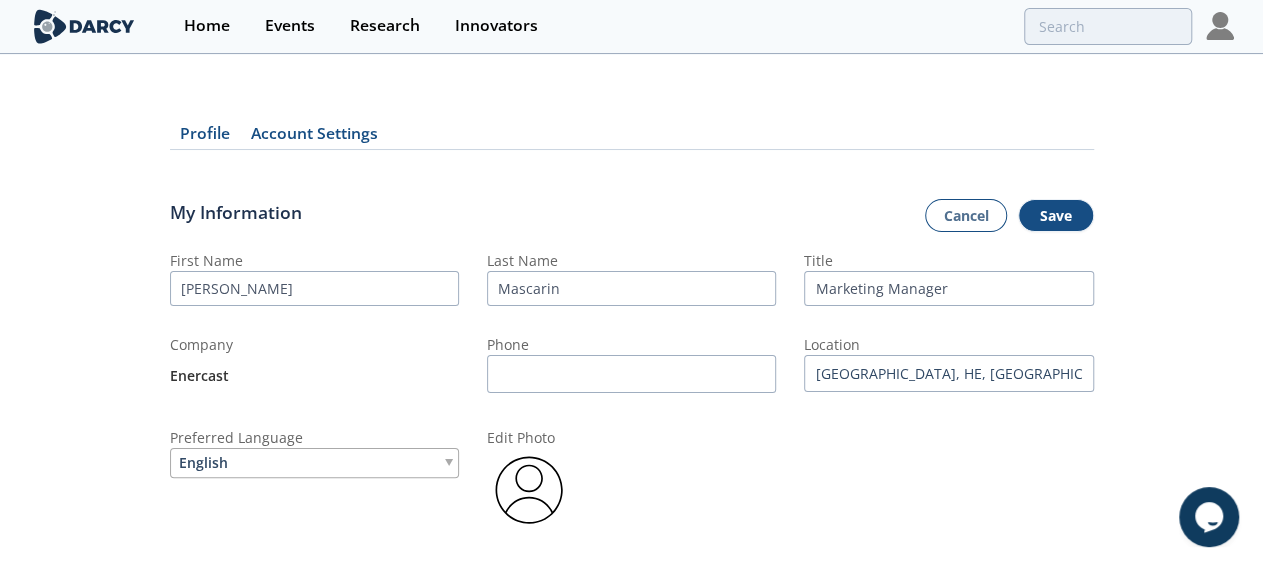 click on "Enercast" at bounding box center (314, 376) 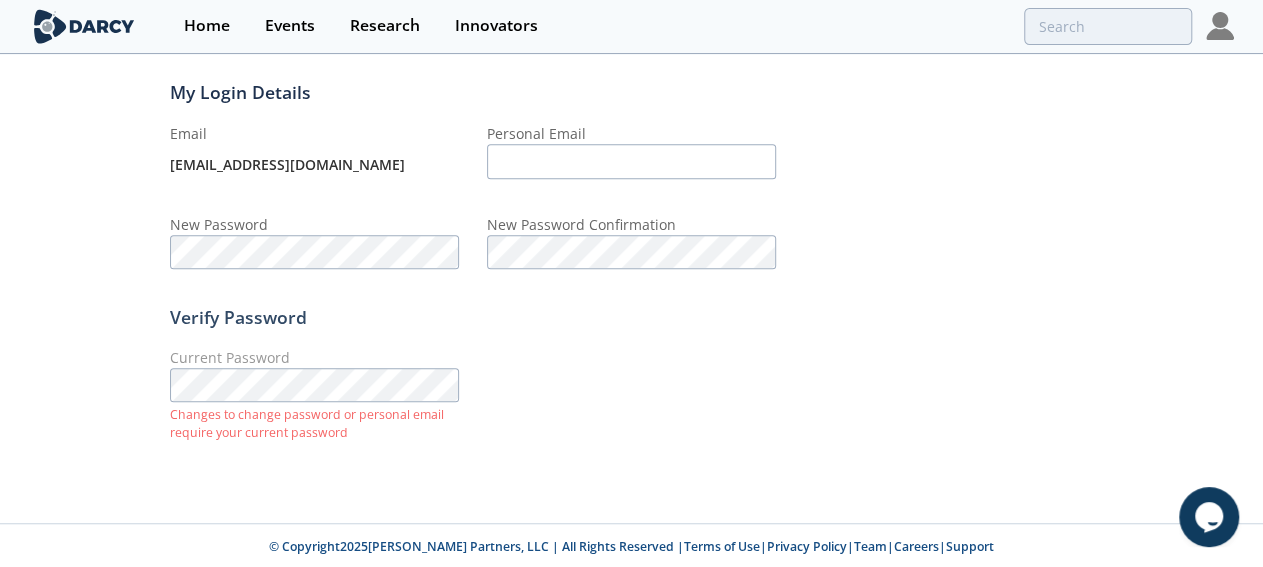 scroll, scrollTop: 0, scrollLeft: 0, axis: both 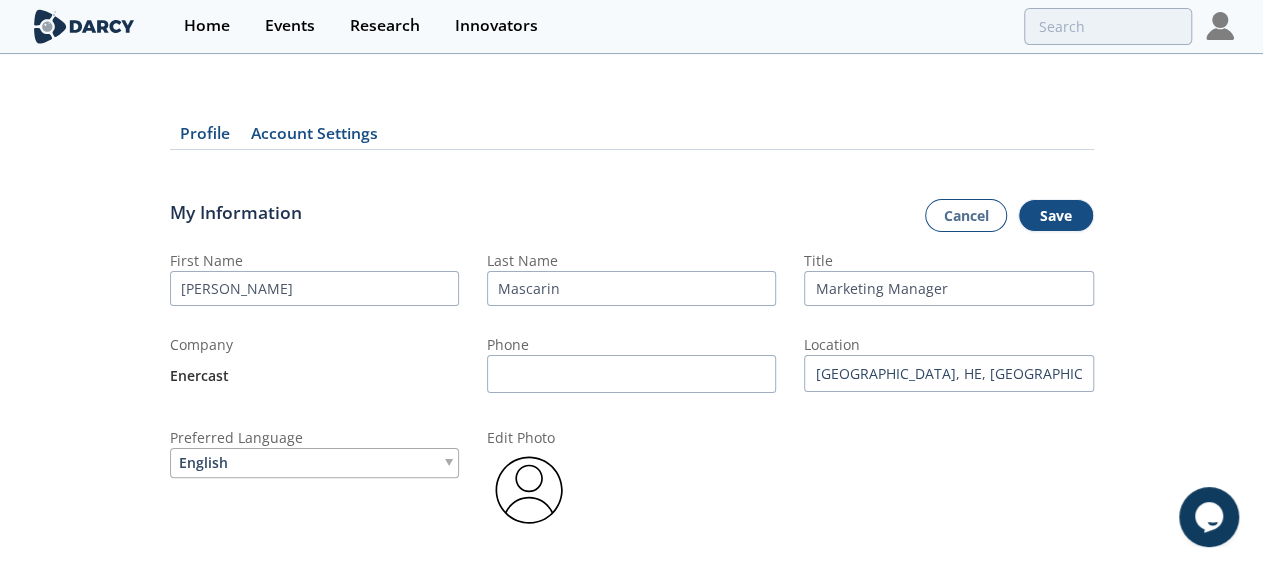 click on "Account Settings" at bounding box center (315, 138) 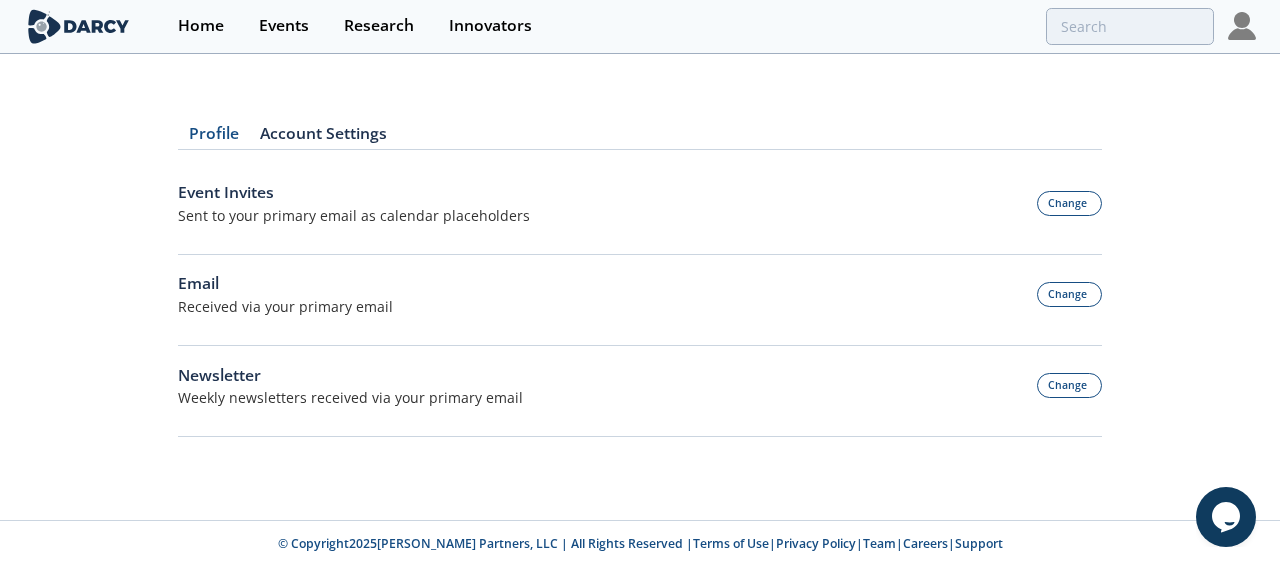 click at bounding box center [1242, 26] 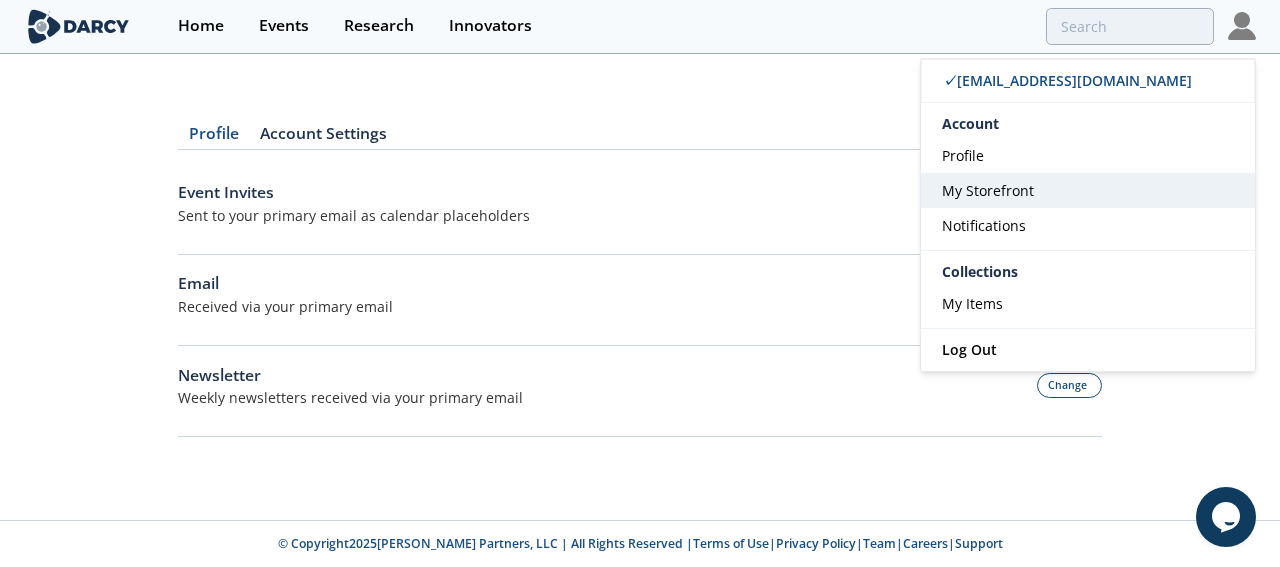 click on "My Storefront" at bounding box center [988, 190] 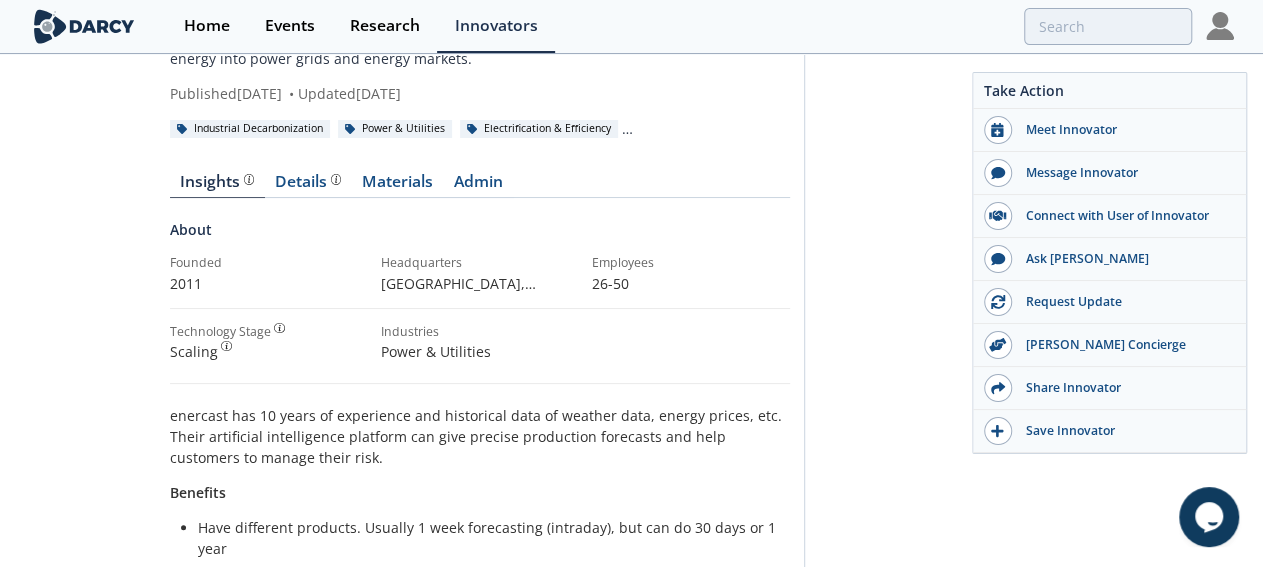 scroll, scrollTop: 76, scrollLeft: 0, axis: vertical 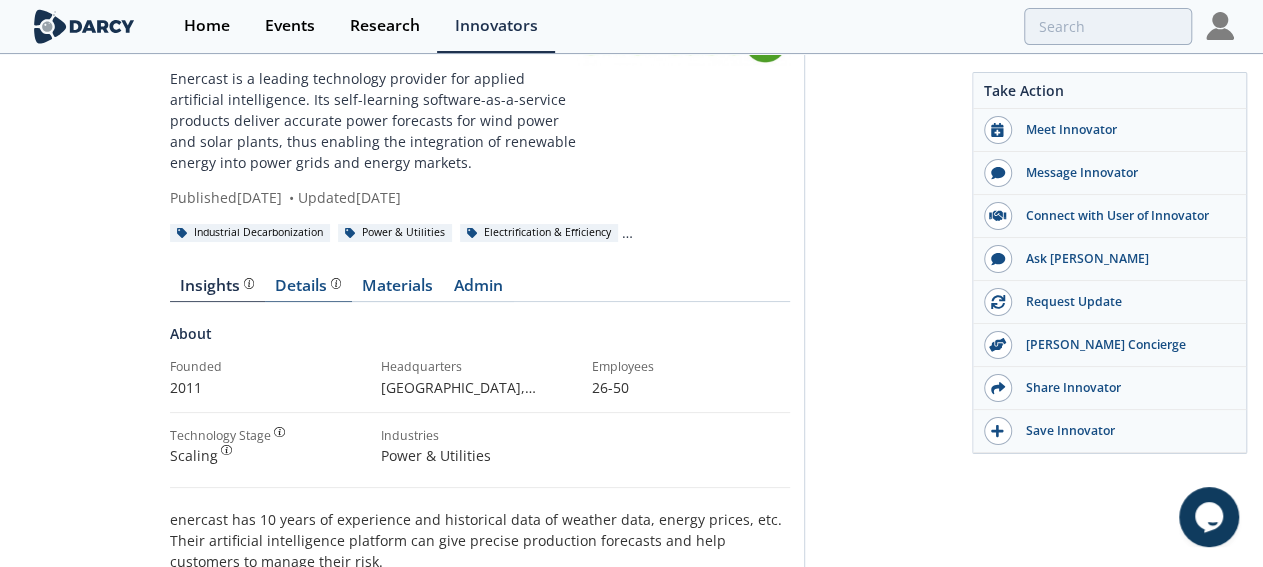 click on "Details" at bounding box center (308, 286) 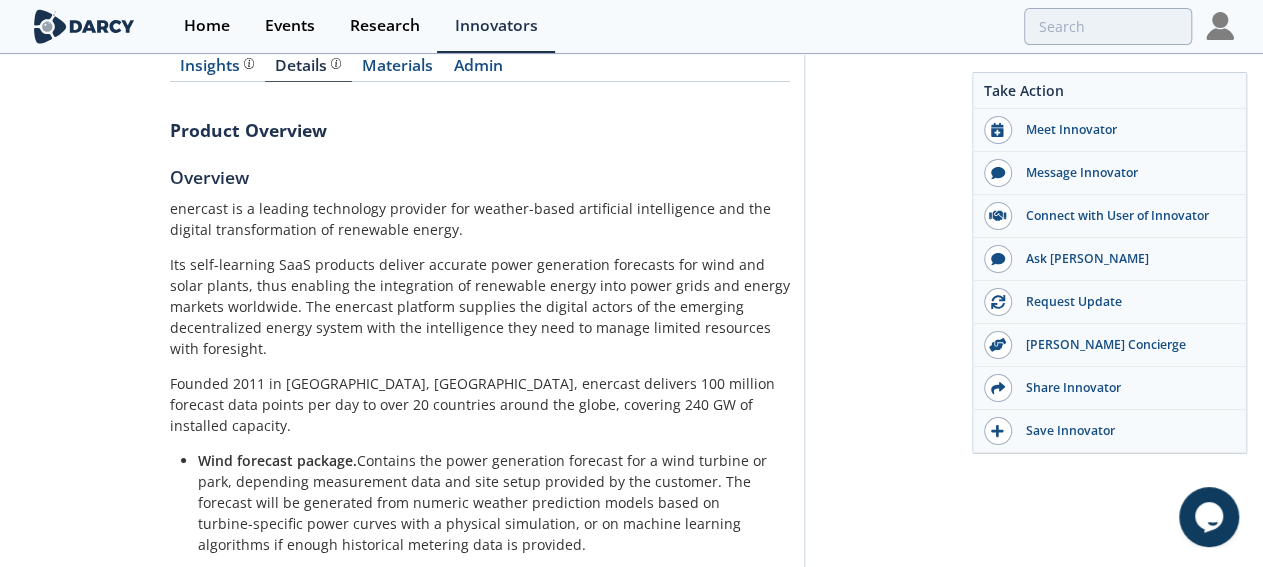 scroll, scrollTop: 88, scrollLeft: 0, axis: vertical 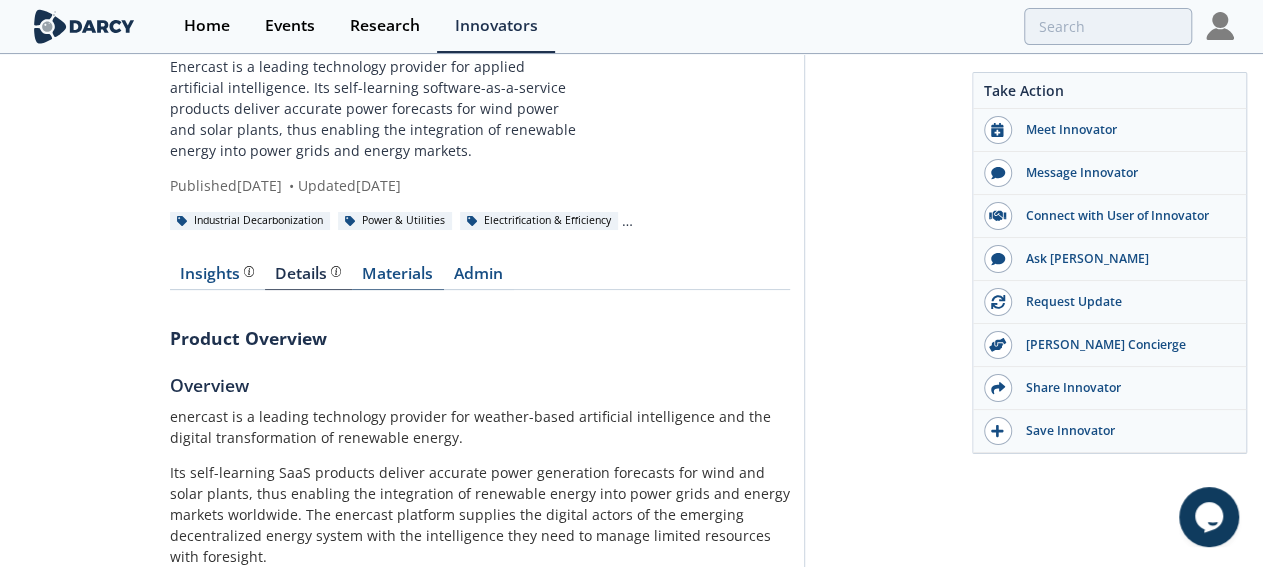 click on "Materials" at bounding box center [398, 278] 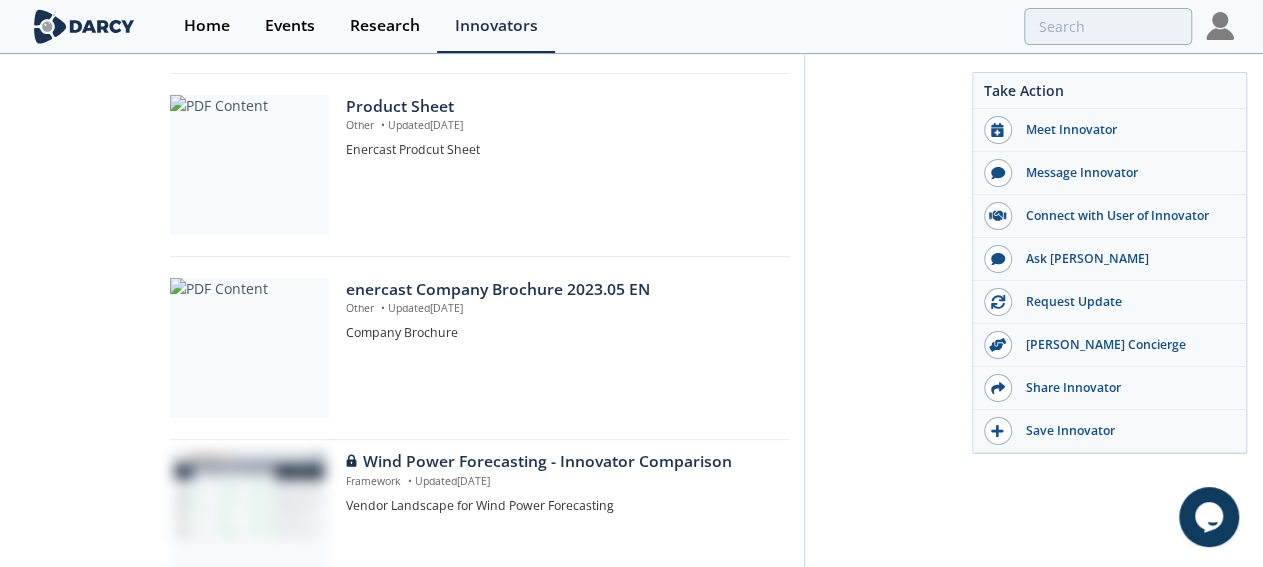 scroll, scrollTop: 1031, scrollLeft: 0, axis: vertical 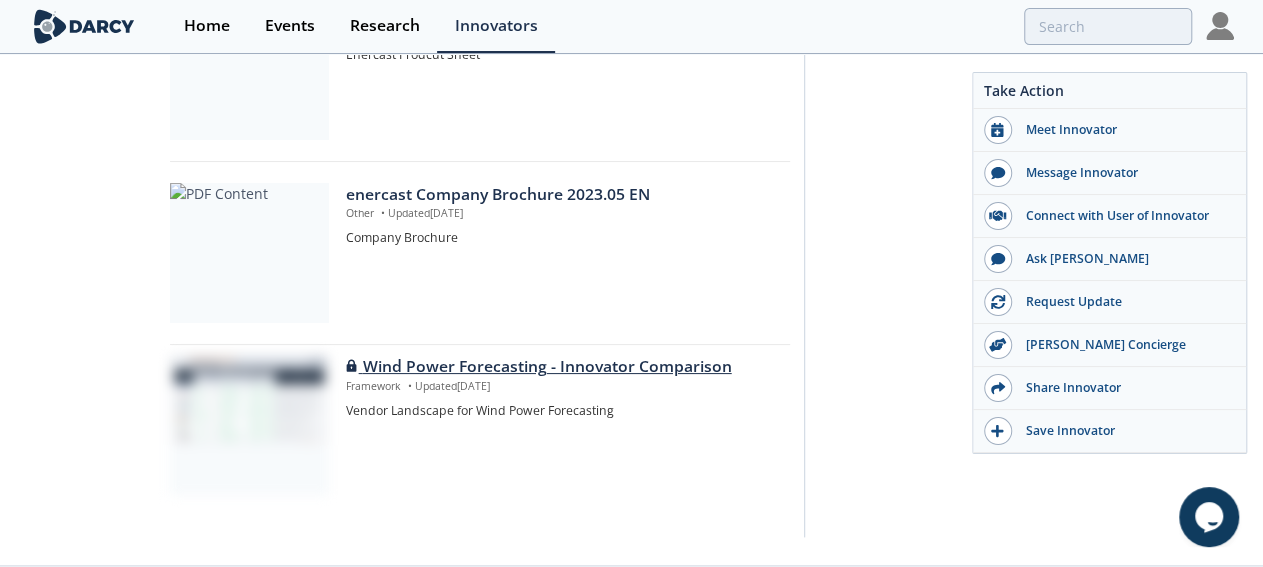 click on "Wind Power Forecasting - Innovator Comparison" at bounding box center [560, 367] 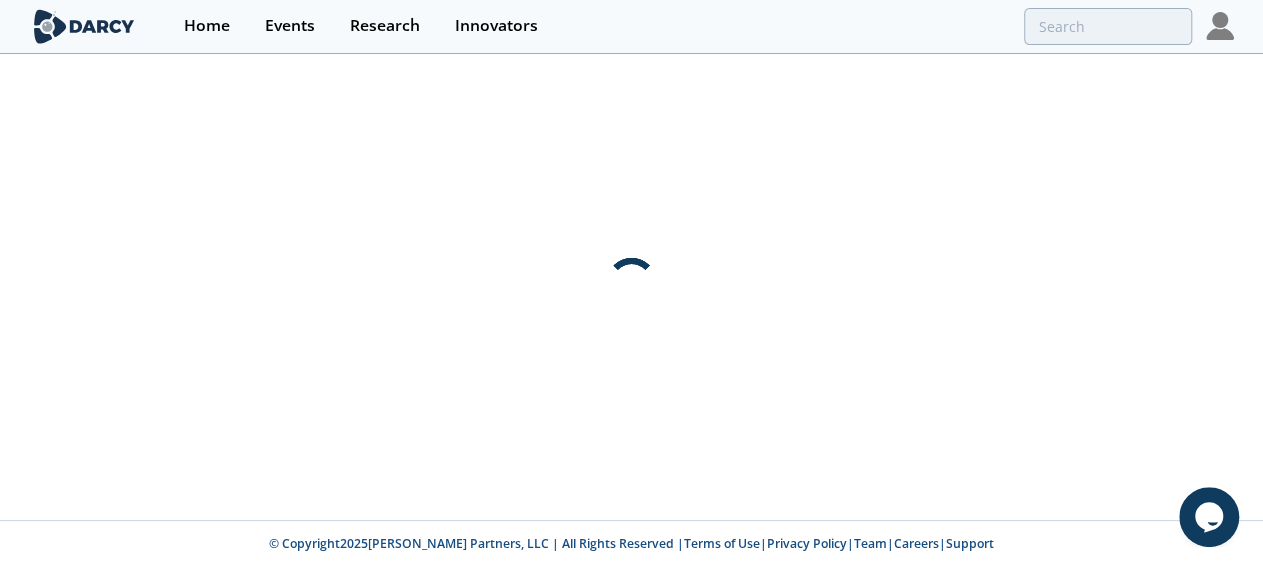 scroll, scrollTop: 0, scrollLeft: 0, axis: both 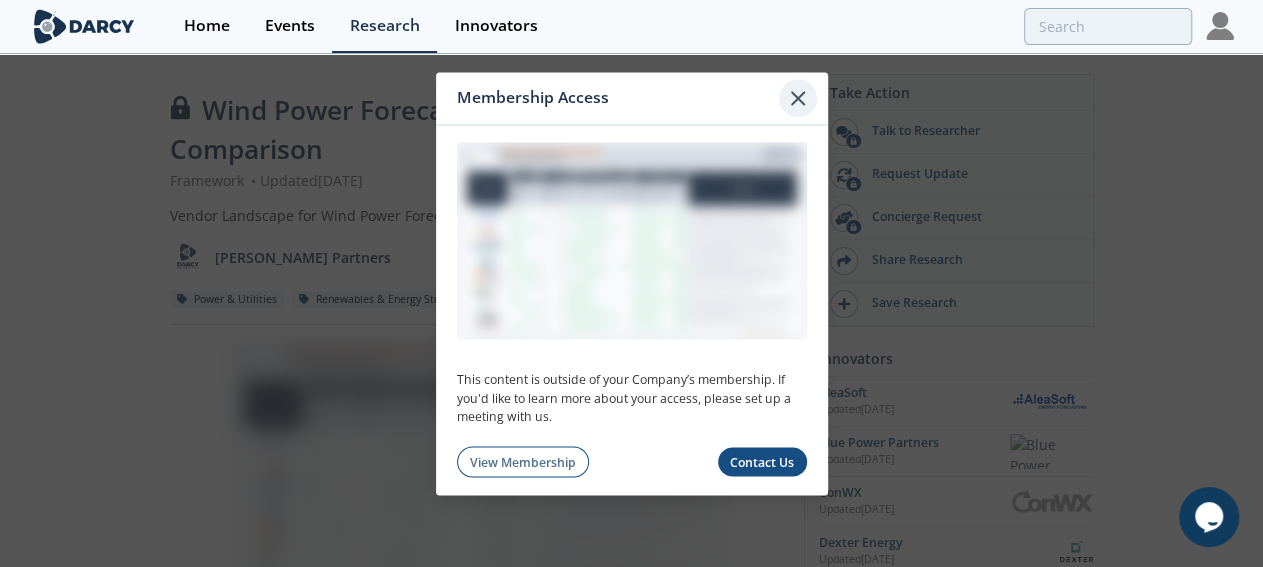 click 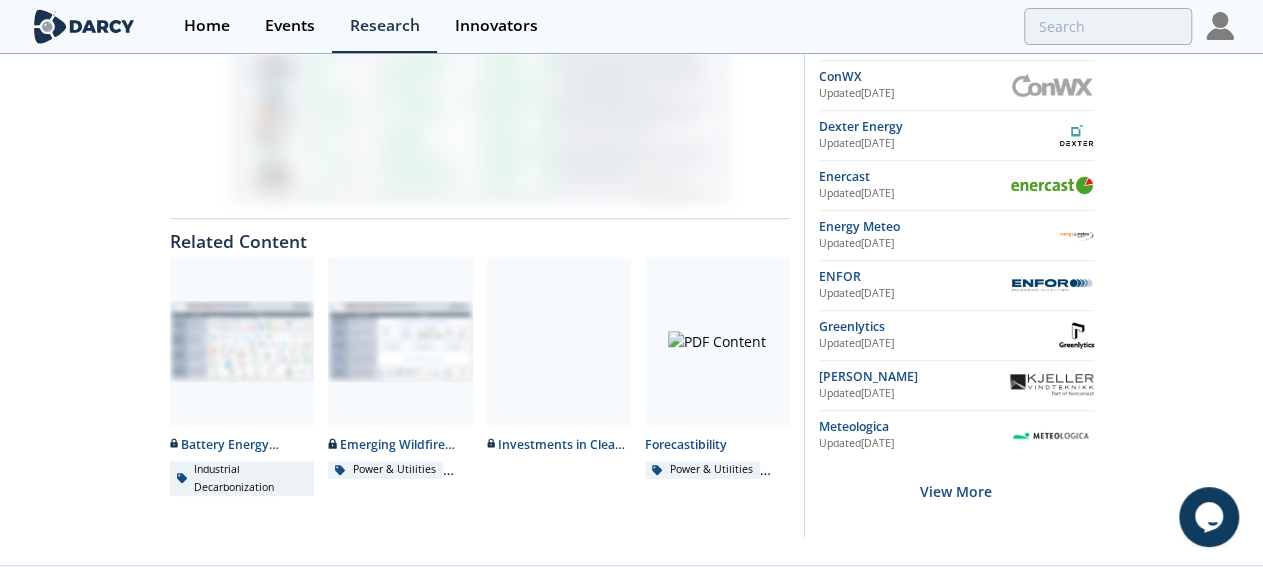 scroll, scrollTop: 440, scrollLeft: 0, axis: vertical 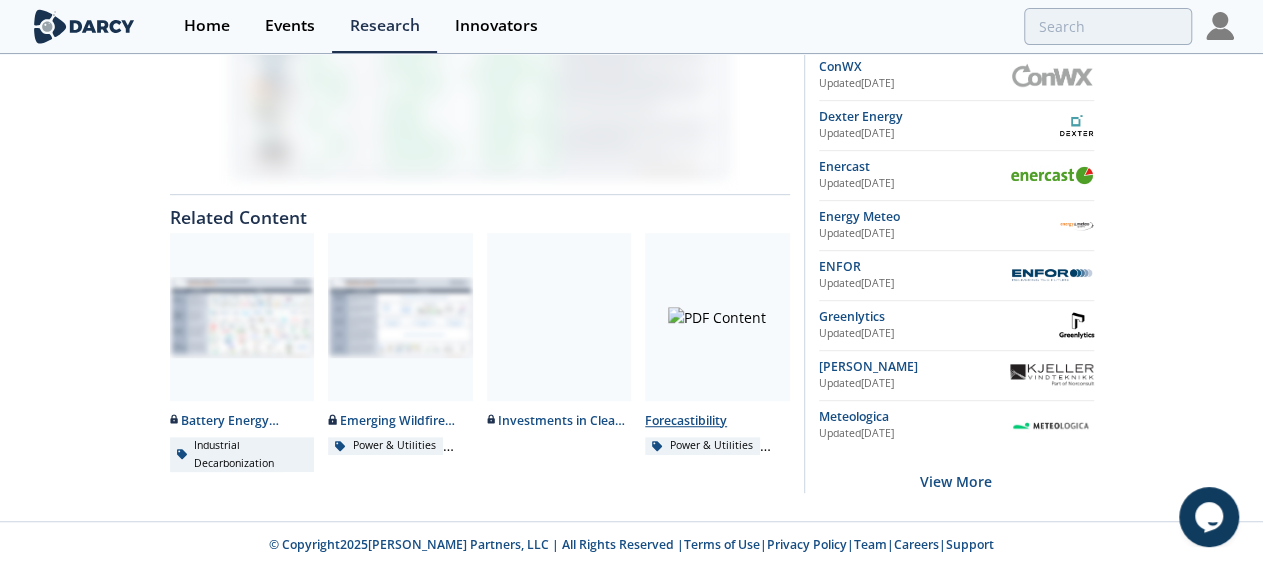 click at bounding box center [717, 317] 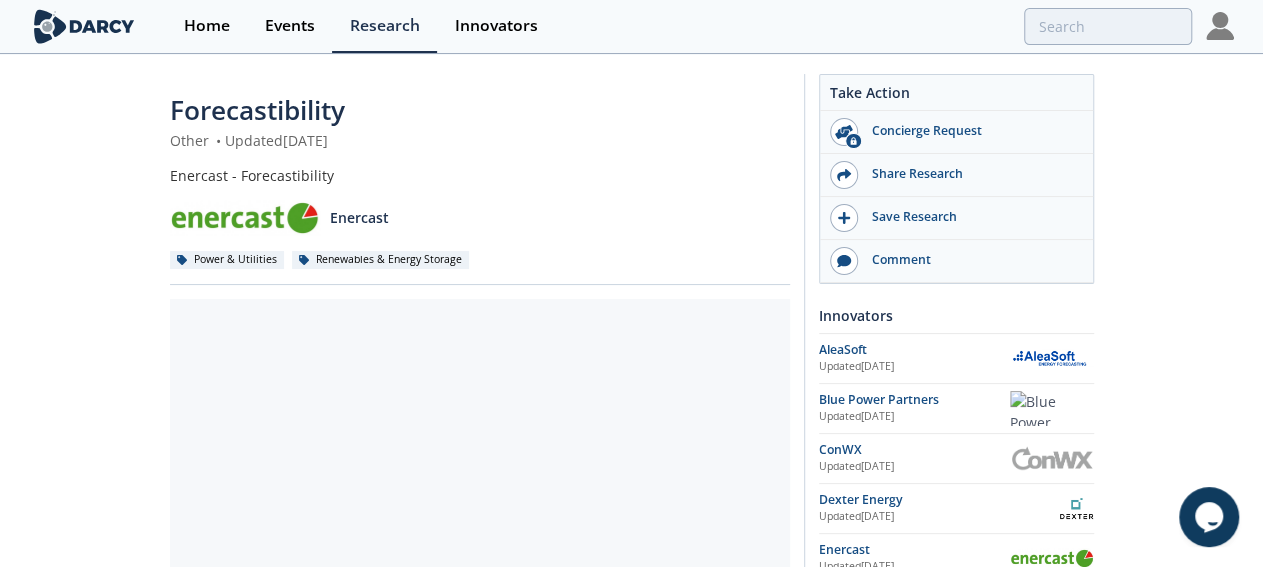 scroll, scrollTop: 104, scrollLeft: 0, axis: vertical 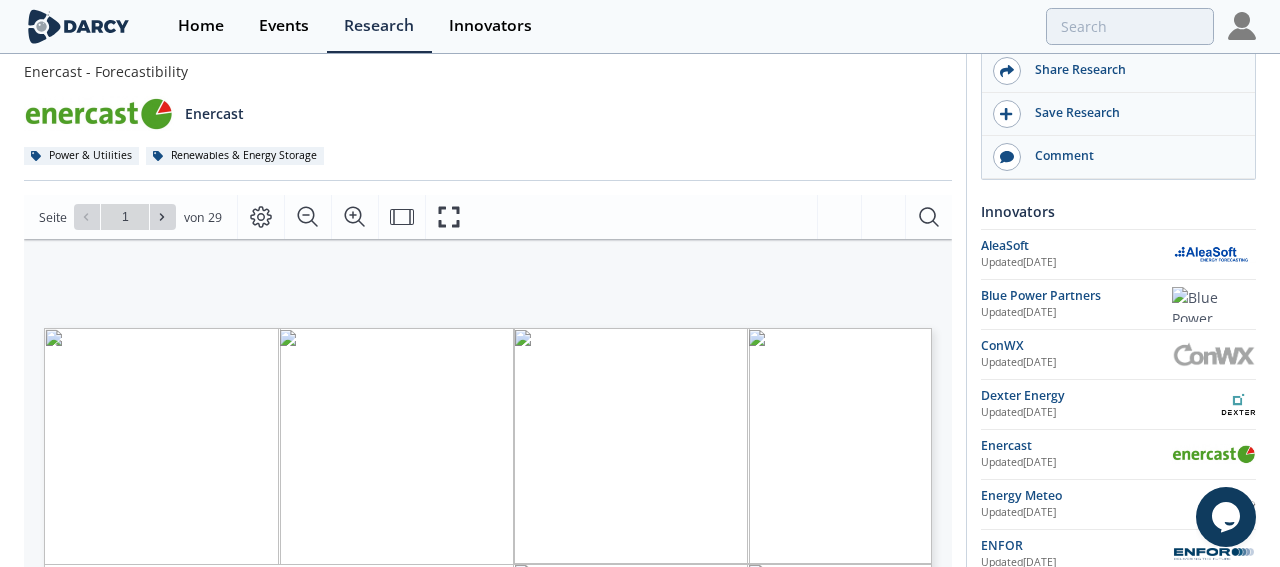 type on "2" 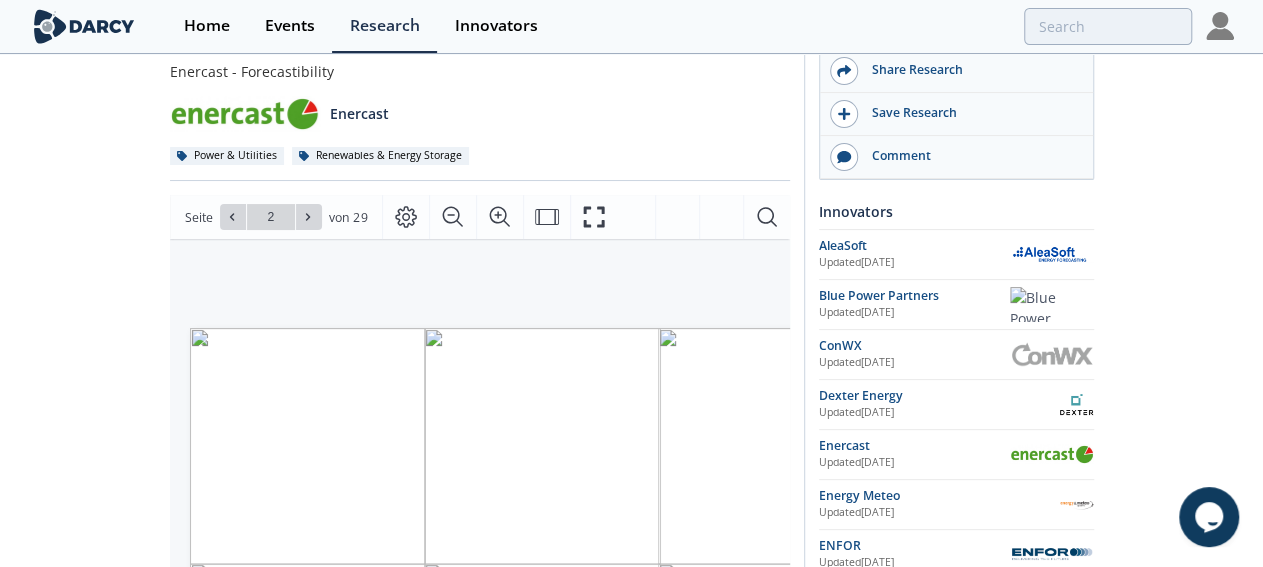 scroll, scrollTop: 520, scrollLeft: 0, axis: vertical 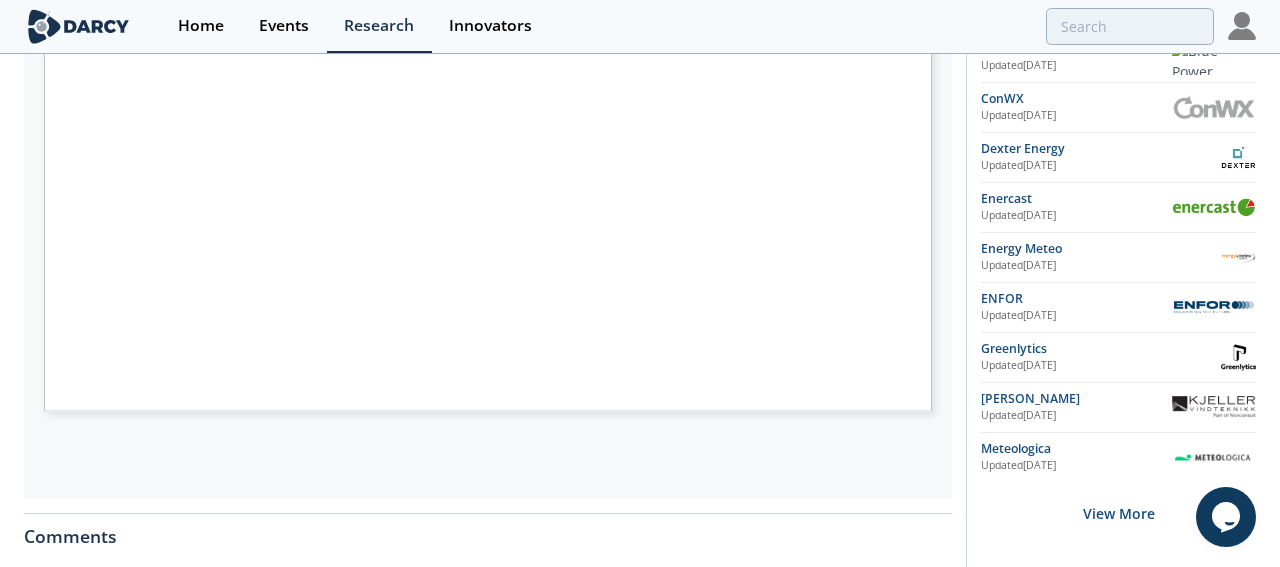 type on "3" 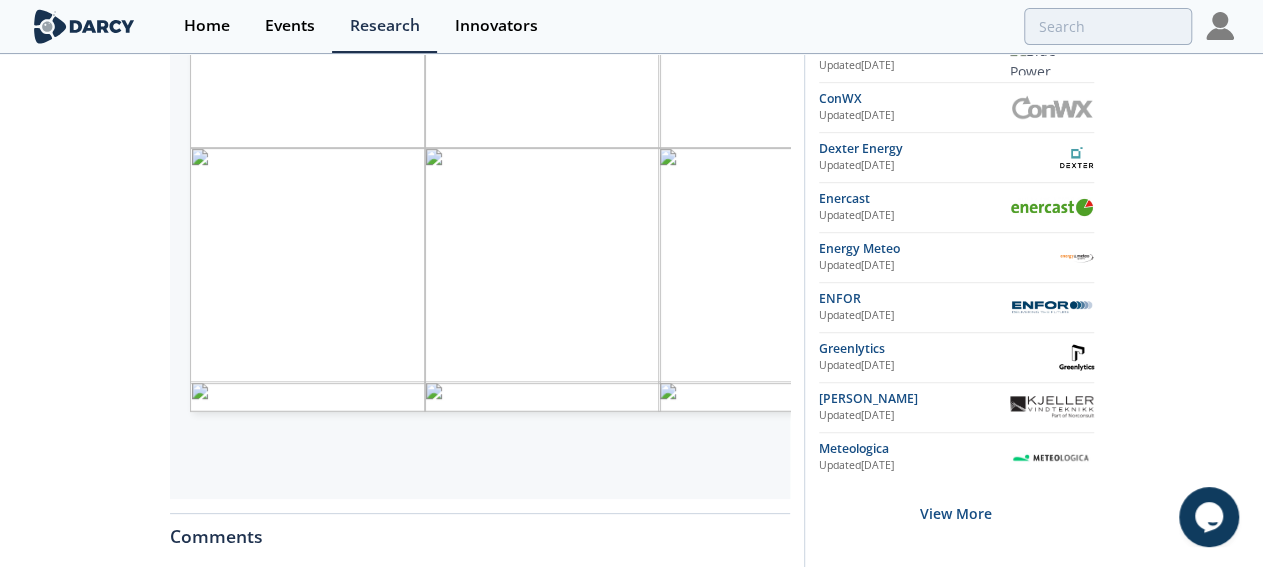 scroll, scrollTop: 416, scrollLeft: 0, axis: vertical 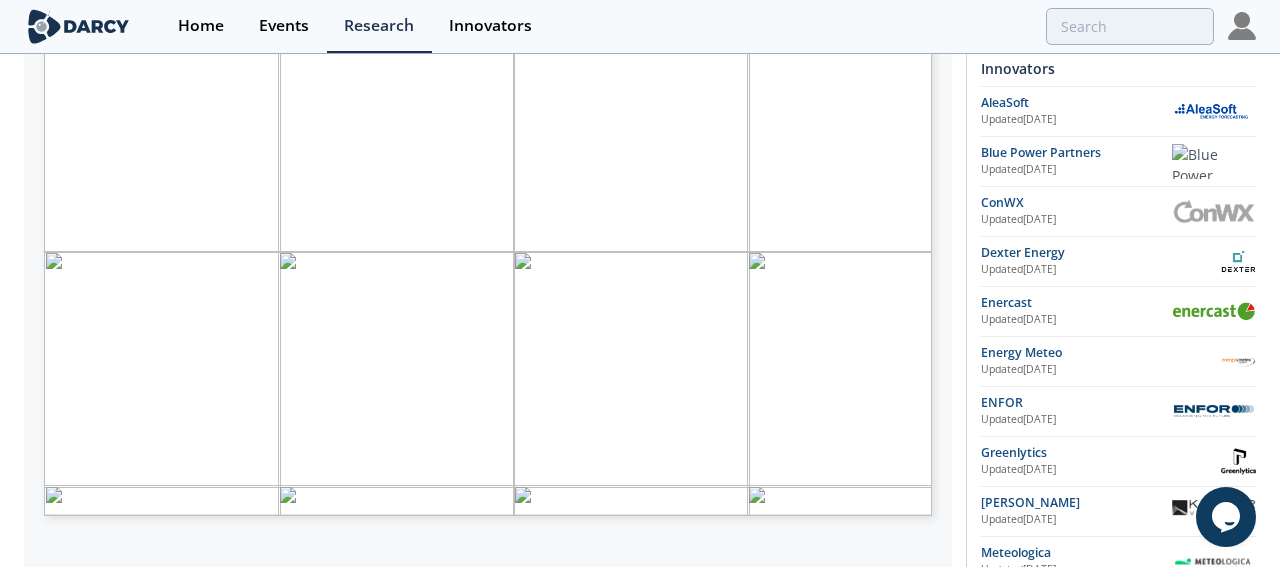 type on "4" 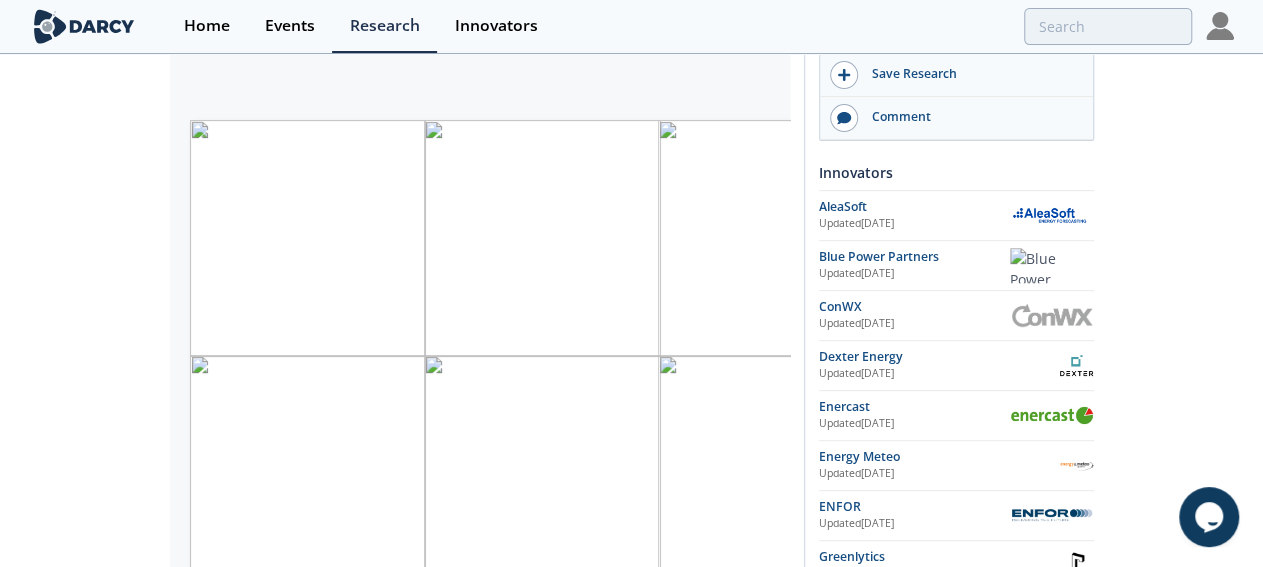 scroll, scrollTop: 416, scrollLeft: 0, axis: vertical 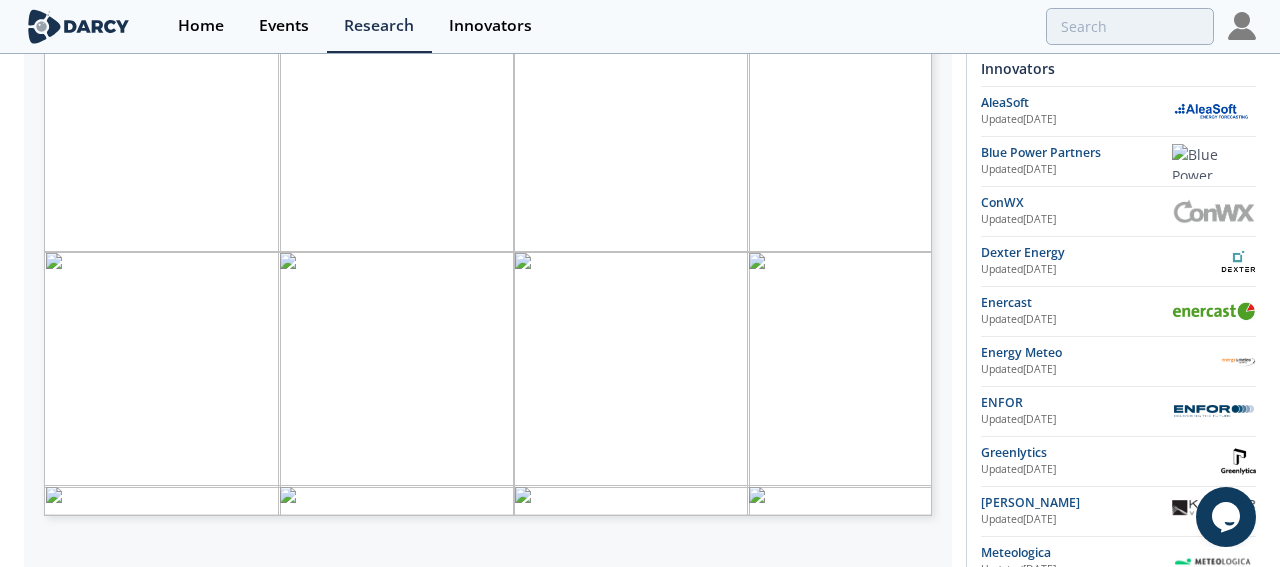 type on "5" 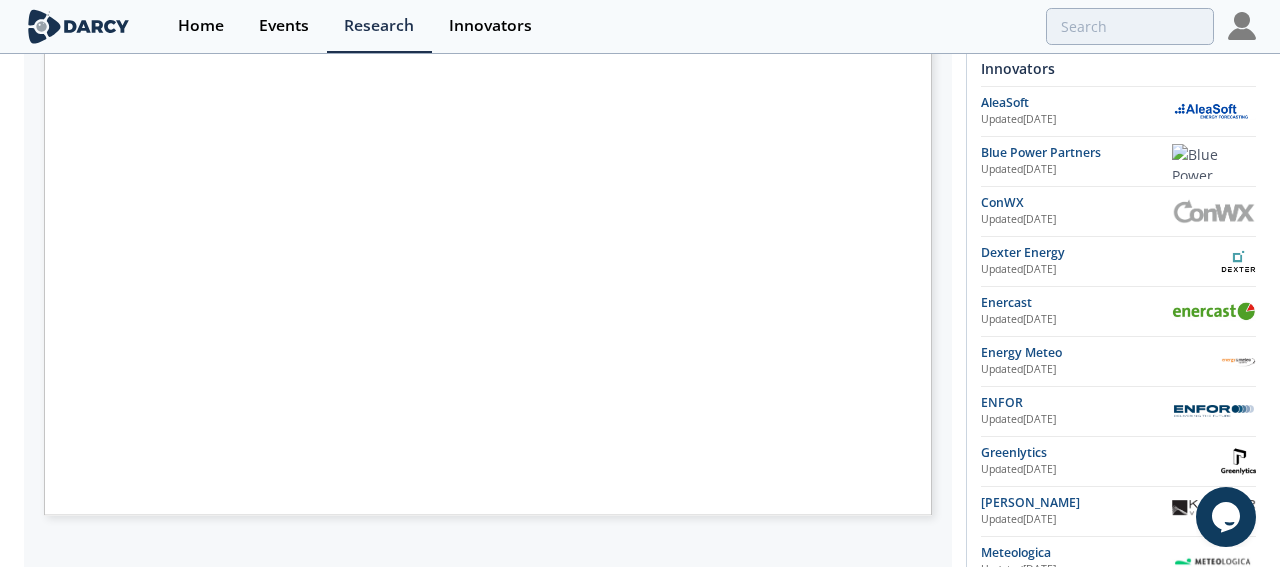 type on "6" 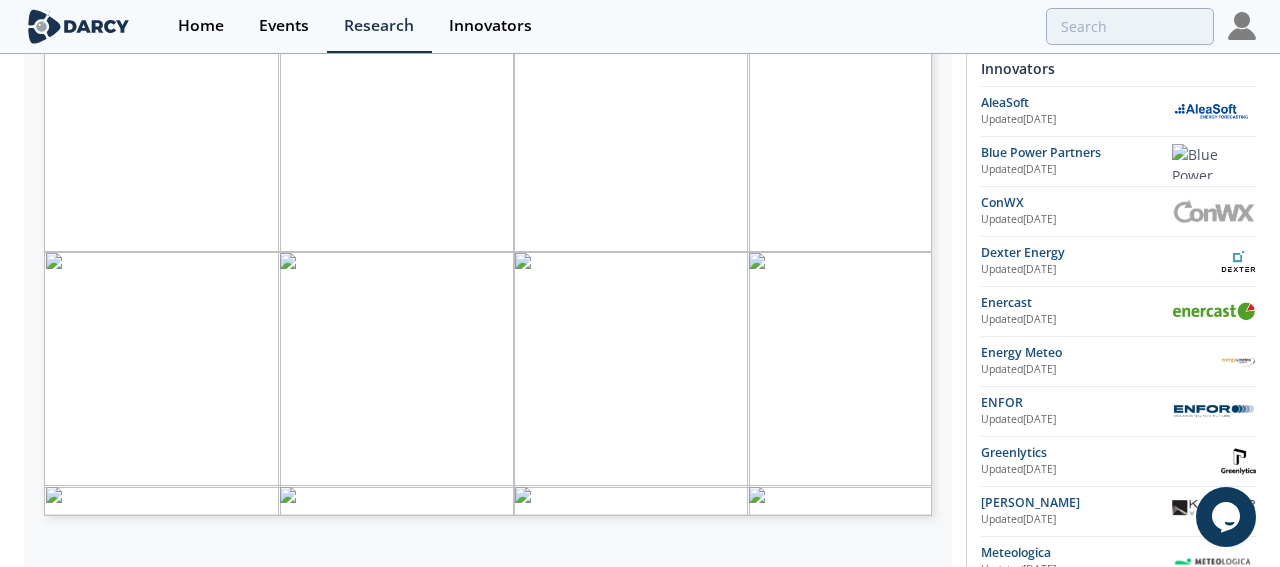 type on "7" 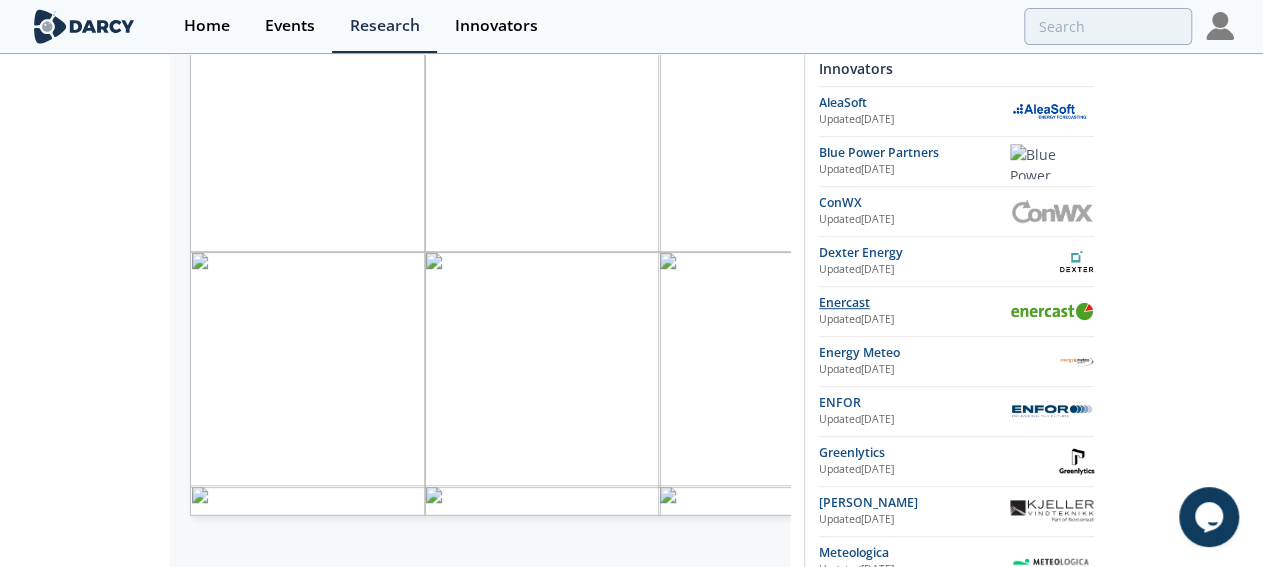 scroll, scrollTop: 312, scrollLeft: 0, axis: vertical 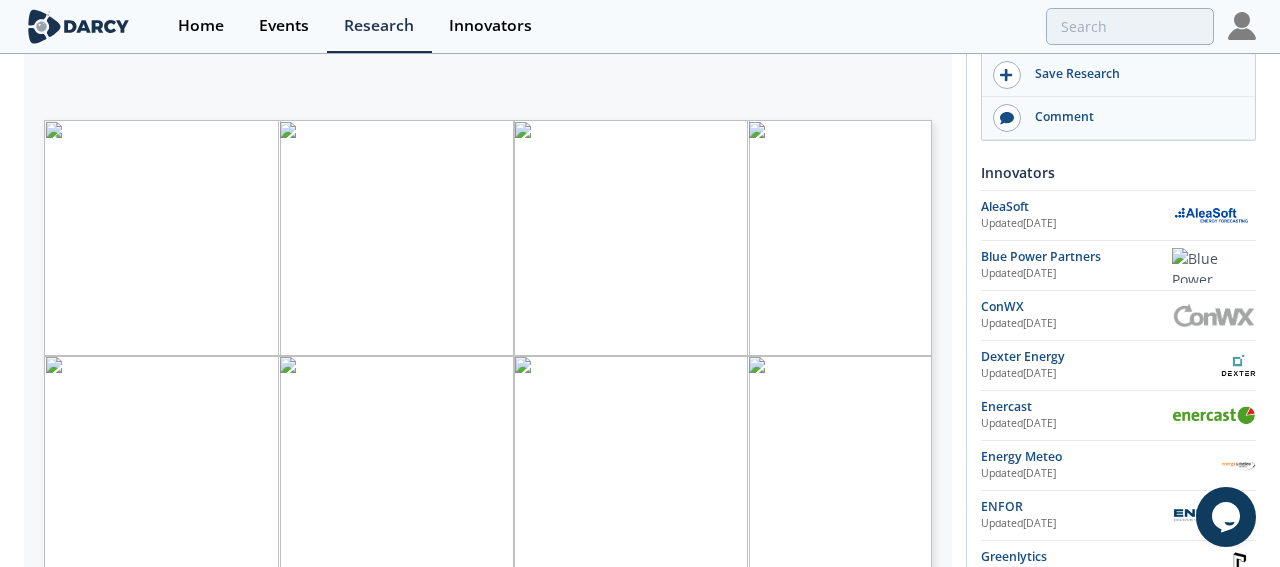 type on "10" 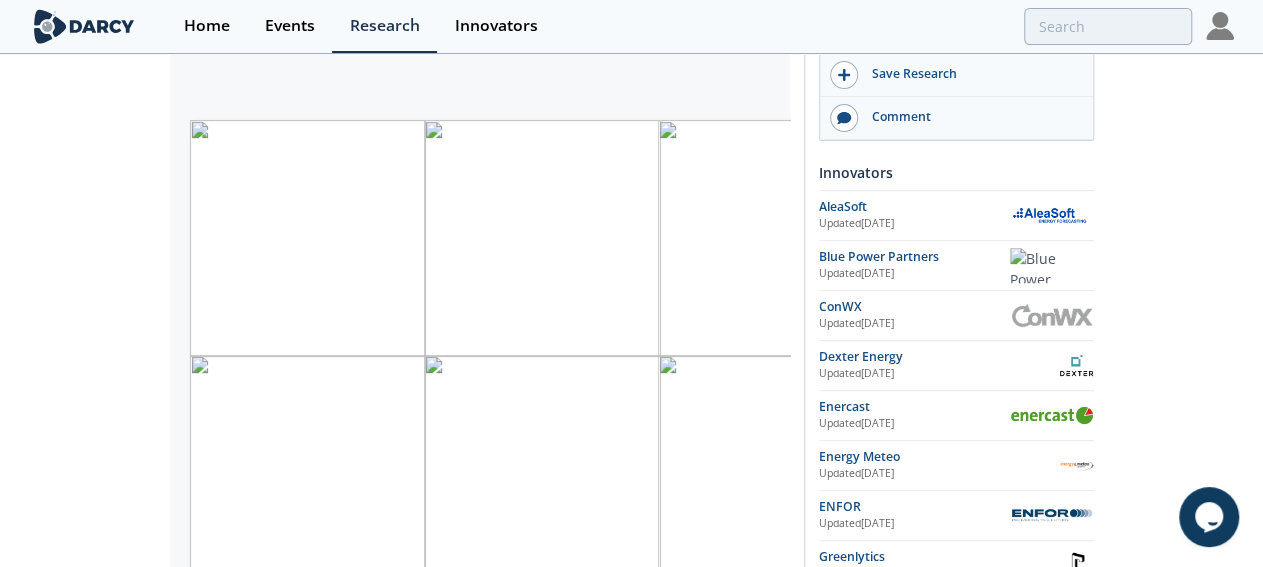 scroll, scrollTop: 416, scrollLeft: 0, axis: vertical 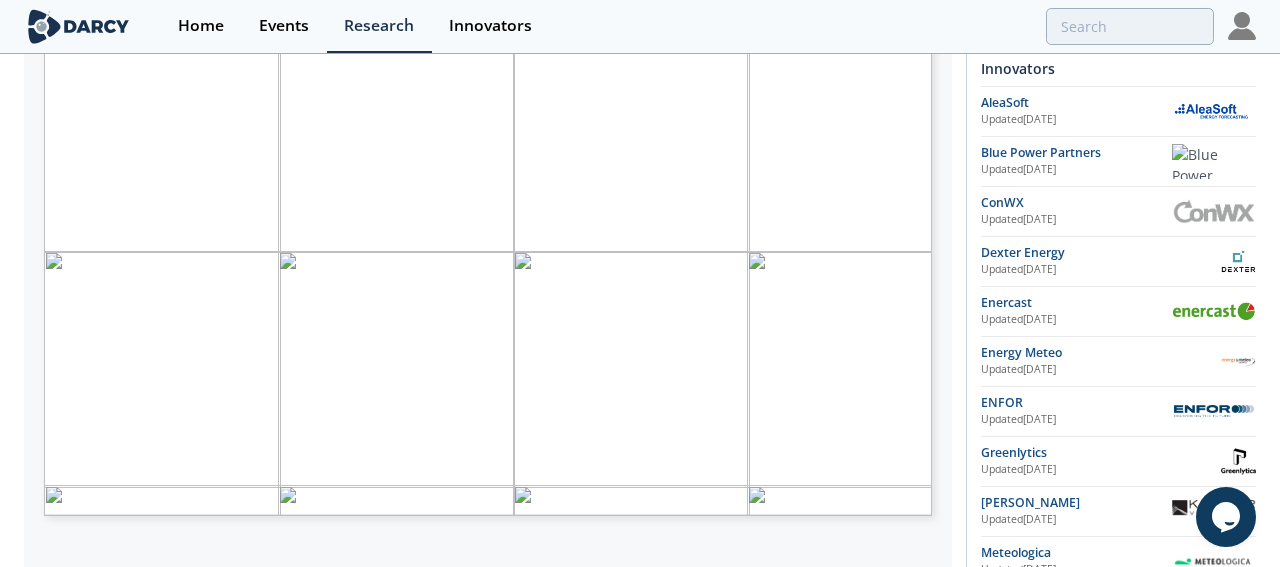 type on "11" 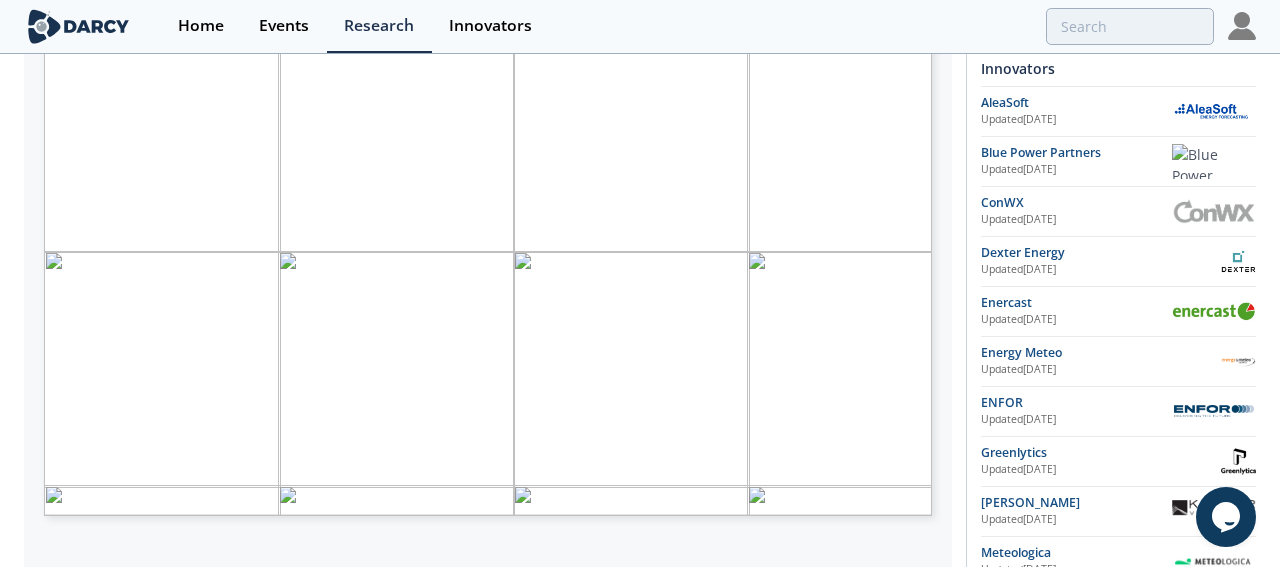 type on "12" 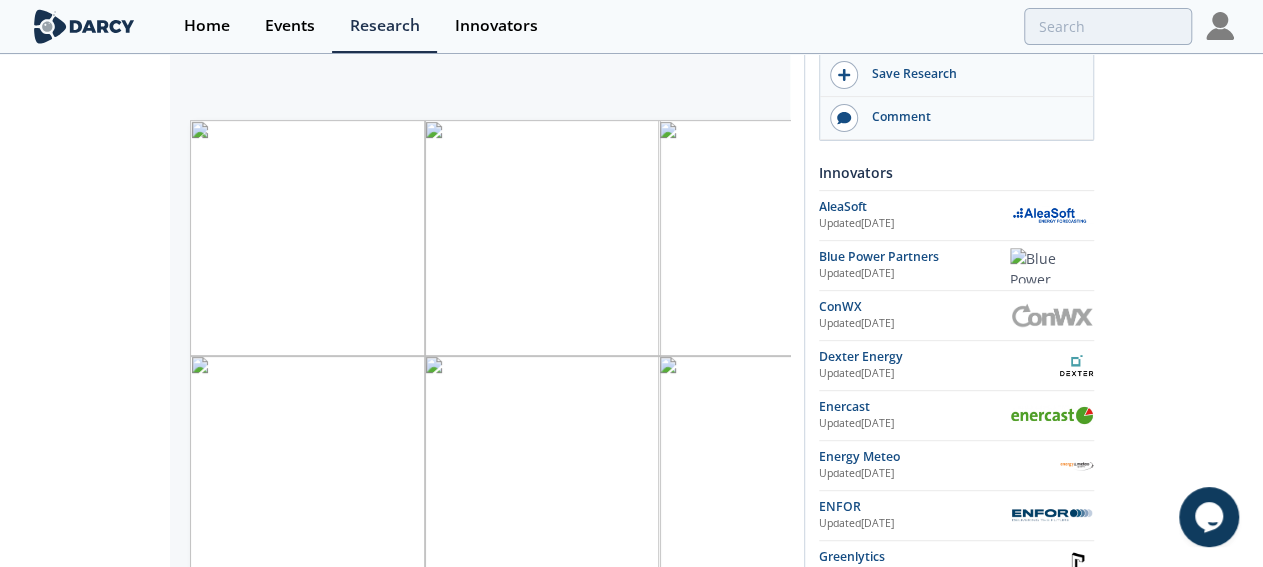 scroll, scrollTop: 416, scrollLeft: 0, axis: vertical 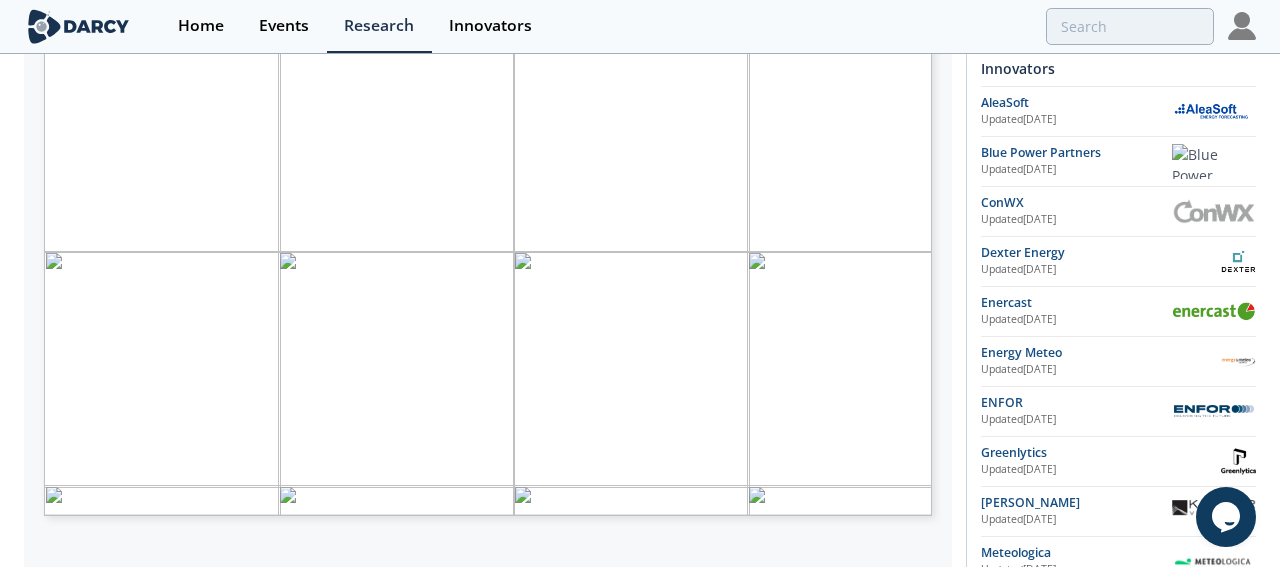 type on "13" 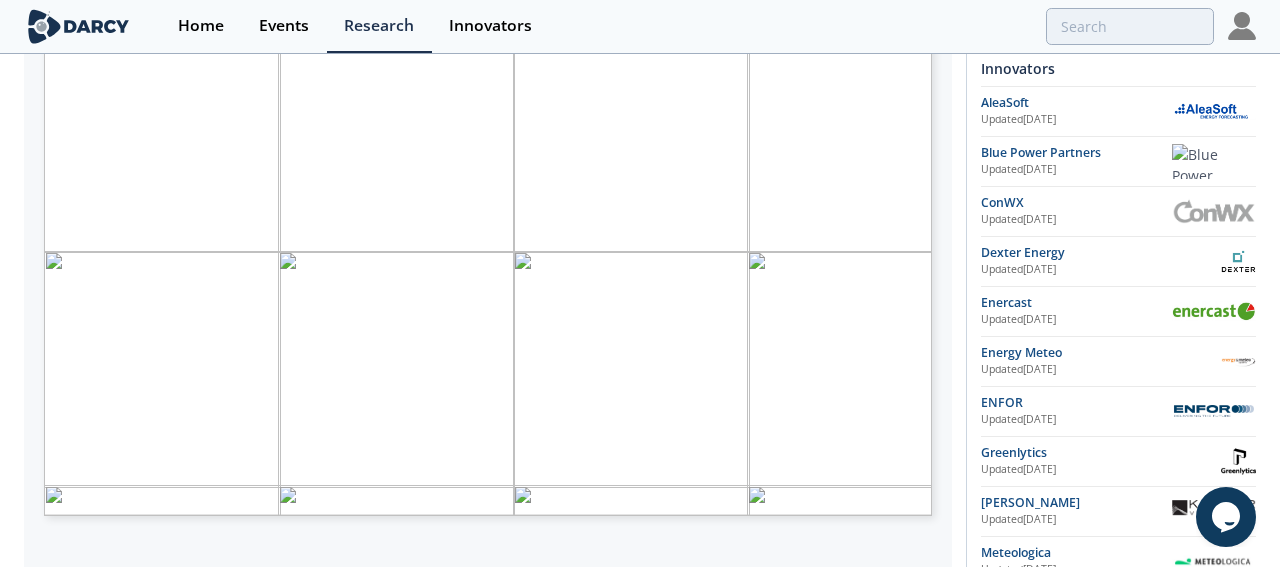 type on "14" 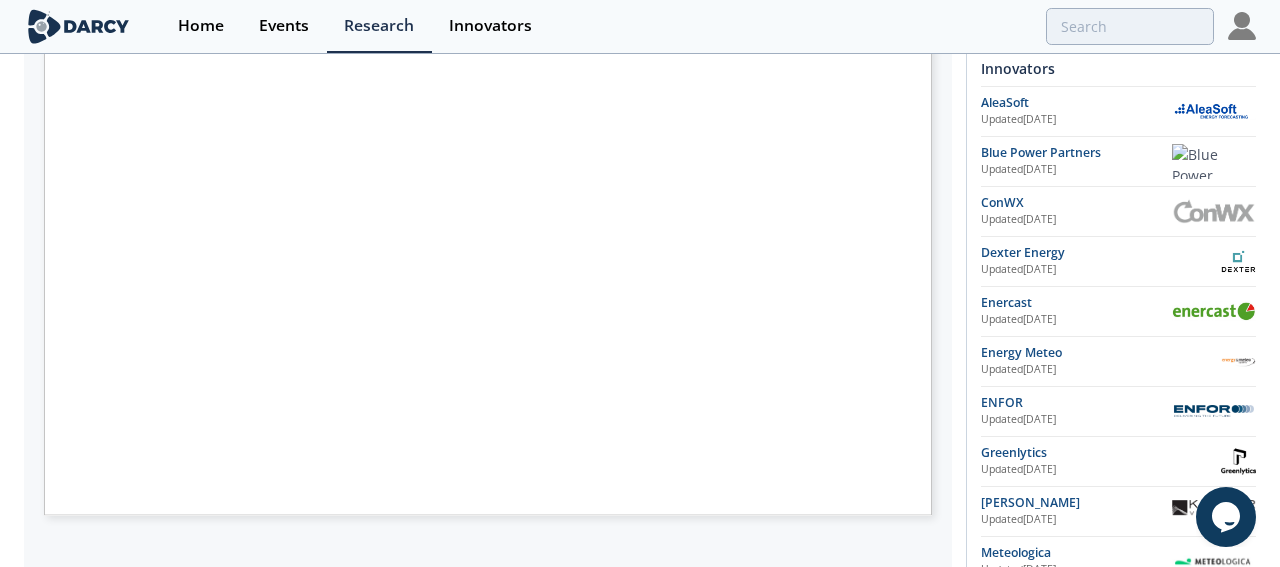 type on "17" 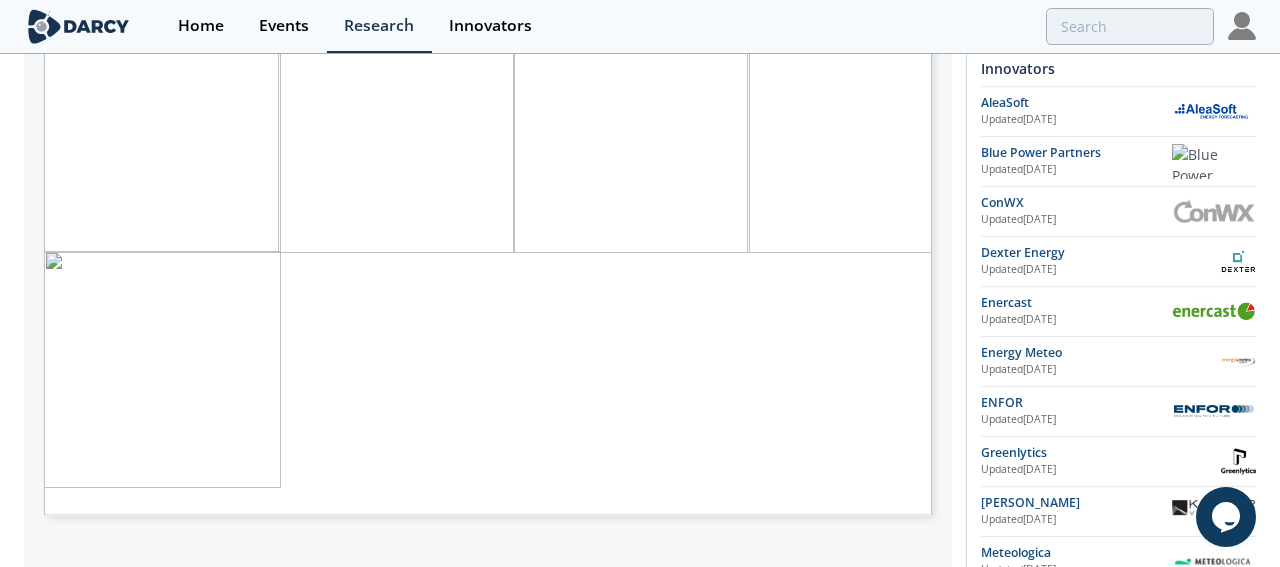 type on "23" 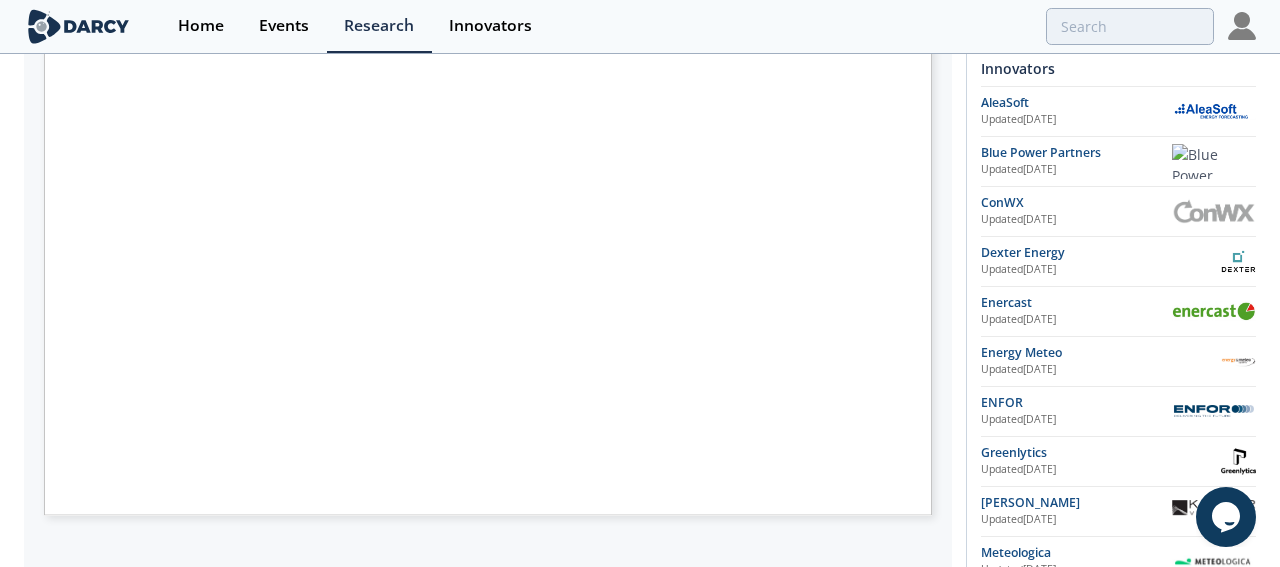 type on "24" 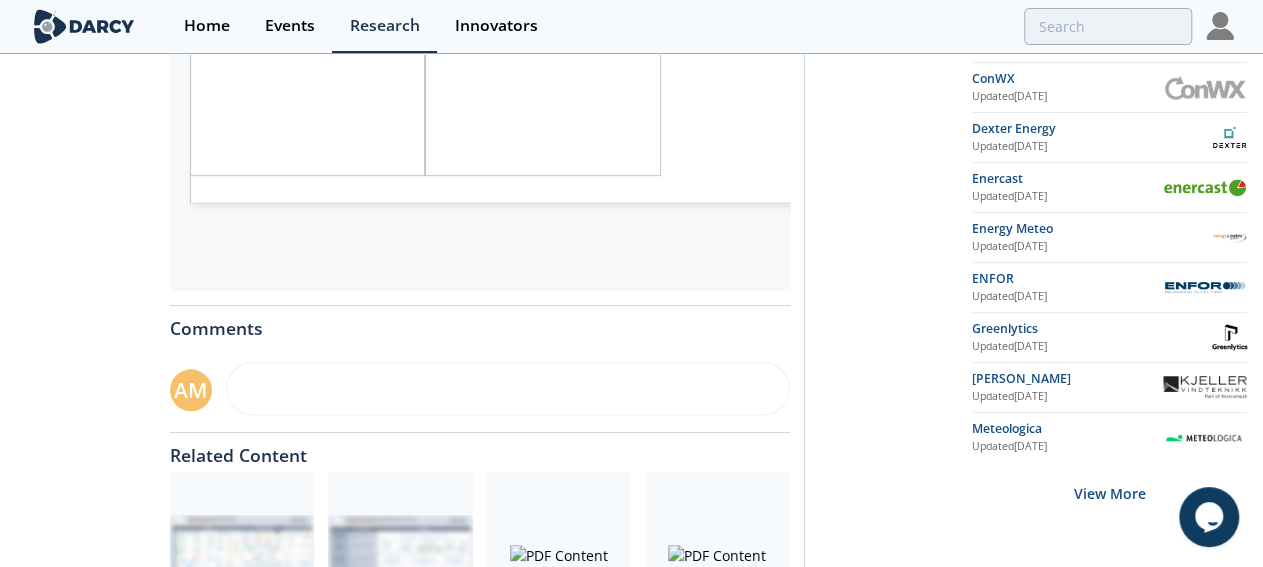 scroll, scrollTop: 832, scrollLeft: 0, axis: vertical 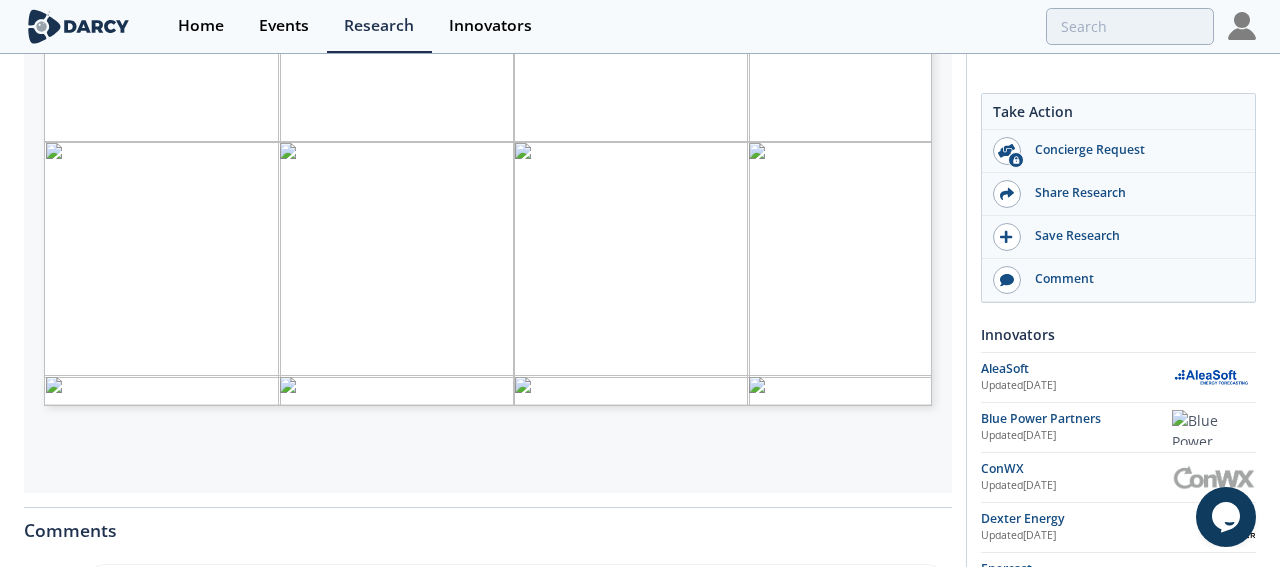 type on "23" 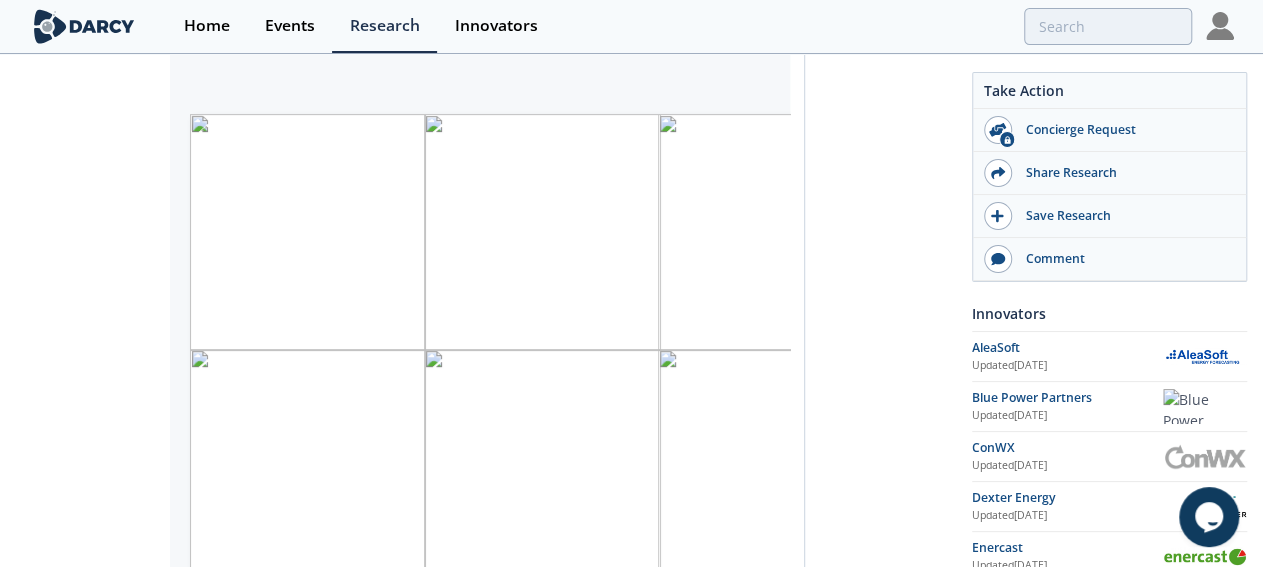 scroll, scrollTop: 0, scrollLeft: 0, axis: both 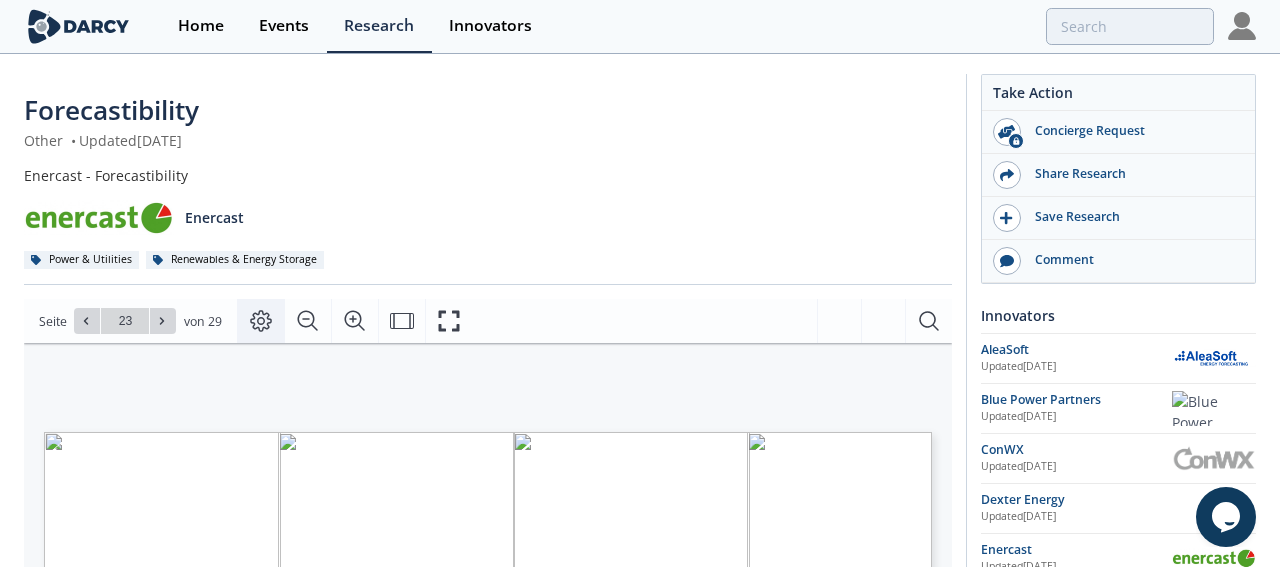 click 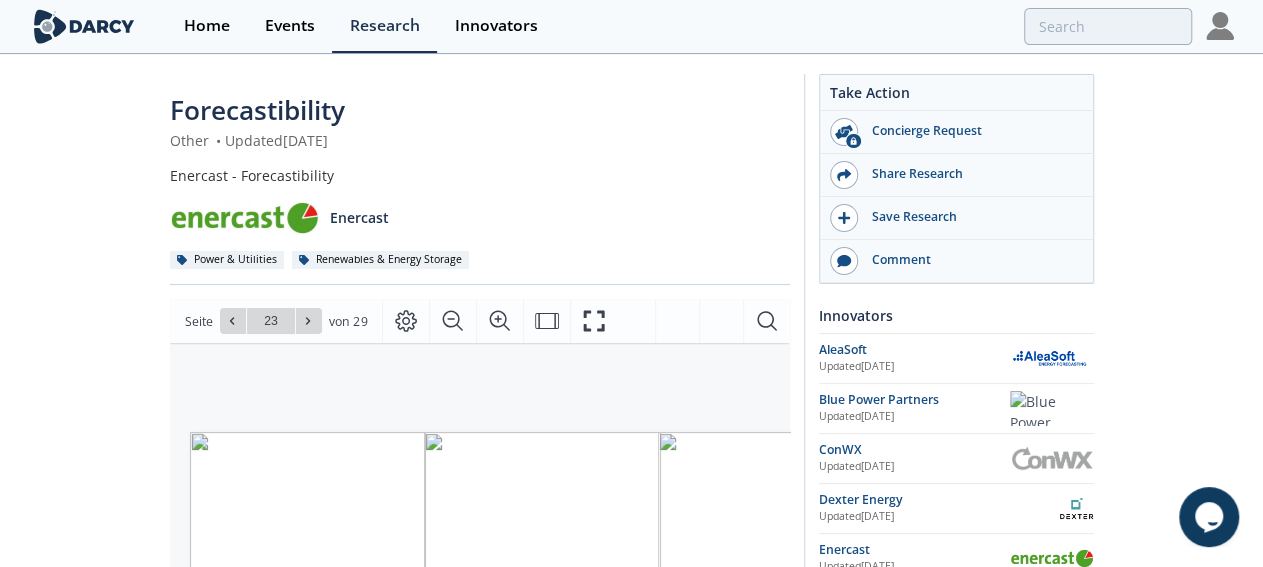 click on "Other
•
Updated  January 22, 2024" at bounding box center [480, 140] 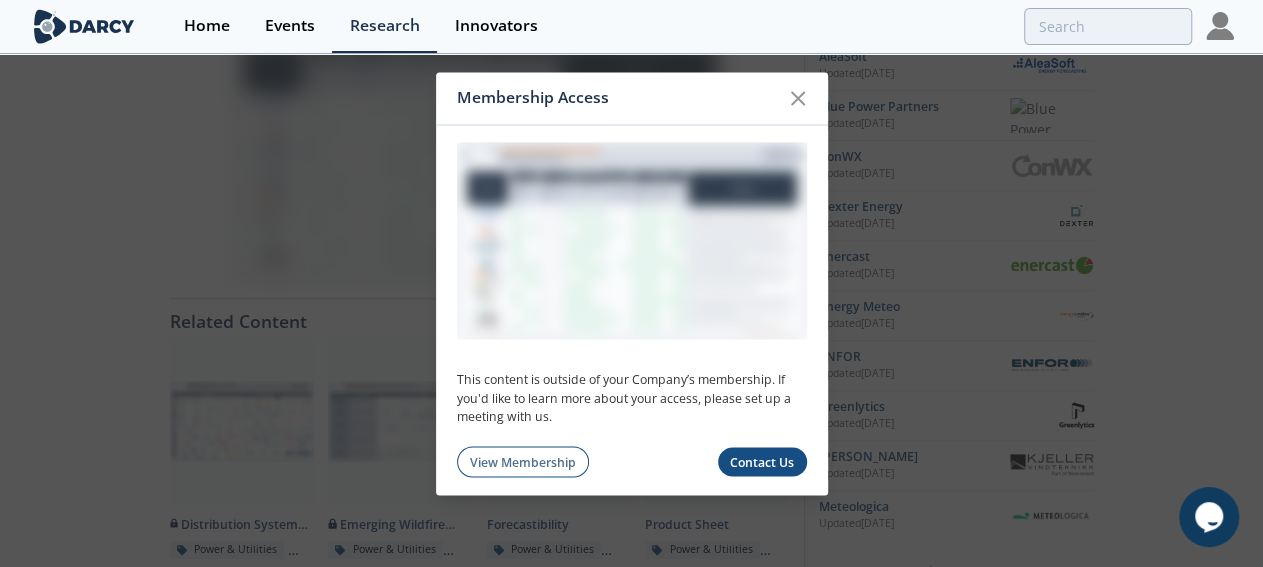 scroll, scrollTop: 232, scrollLeft: 0, axis: vertical 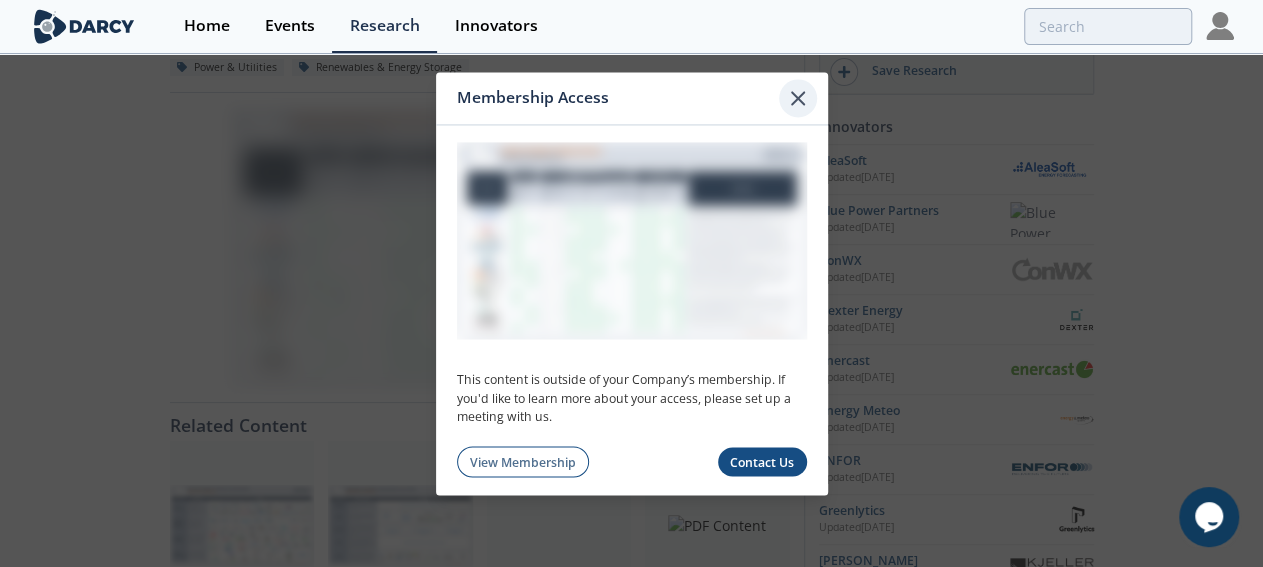 click 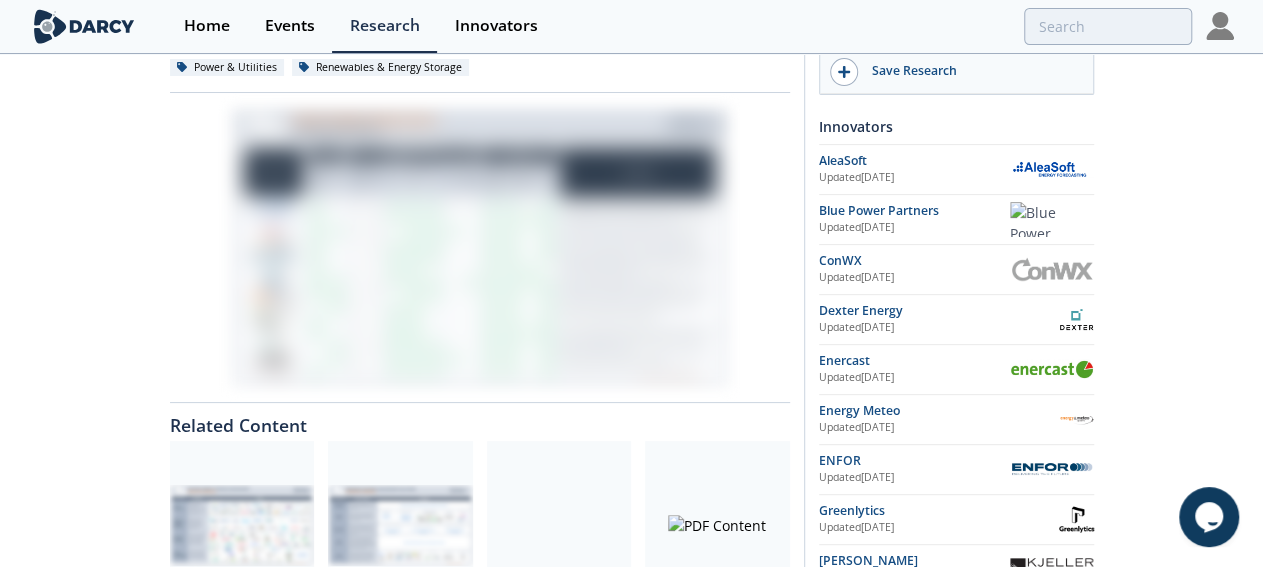 scroll, scrollTop: 0, scrollLeft: 0, axis: both 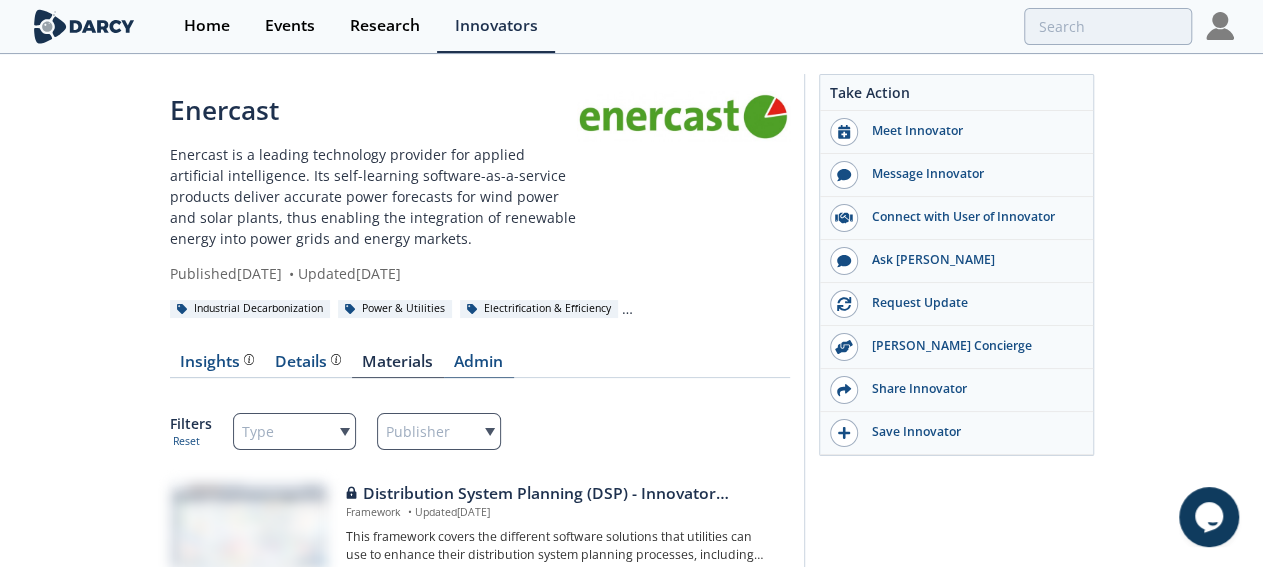 click on "Admin" at bounding box center (479, 366) 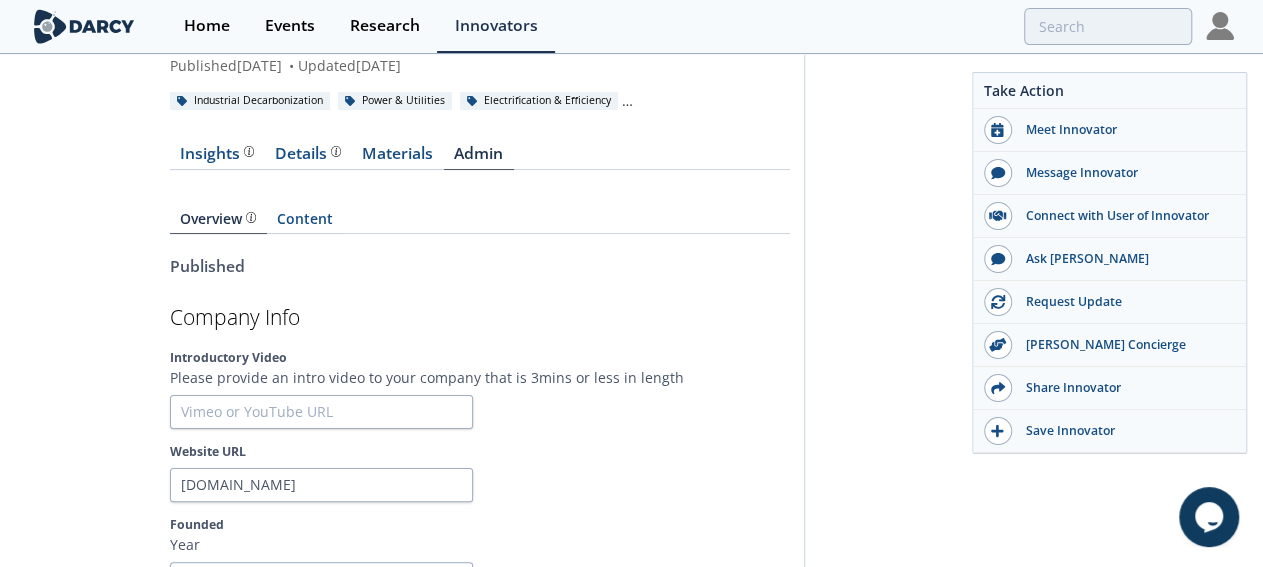 scroll, scrollTop: 416, scrollLeft: 0, axis: vertical 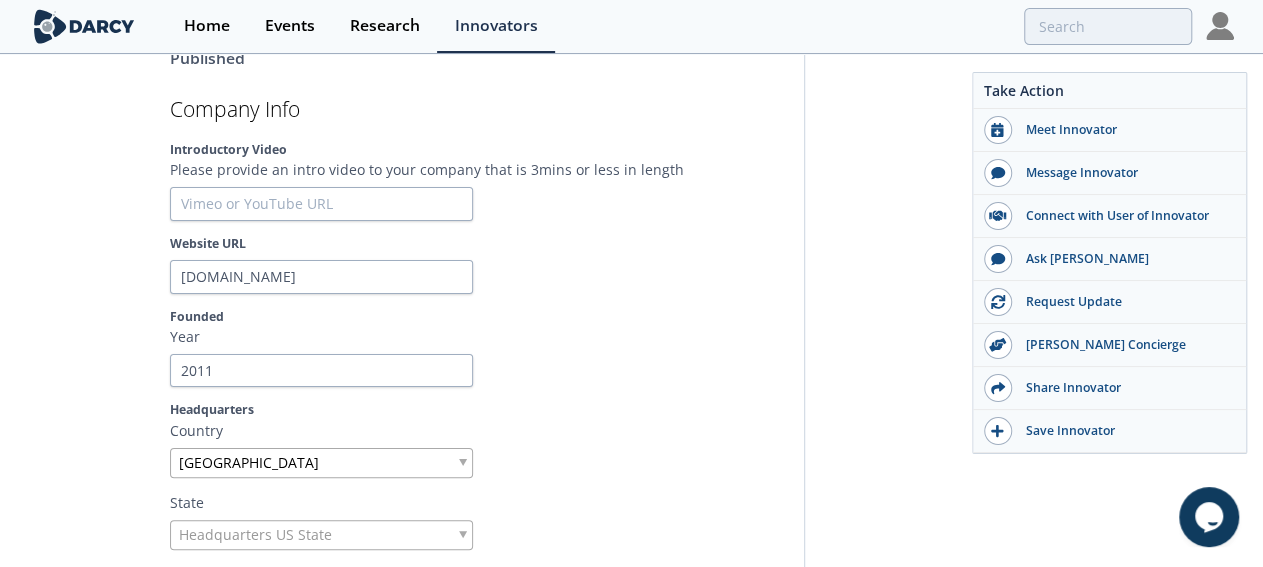 click on "Website URL
www.enercast.de" at bounding box center (480, 264) 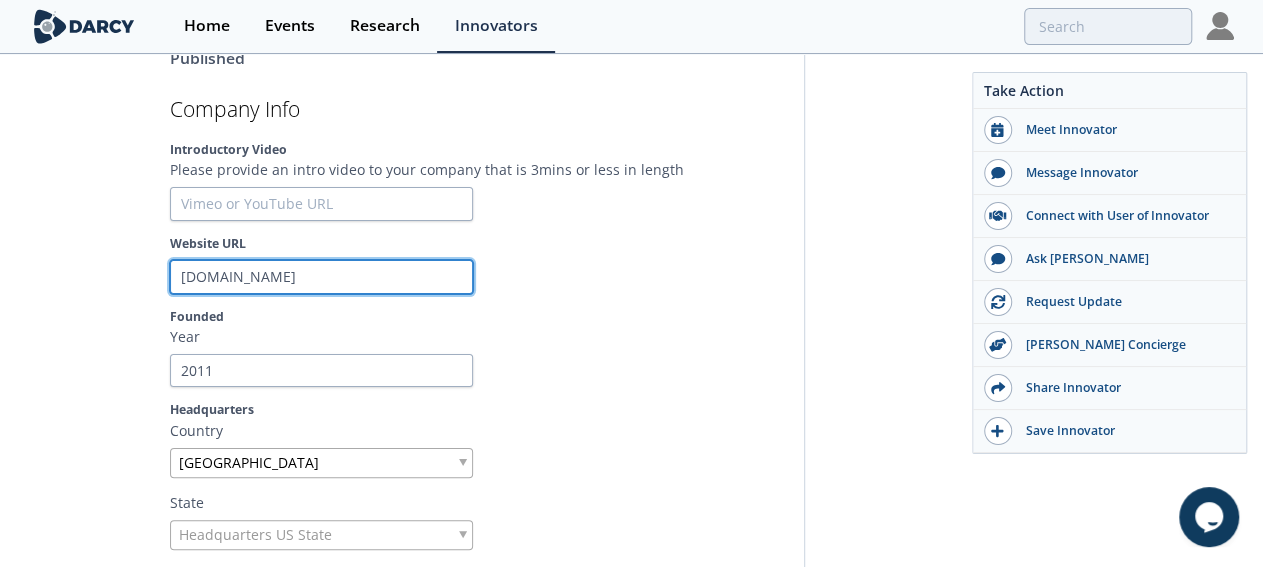 click on "www.enercast.de" at bounding box center [321, 277] 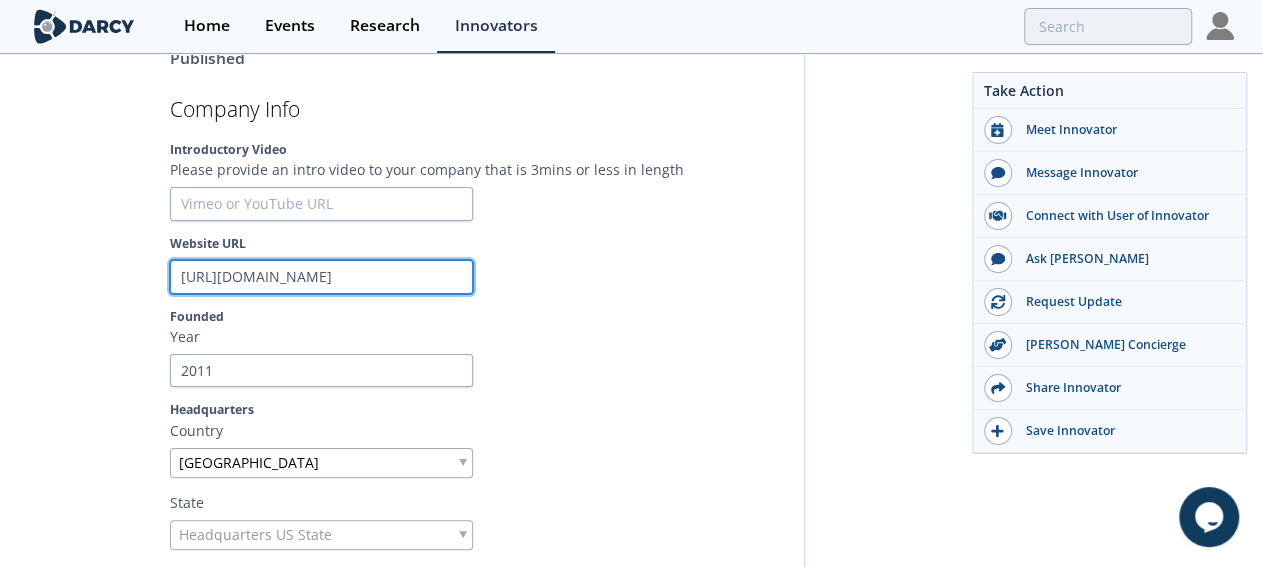 type 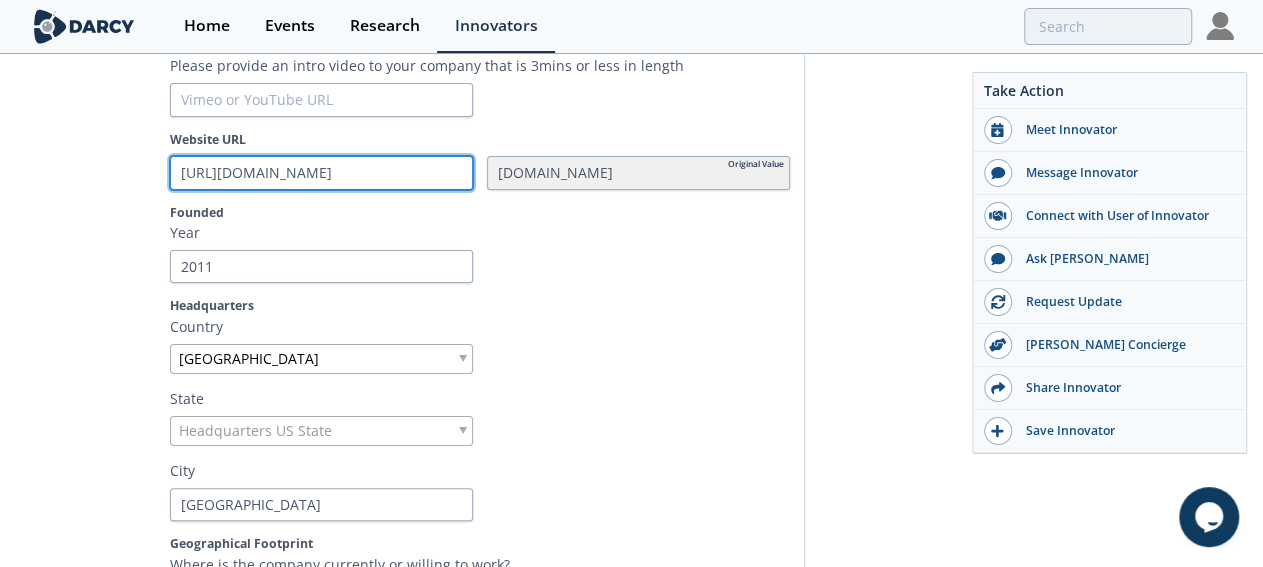 scroll, scrollTop: 624, scrollLeft: 0, axis: vertical 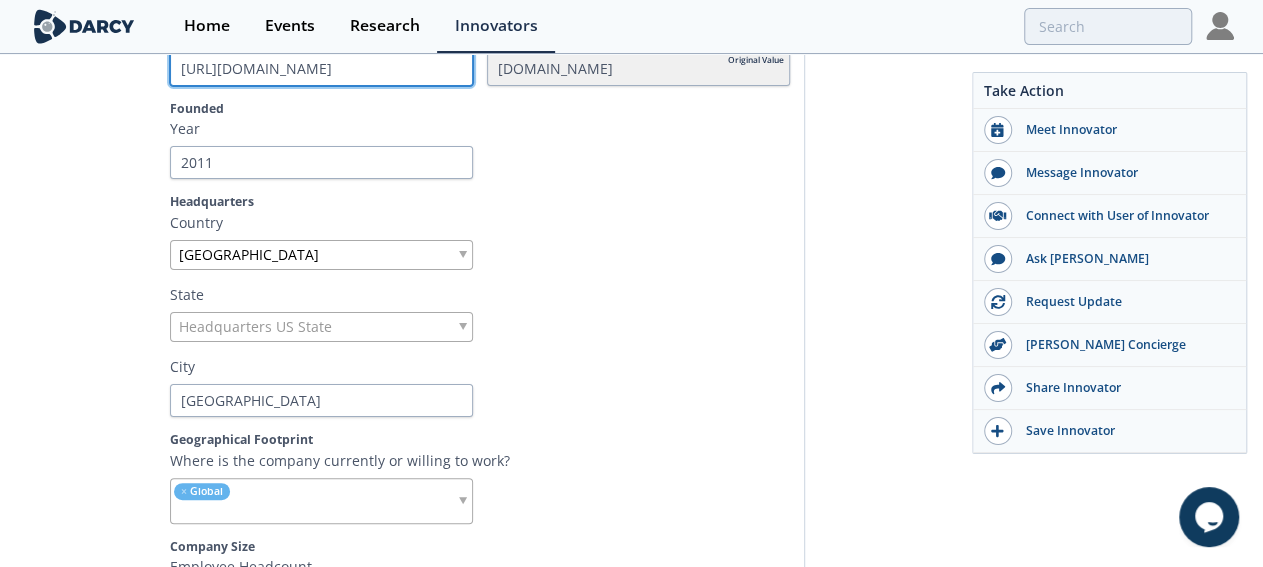 type on "https://www.enercast.de/" 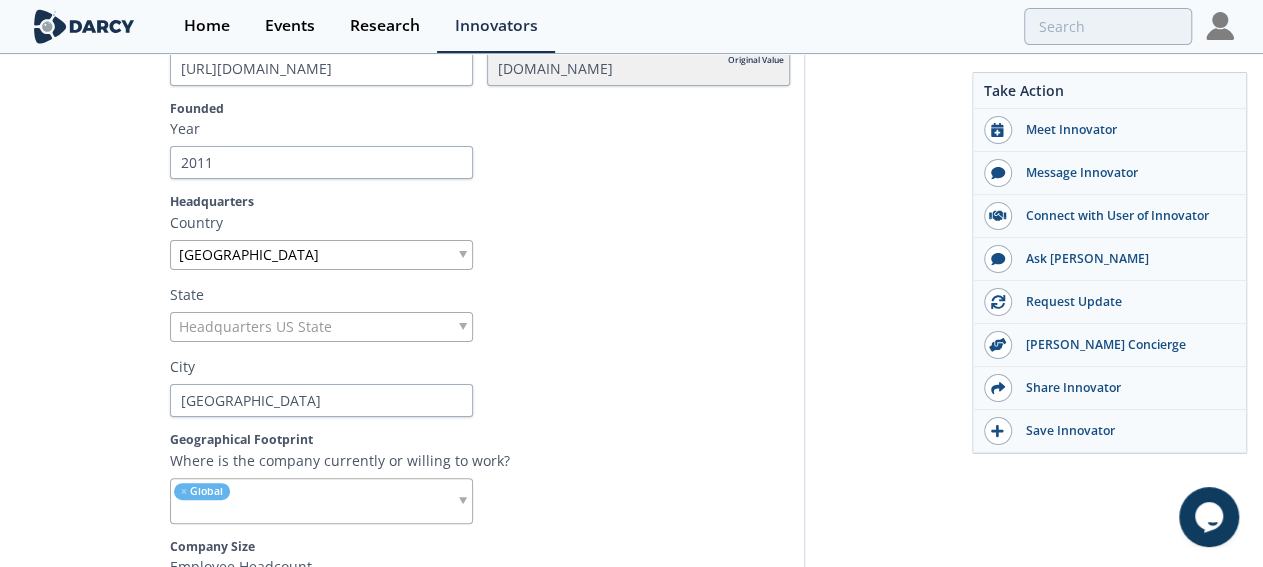 type 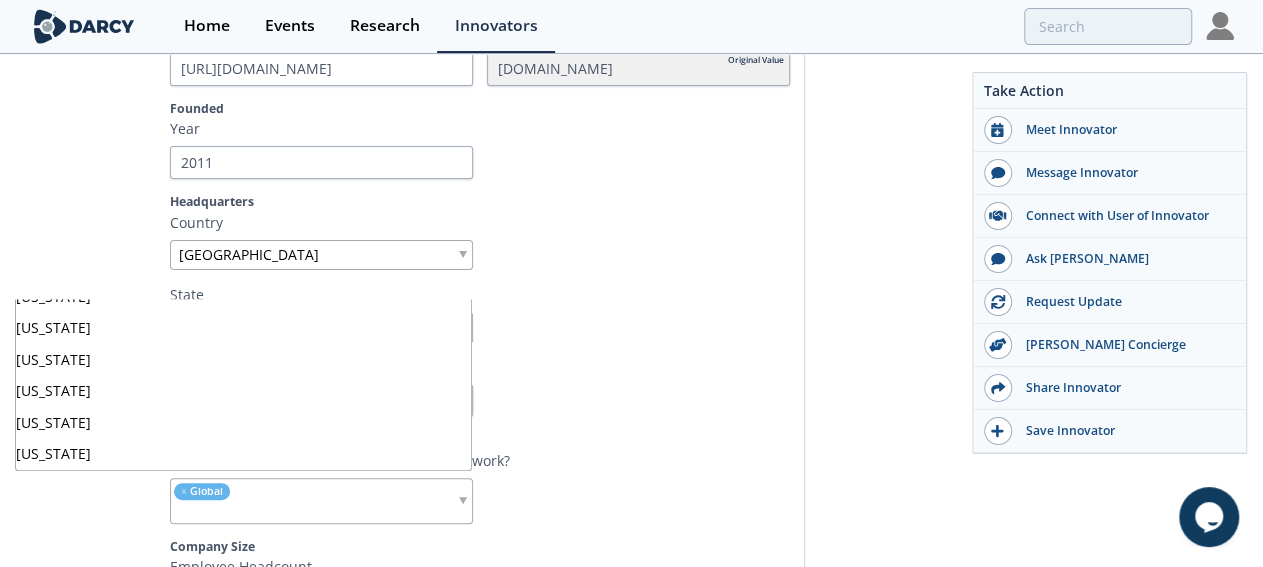 scroll, scrollTop: 1435, scrollLeft: 0, axis: vertical 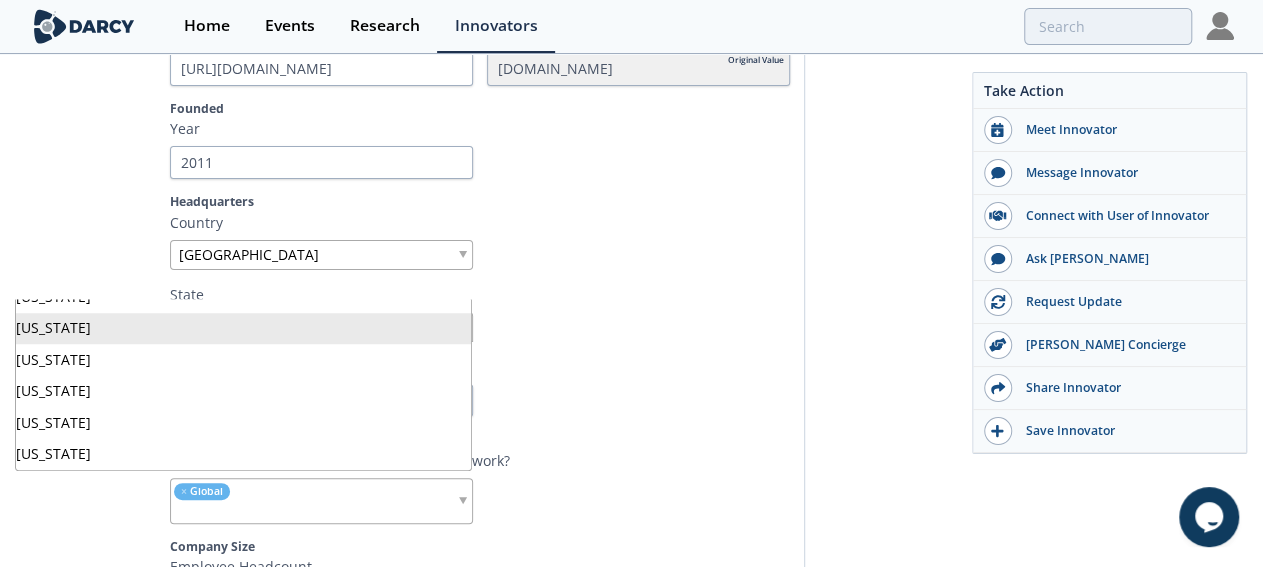 click on "City" at bounding box center (480, 366) 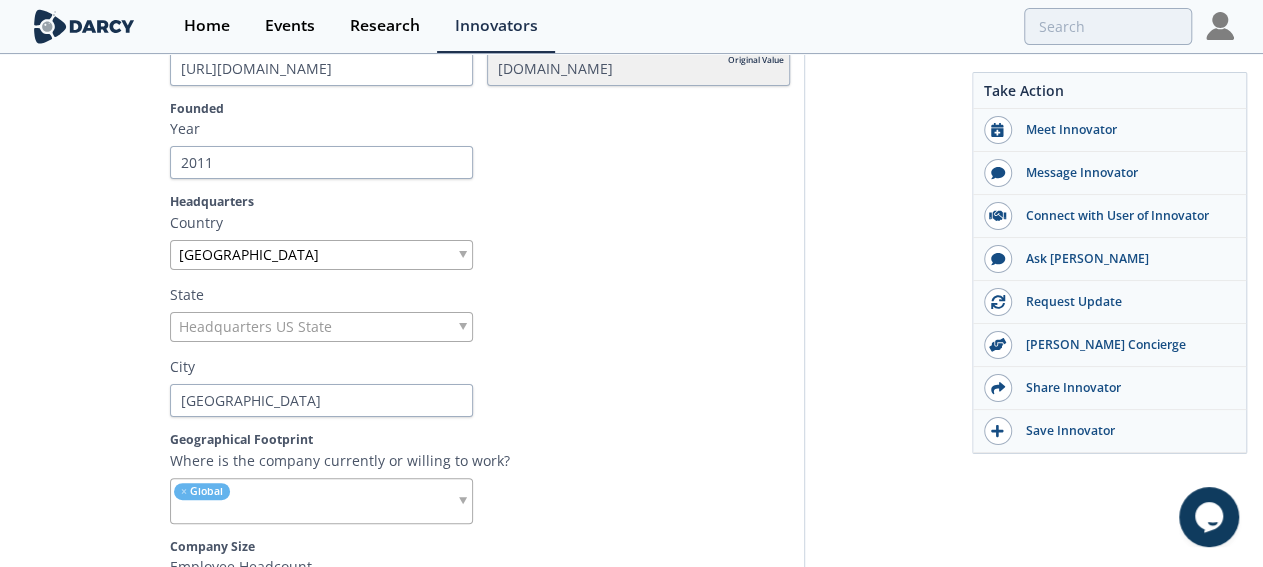 scroll, scrollTop: 728, scrollLeft: 0, axis: vertical 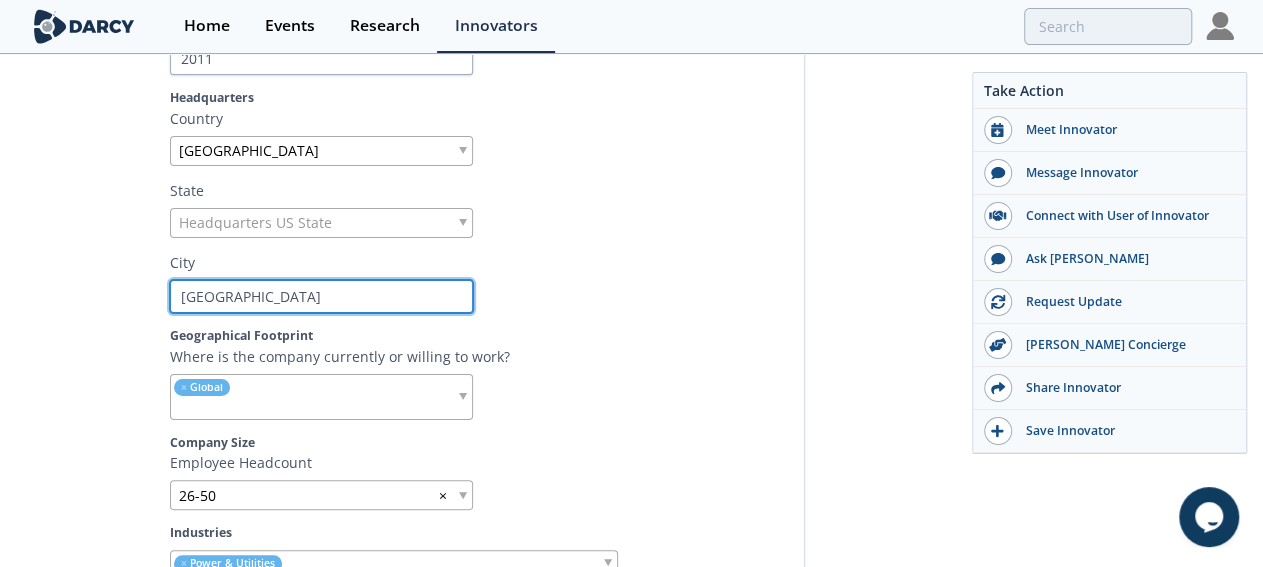 click on "Kassel" at bounding box center (321, 297) 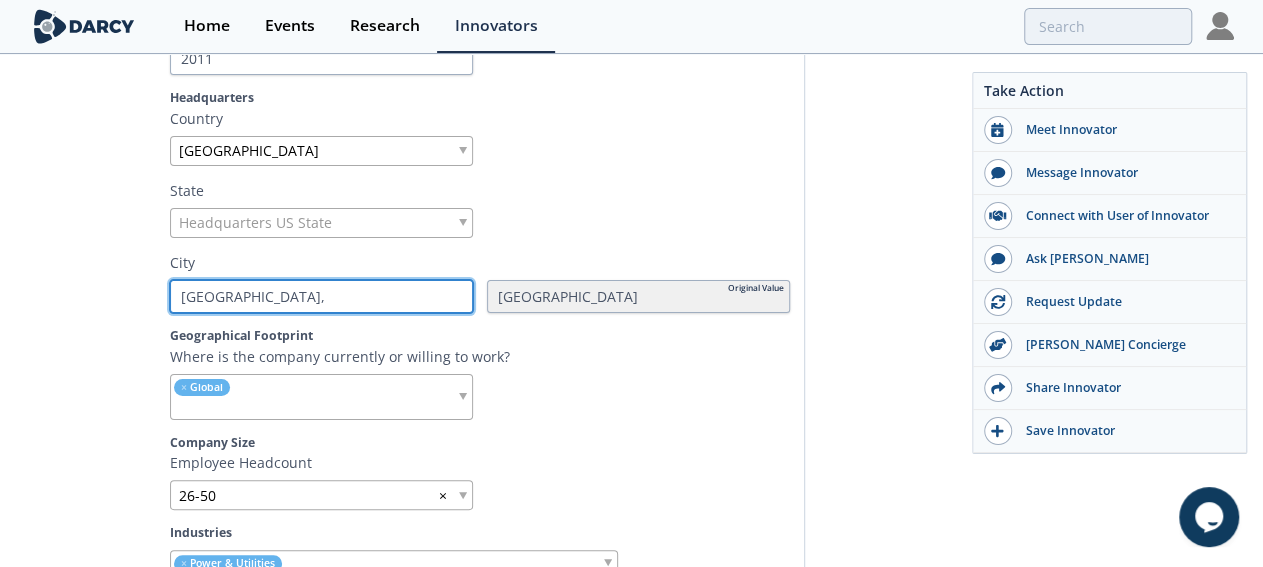 type on "Kassel," 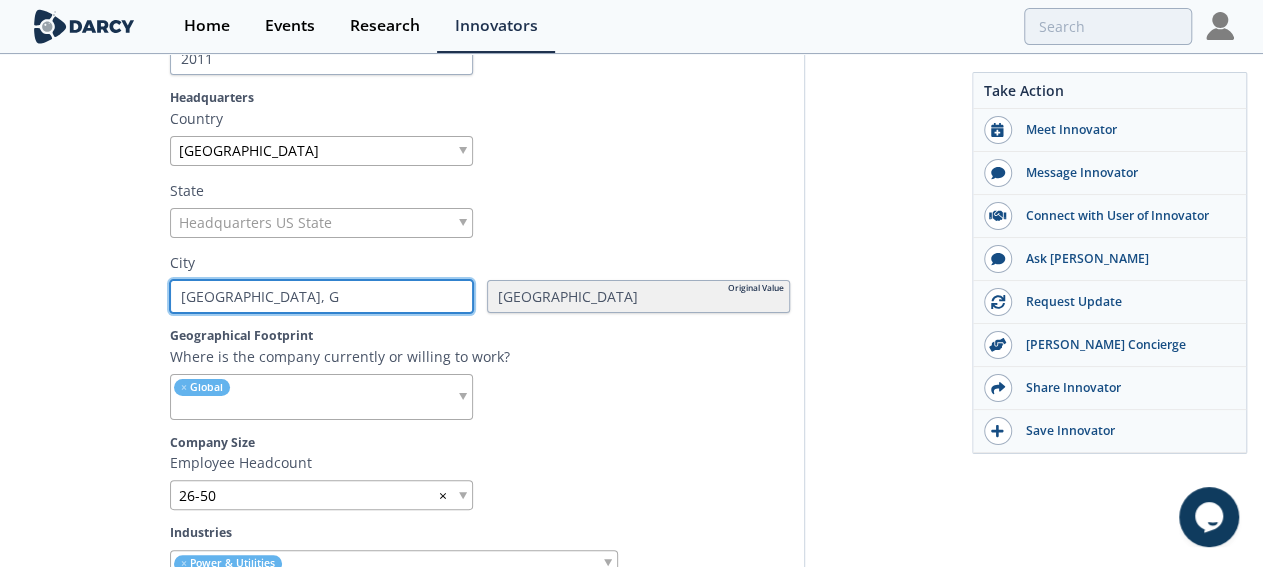 type 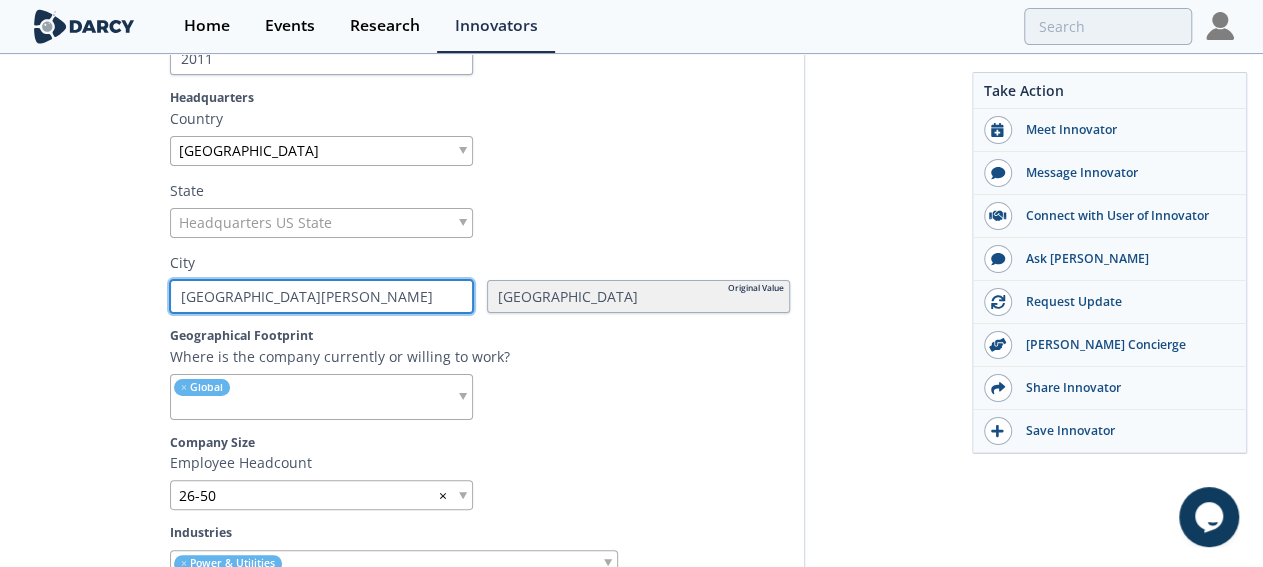type on "Kassel, Ger" 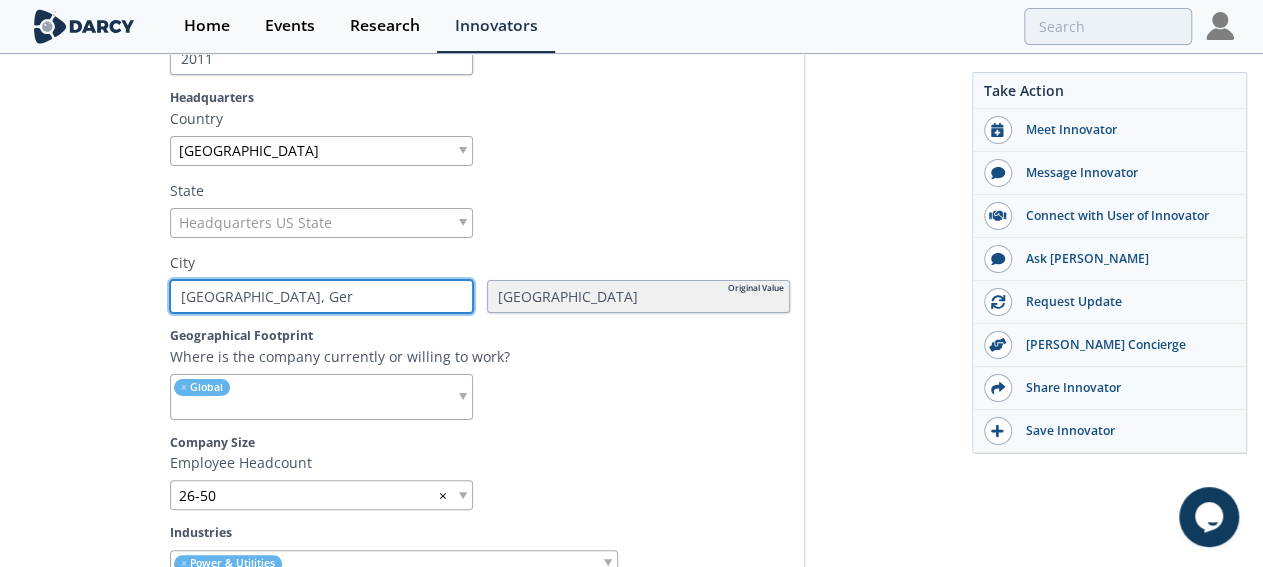 type on "Kassel, Germ" 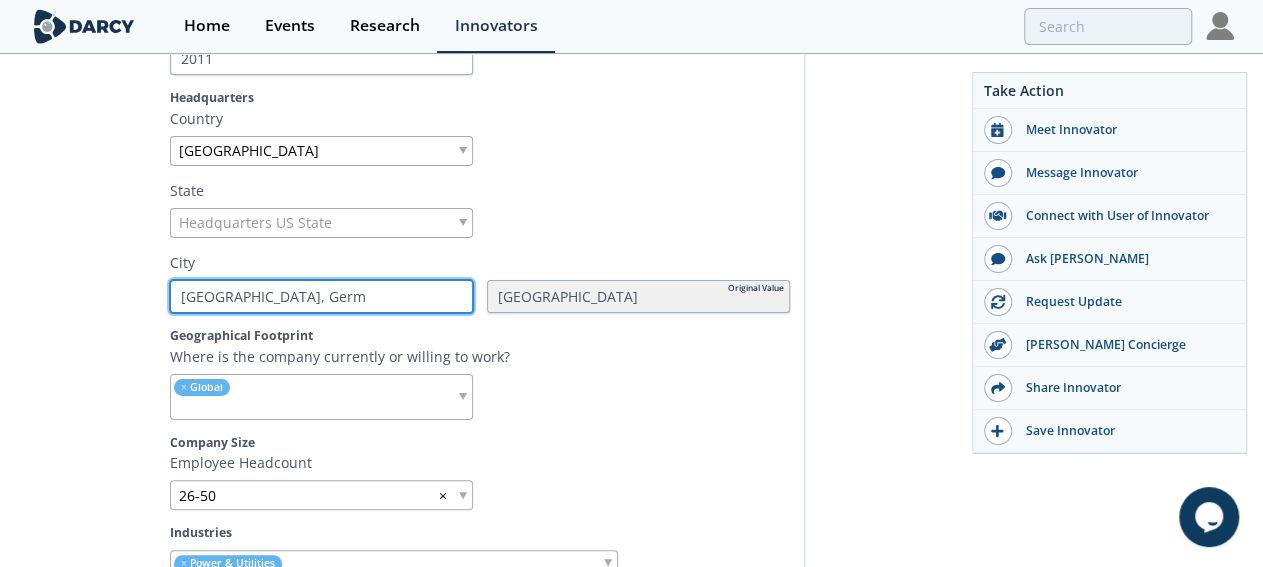 type on "Kassel, Germa" 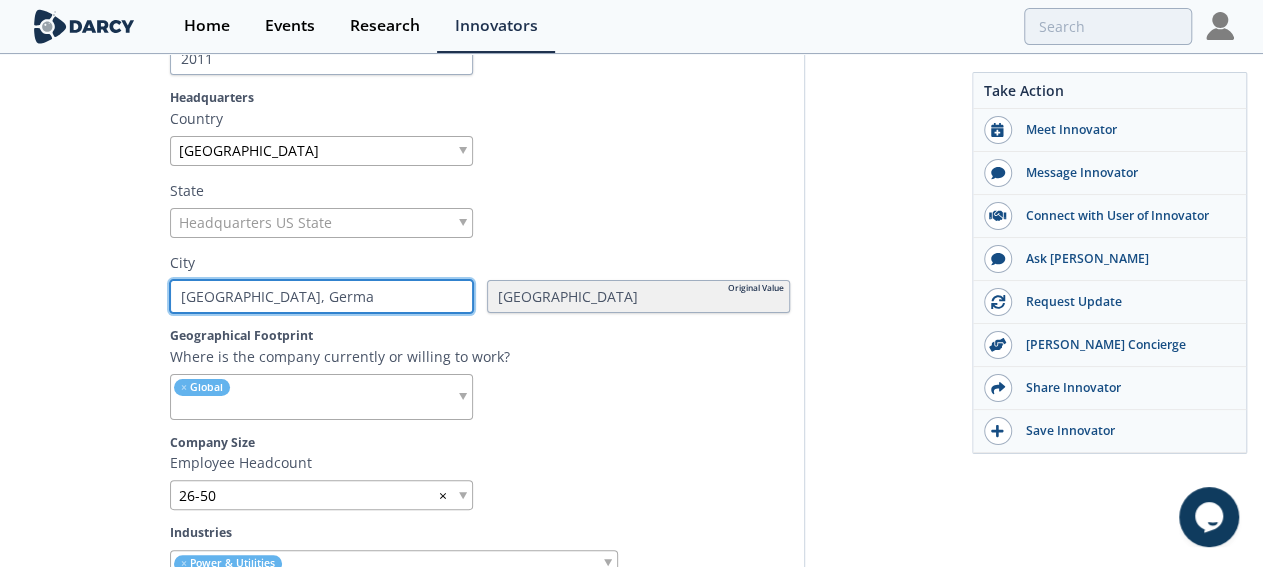 type on "Kassel, German" 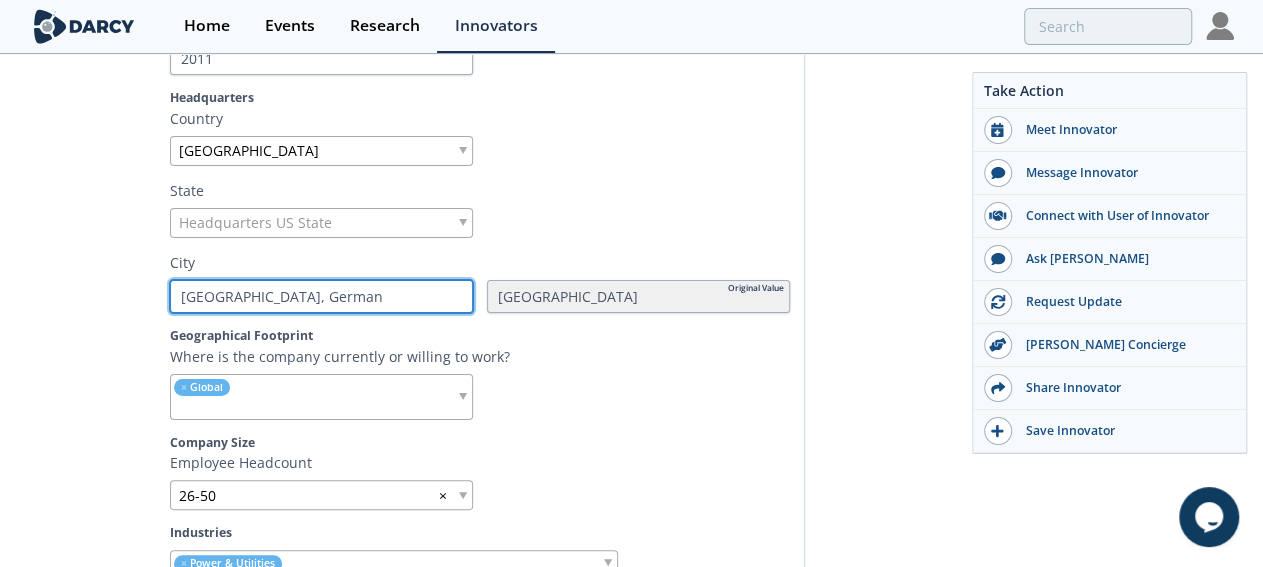 type 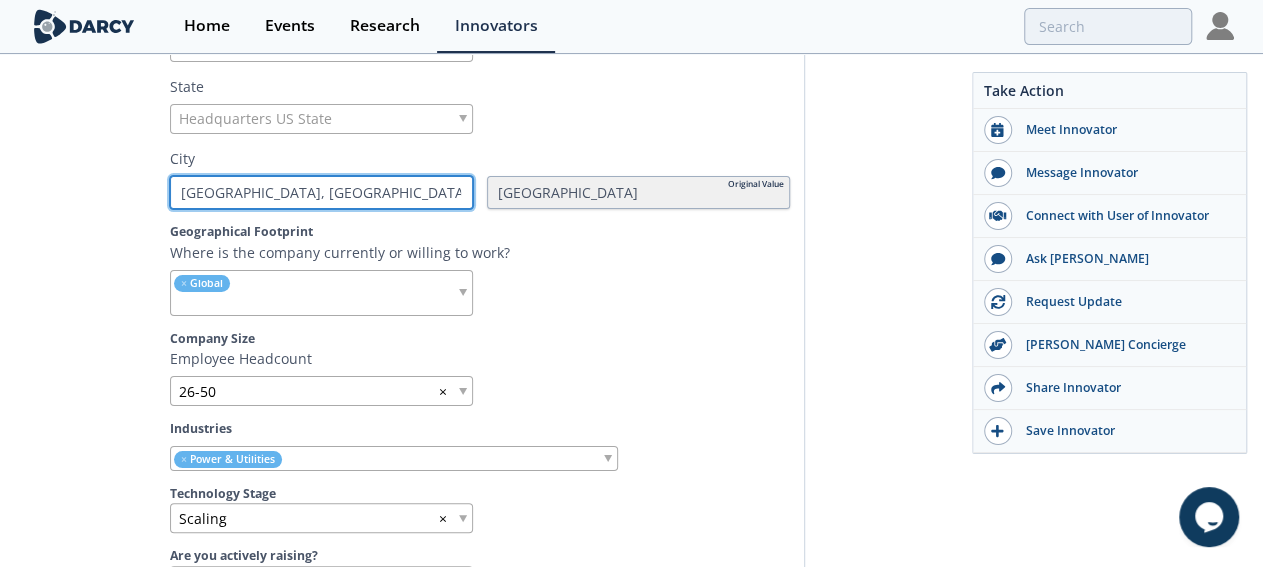 scroll, scrollTop: 936, scrollLeft: 0, axis: vertical 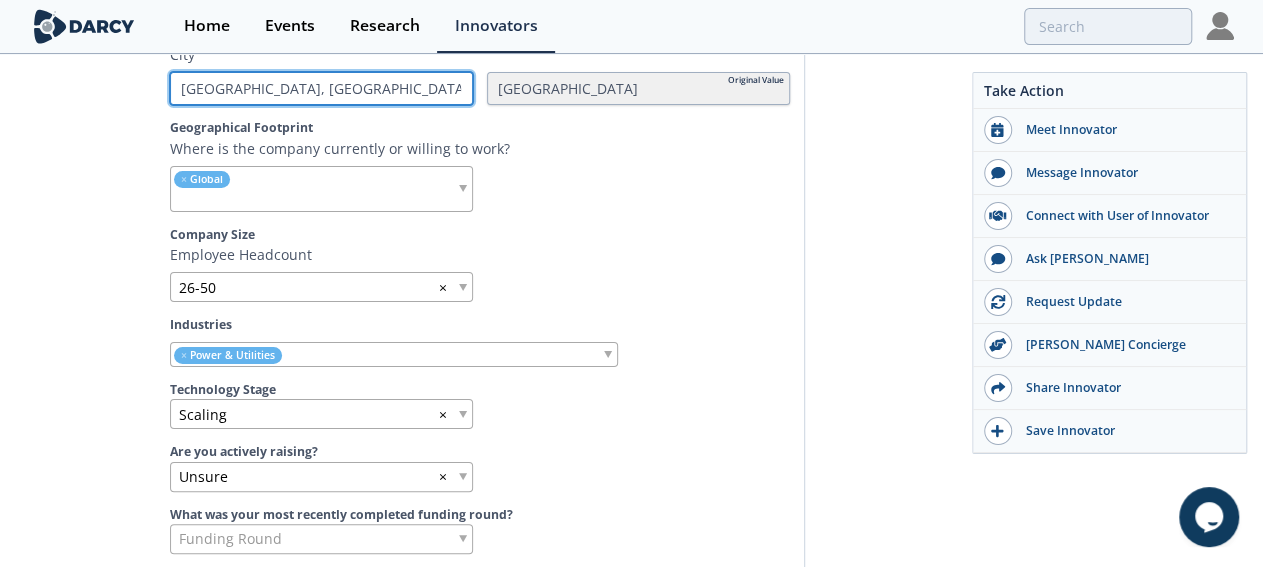 type on "Kassel, Germany" 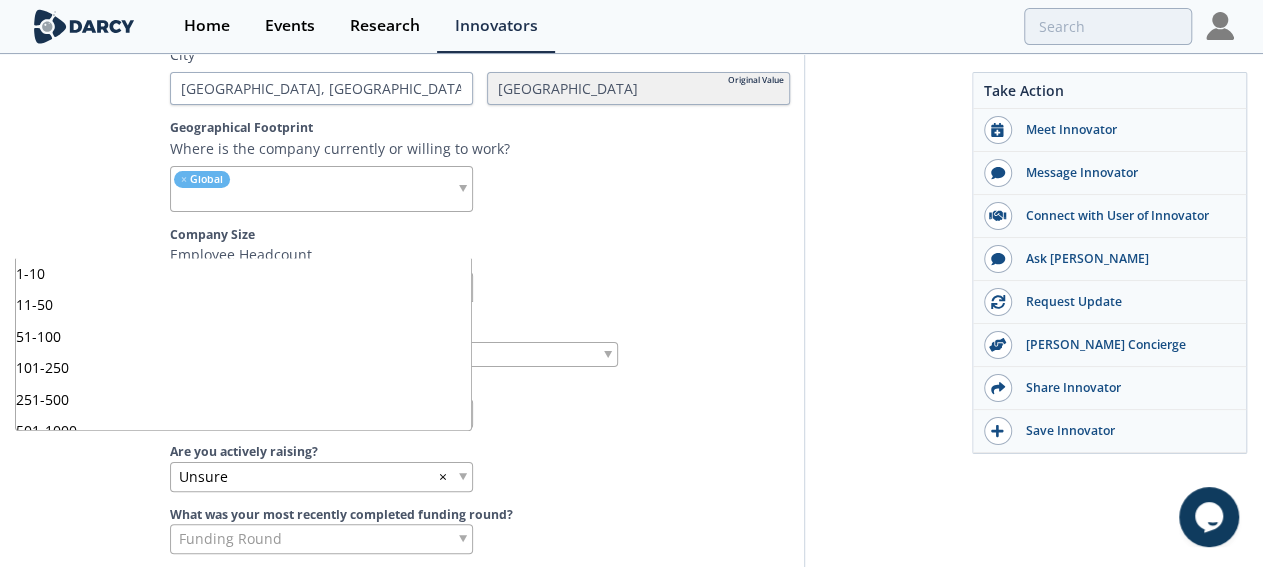 click on "26-50
×" at bounding box center (321, 287) 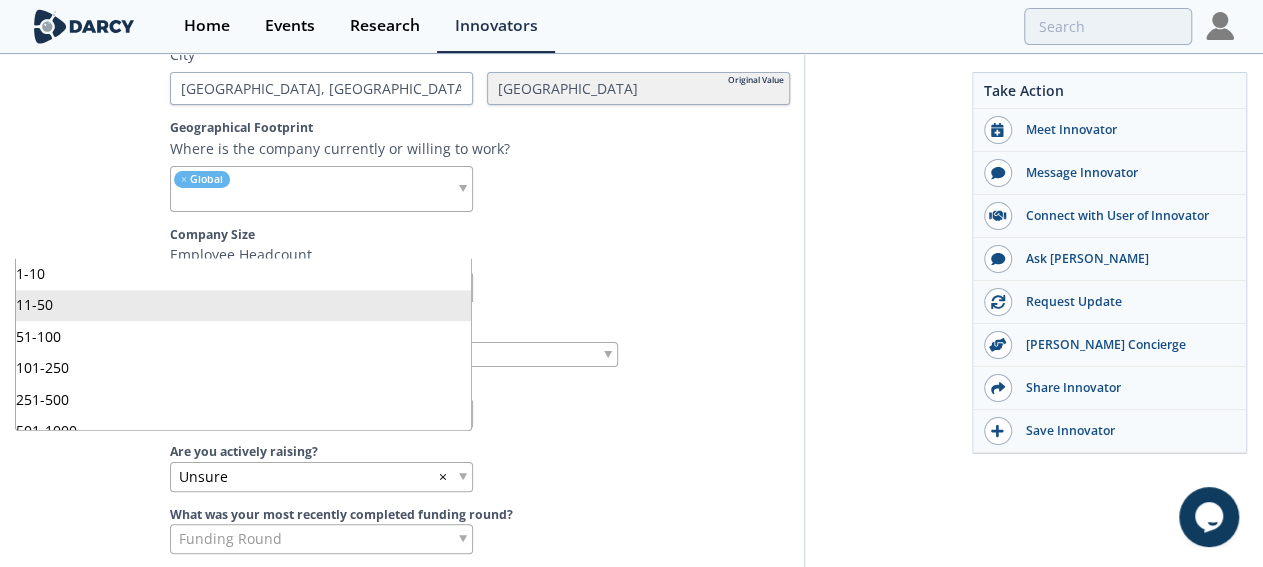 type 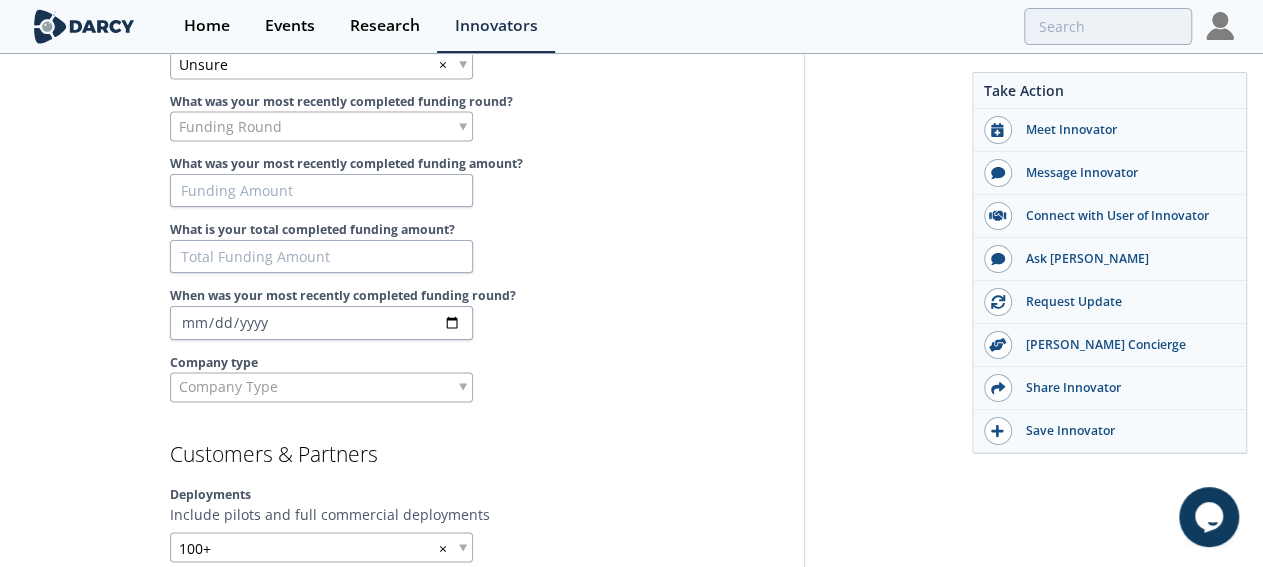 scroll, scrollTop: 1248, scrollLeft: 0, axis: vertical 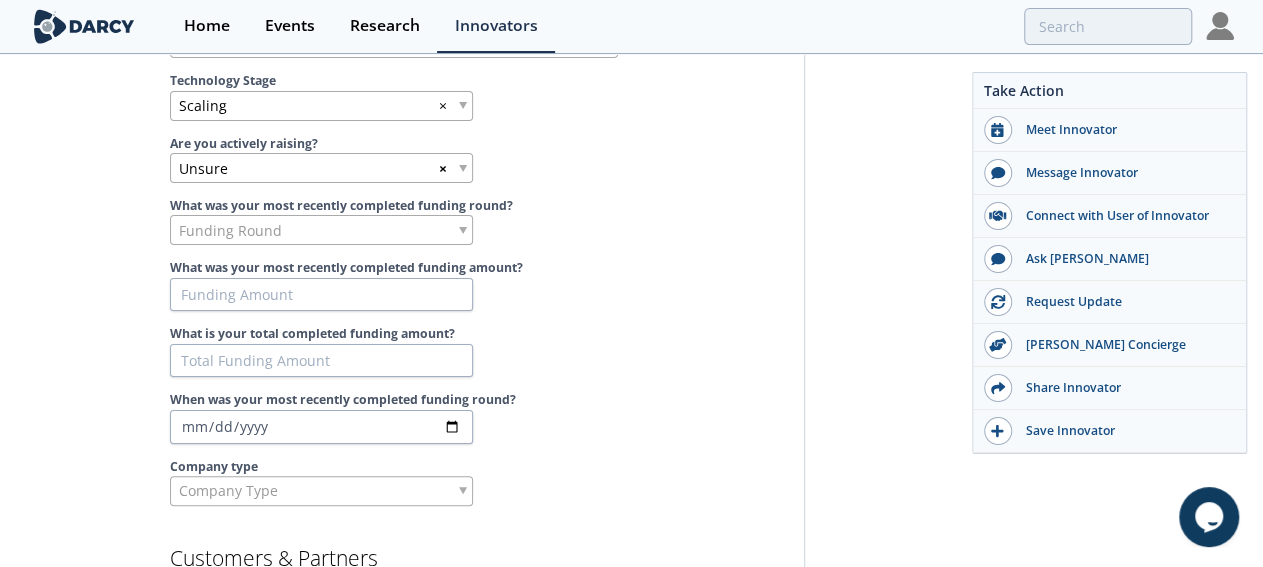 click on "×" at bounding box center [443, 168] 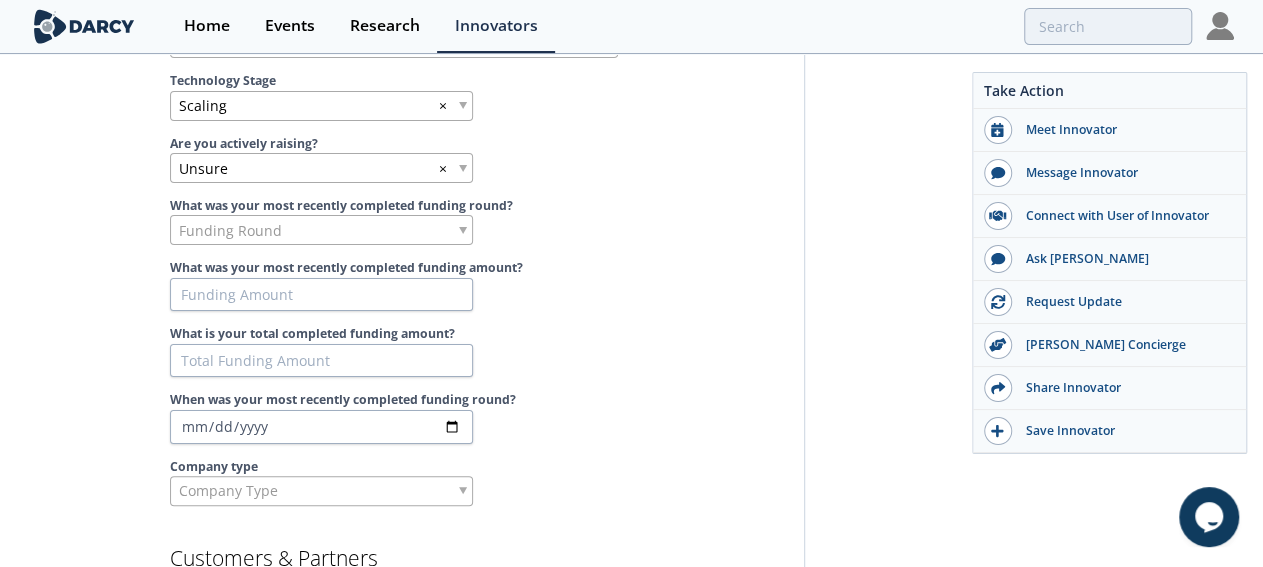 click at bounding box center [463, 168] 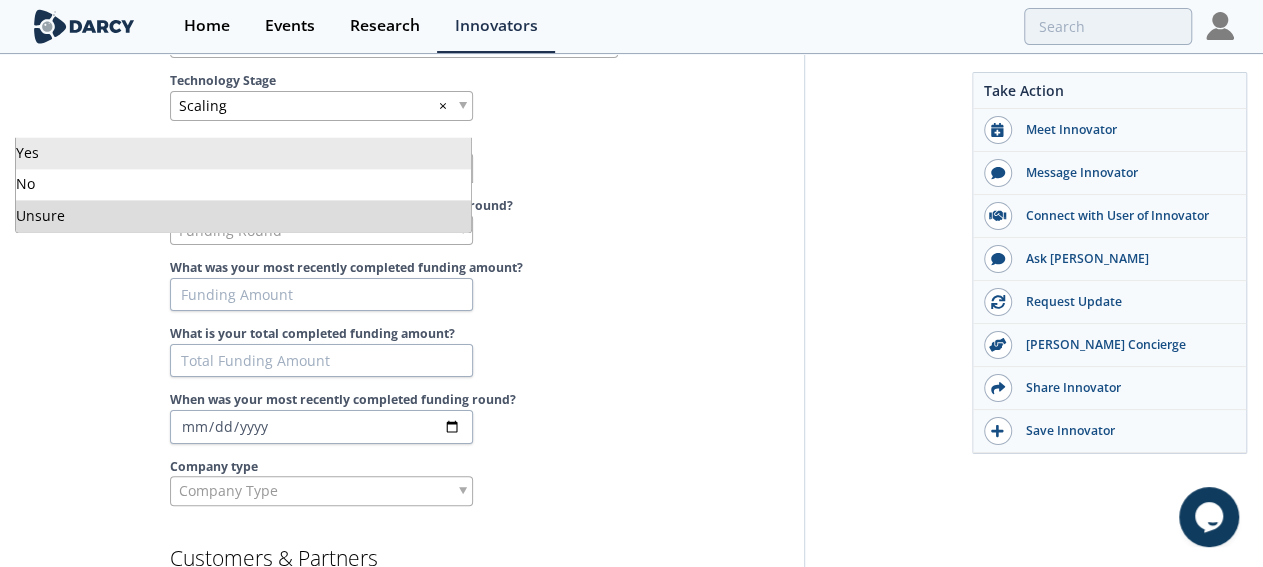 click at bounding box center (638, 295) 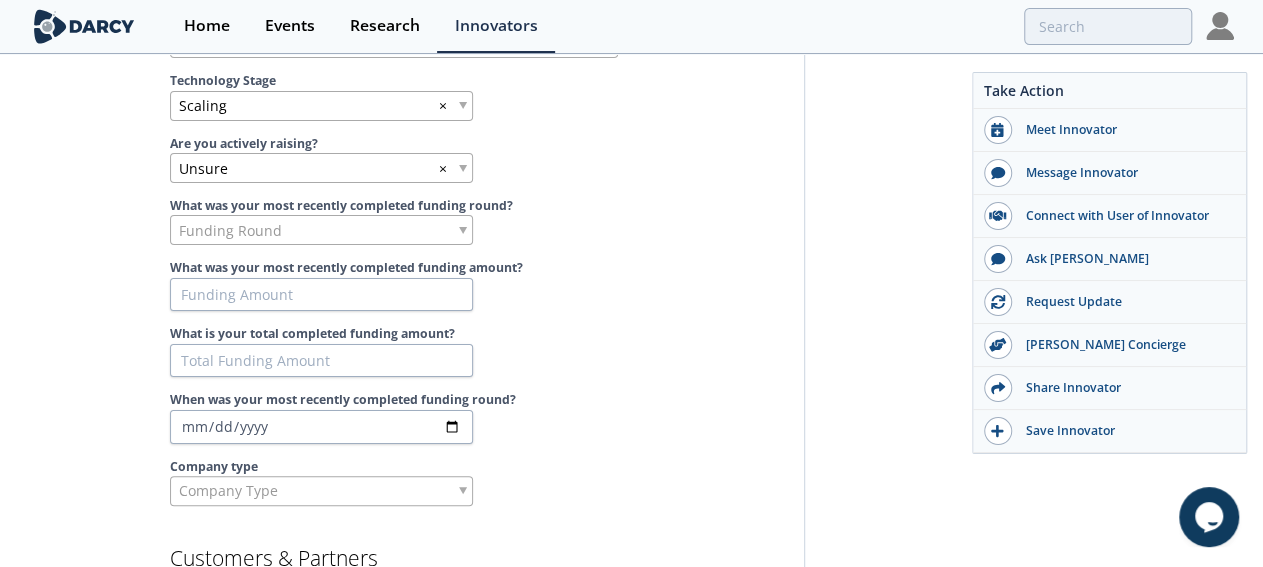 scroll, scrollTop: 1352, scrollLeft: 0, axis: vertical 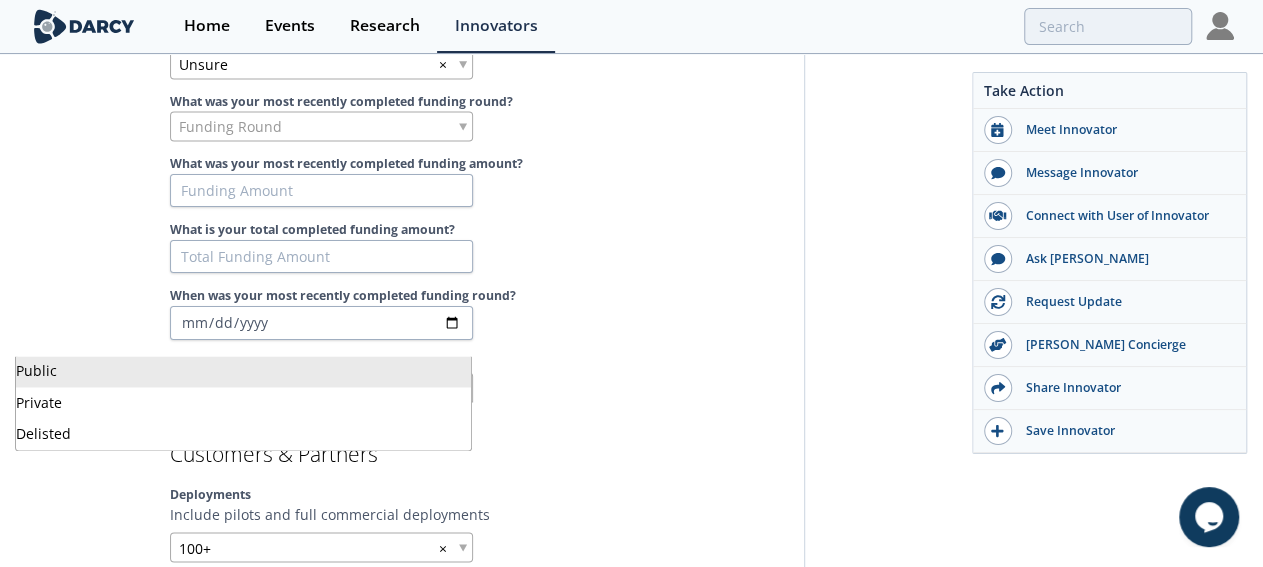 click on "Company Type" at bounding box center (321, 387) 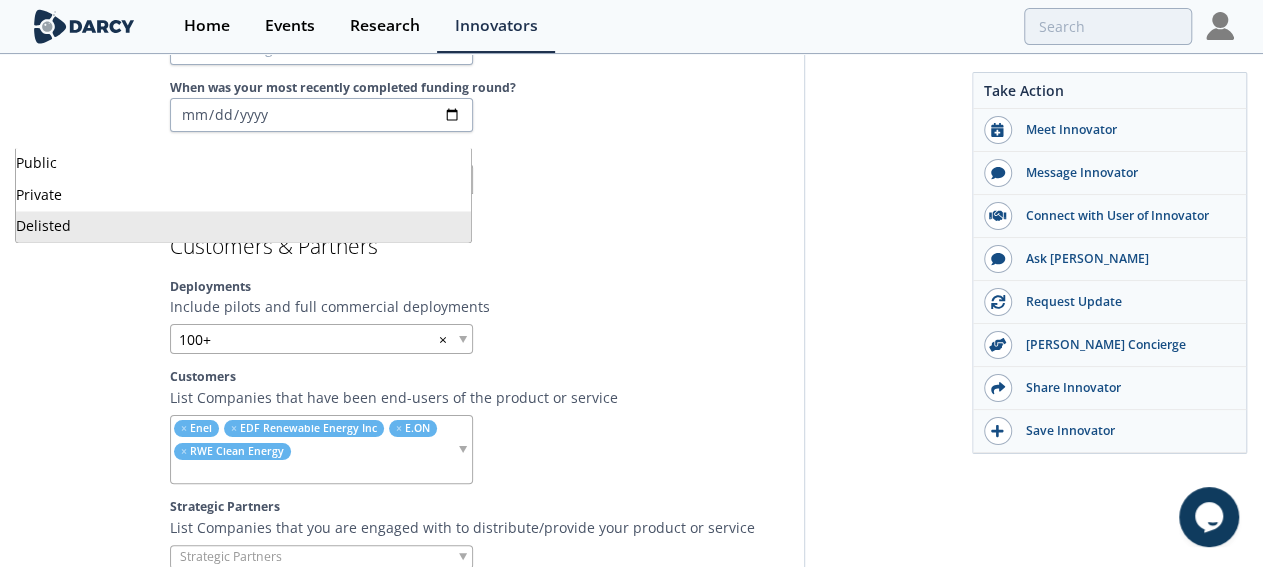 scroll, scrollTop: 1456, scrollLeft: 0, axis: vertical 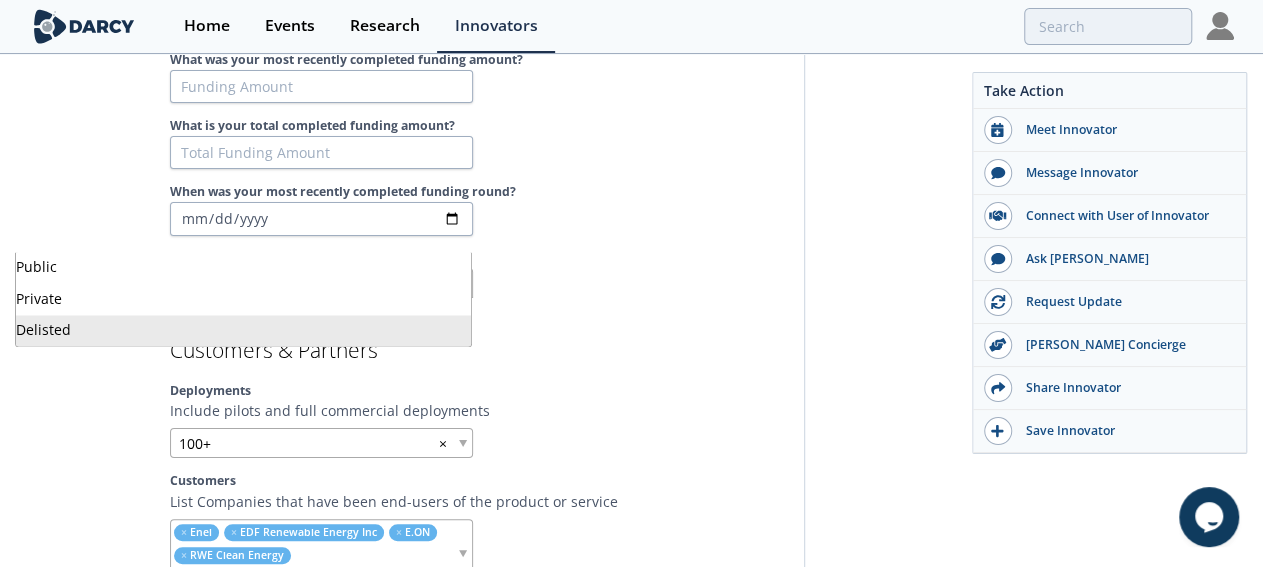 click on "Deployments" at bounding box center [480, 391] 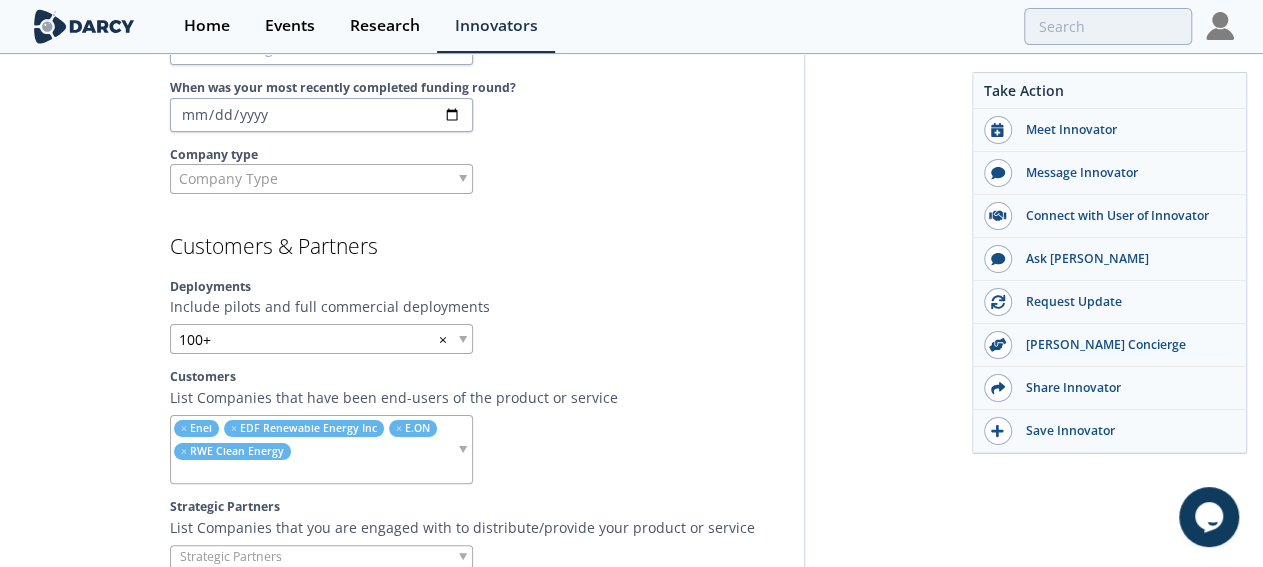 scroll, scrollTop: 1664, scrollLeft: 0, axis: vertical 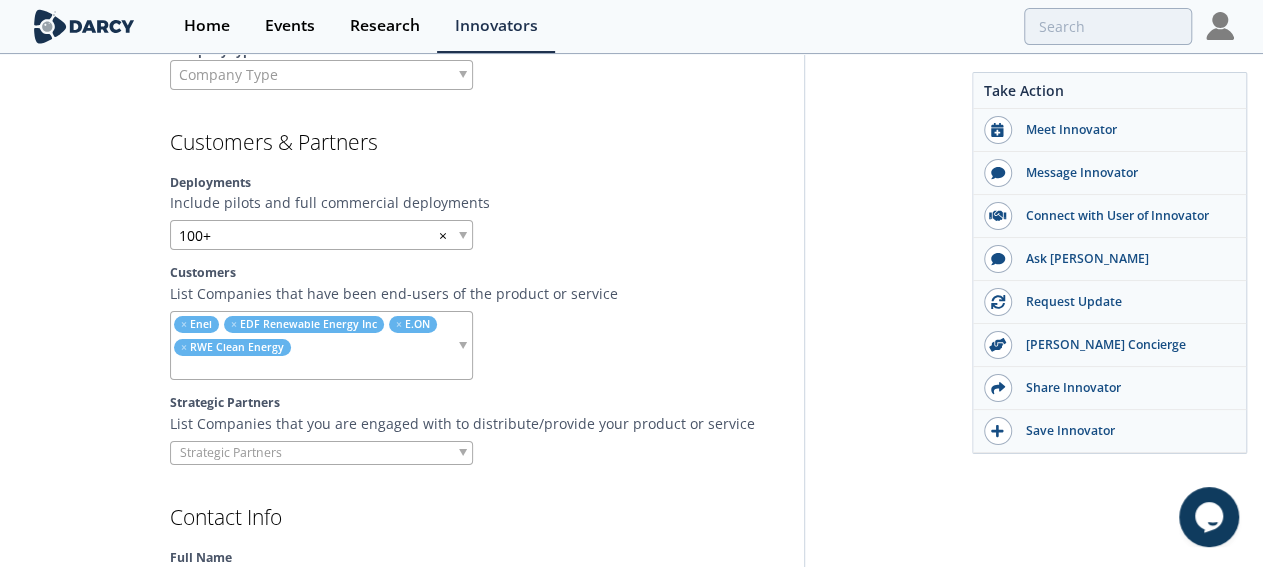 click at bounding box center (463, 235) 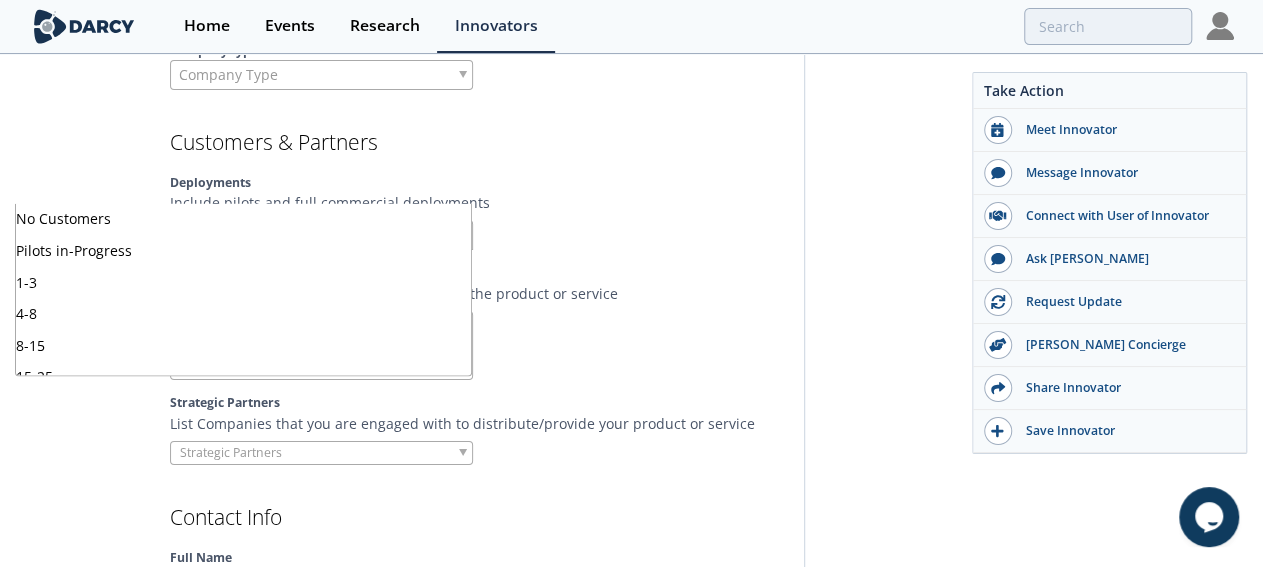 scroll, scrollTop: 112, scrollLeft: 0, axis: vertical 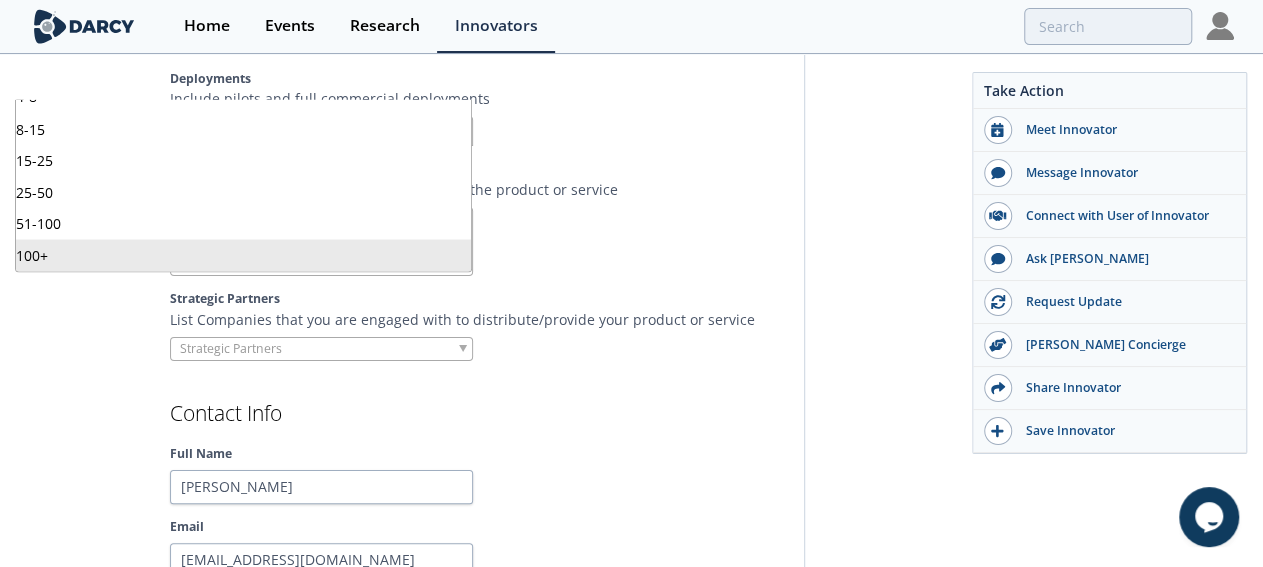 click on "Strategic Partners
List Companies that you are engaged with to distribute/provide your product or service" at bounding box center [480, 325] 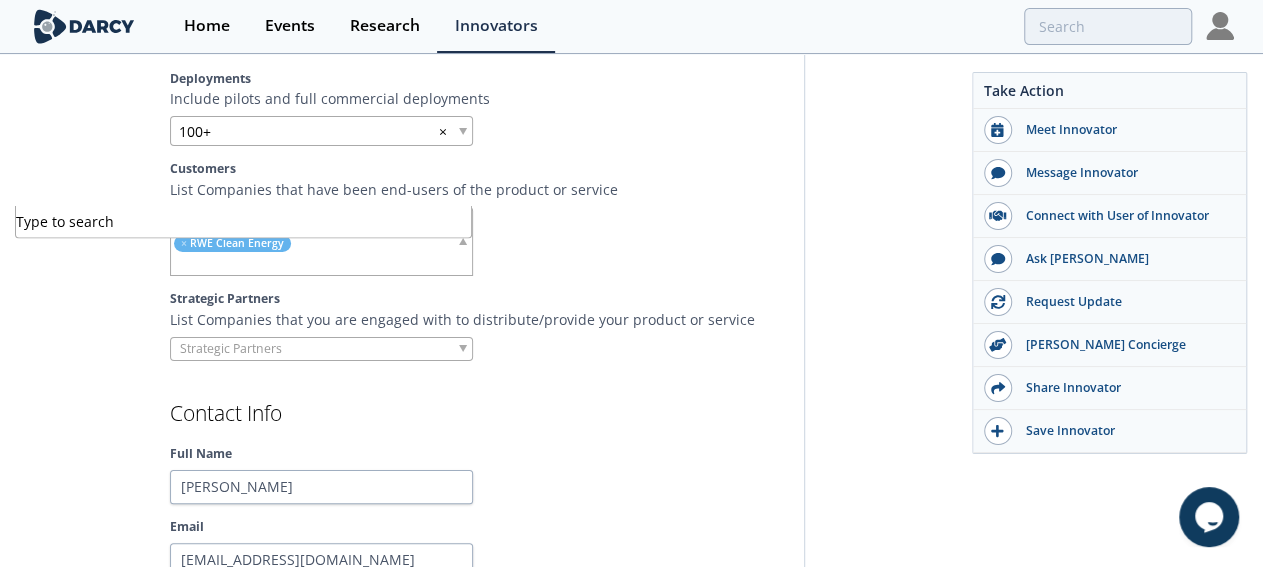 click at bounding box center [463, 241] 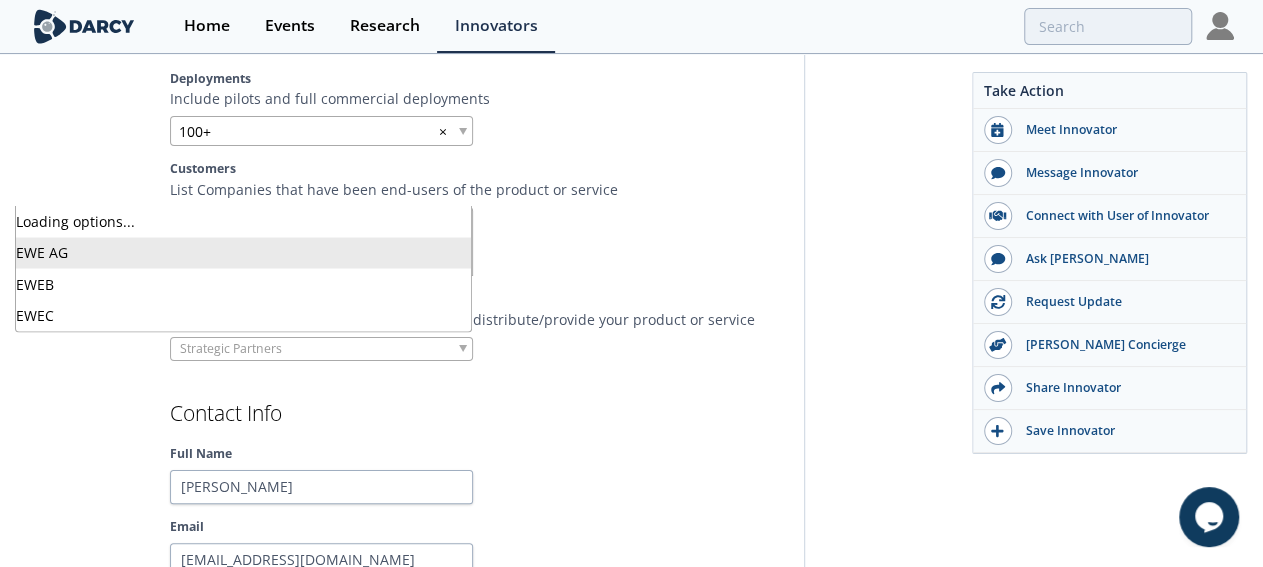 type on "E" 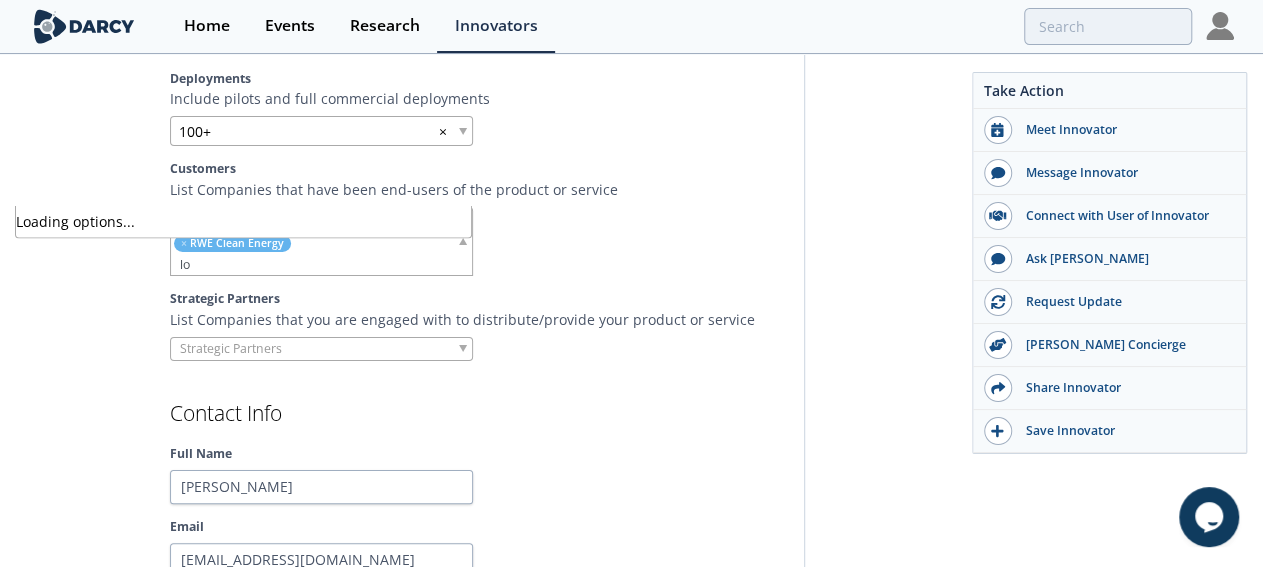 type on "l" 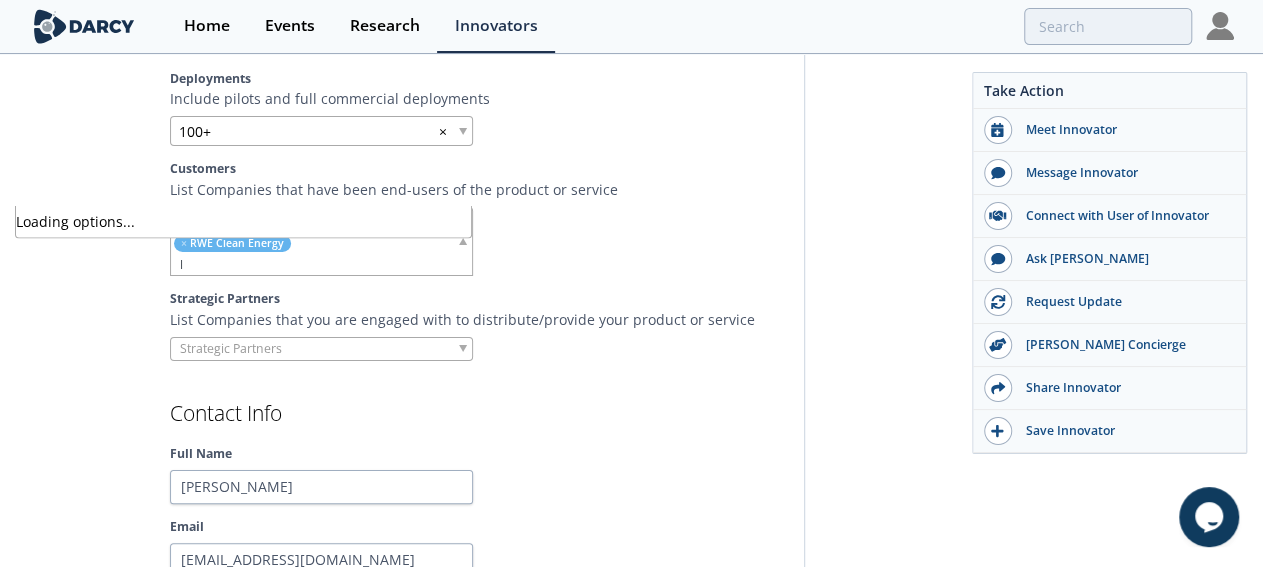 type 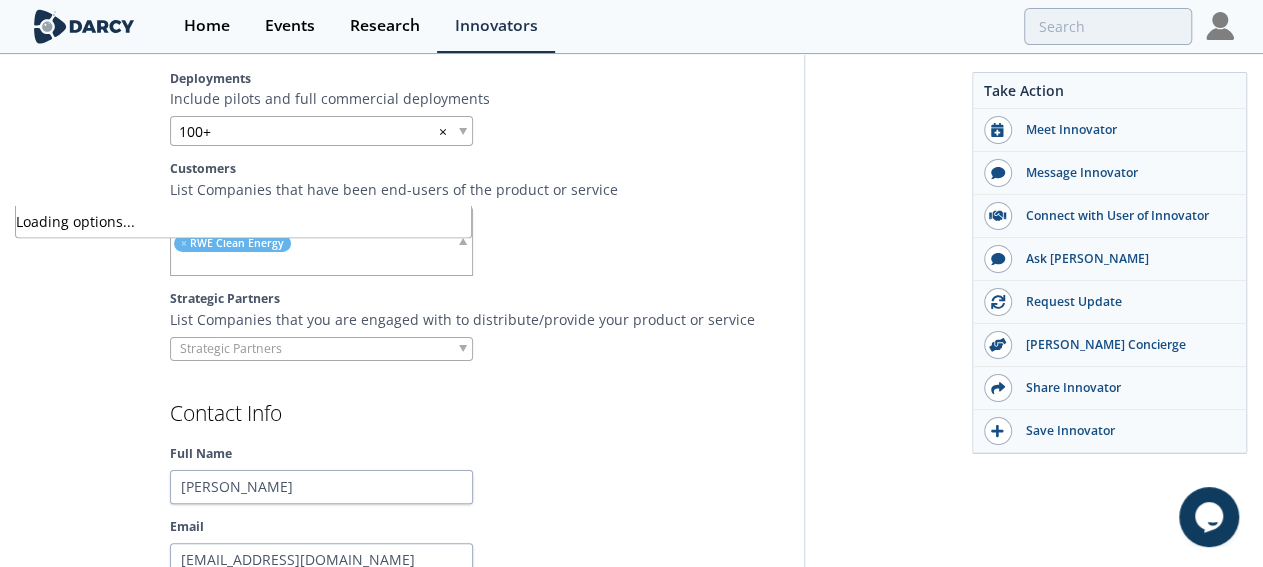 type 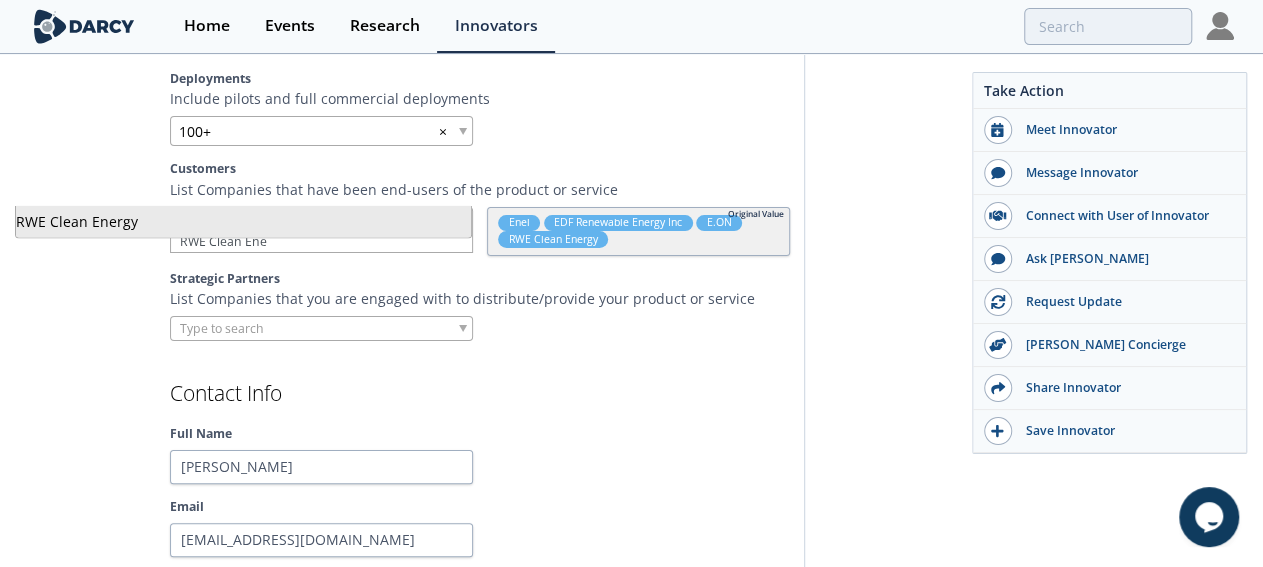 type on "RWE Clean Ene" 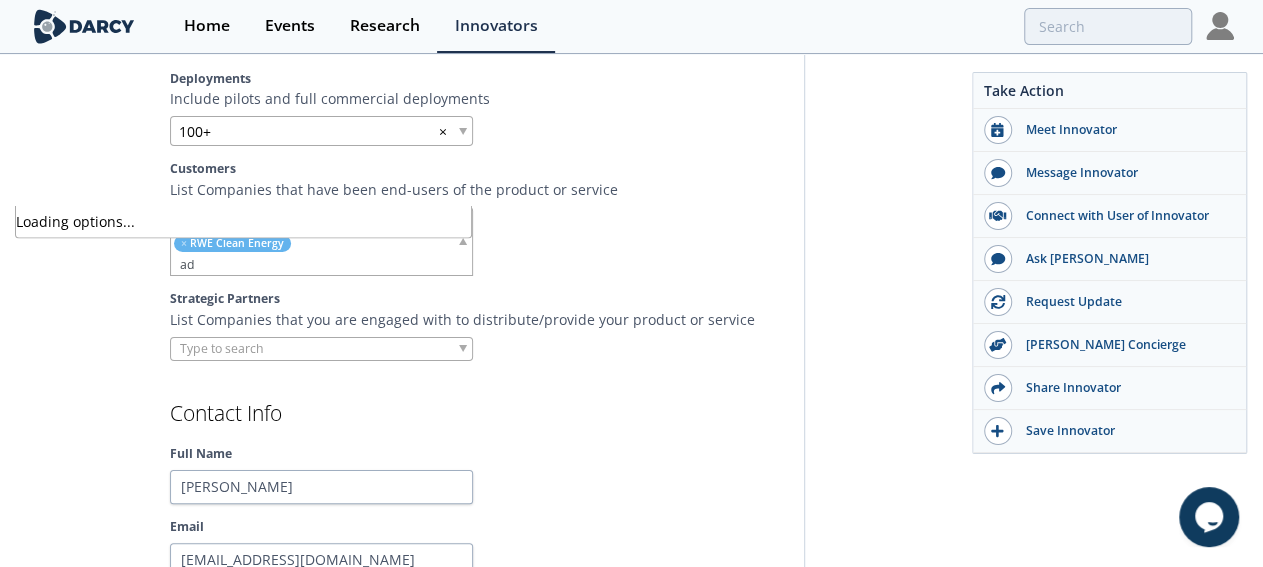 type on "a" 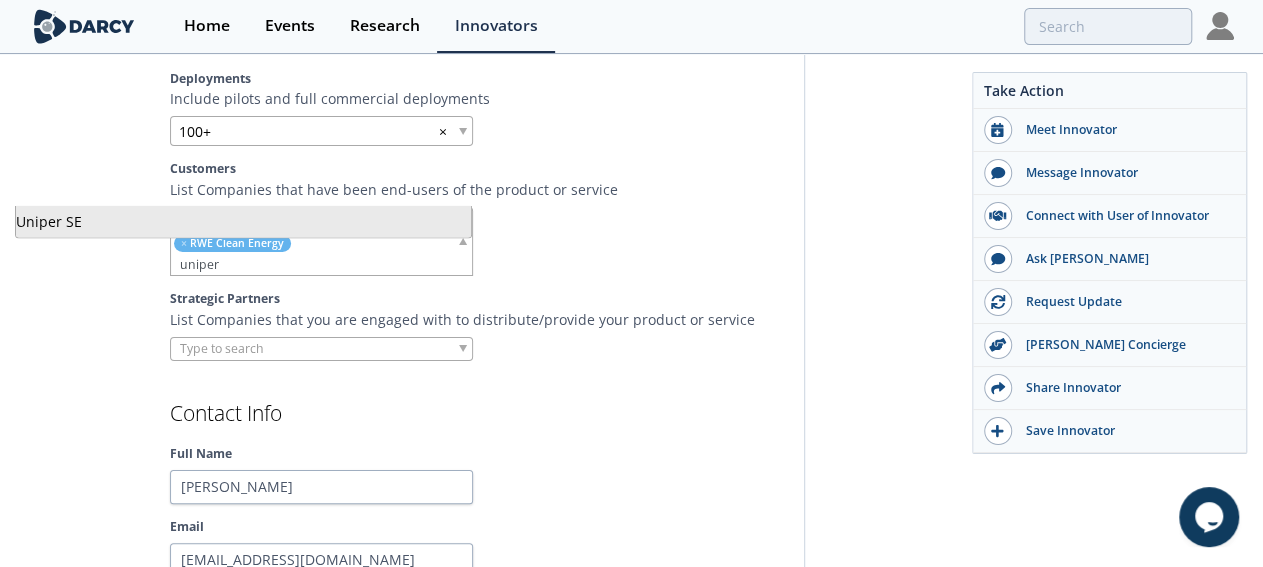 type on "uniper" 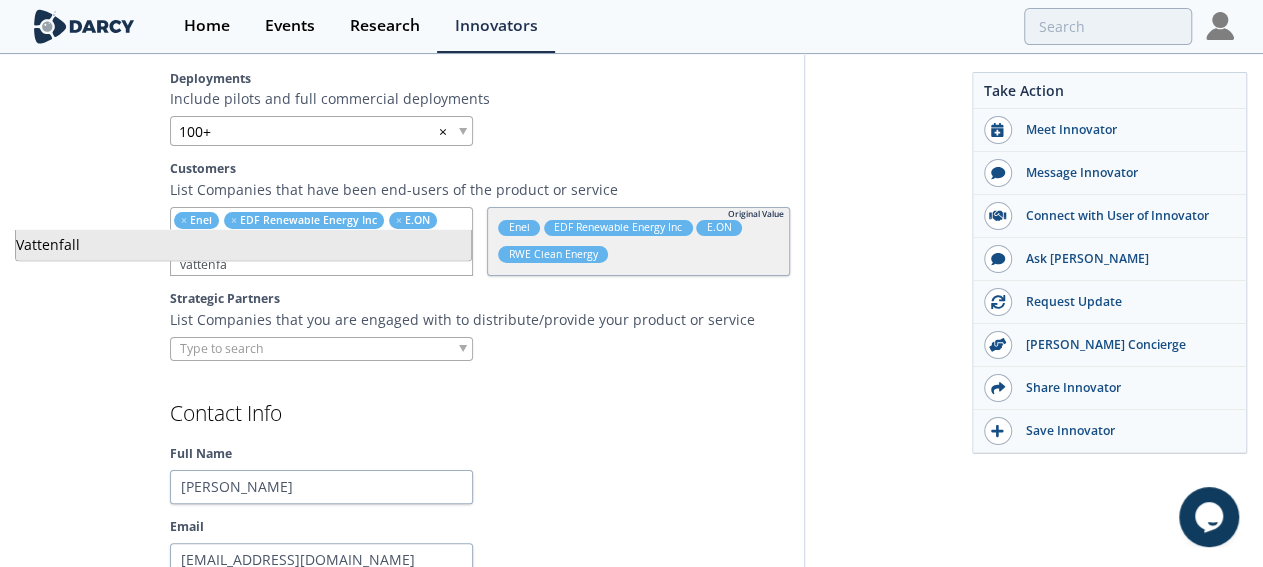 type on "vattenfa" 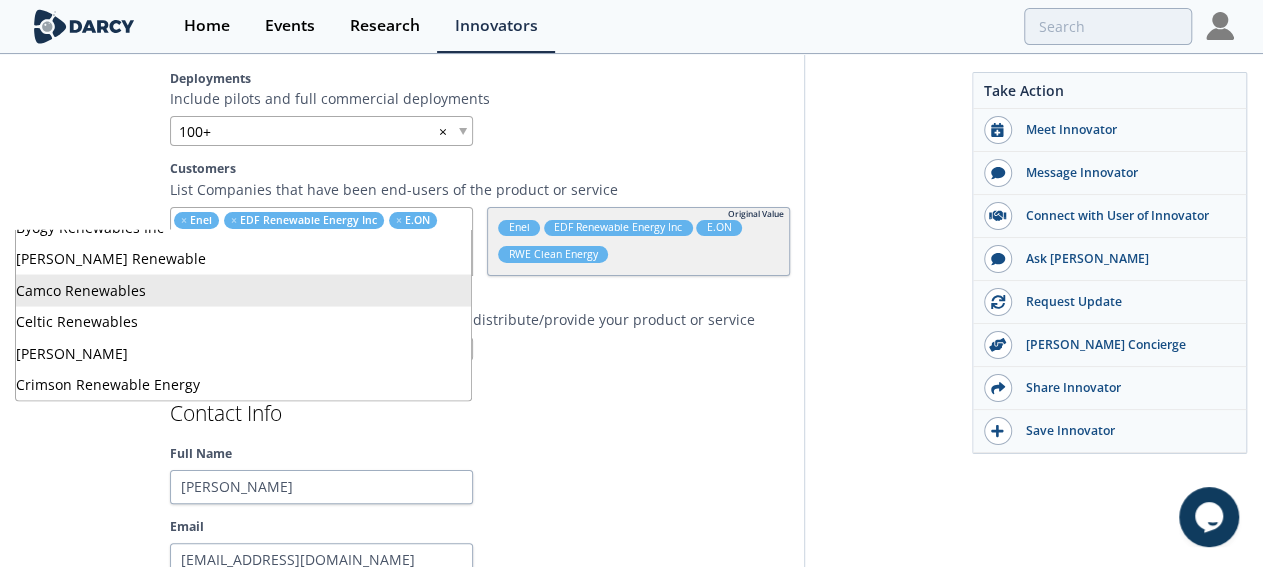 scroll, scrollTop: 648, scrollLeft: 0, axis: vertical 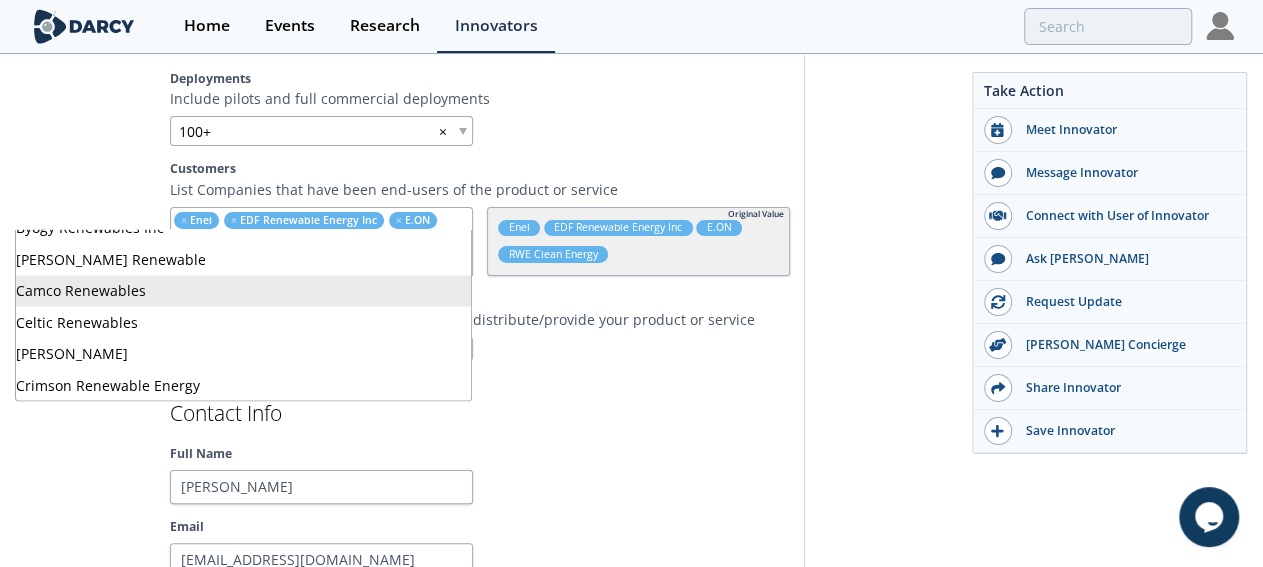 type on "r" 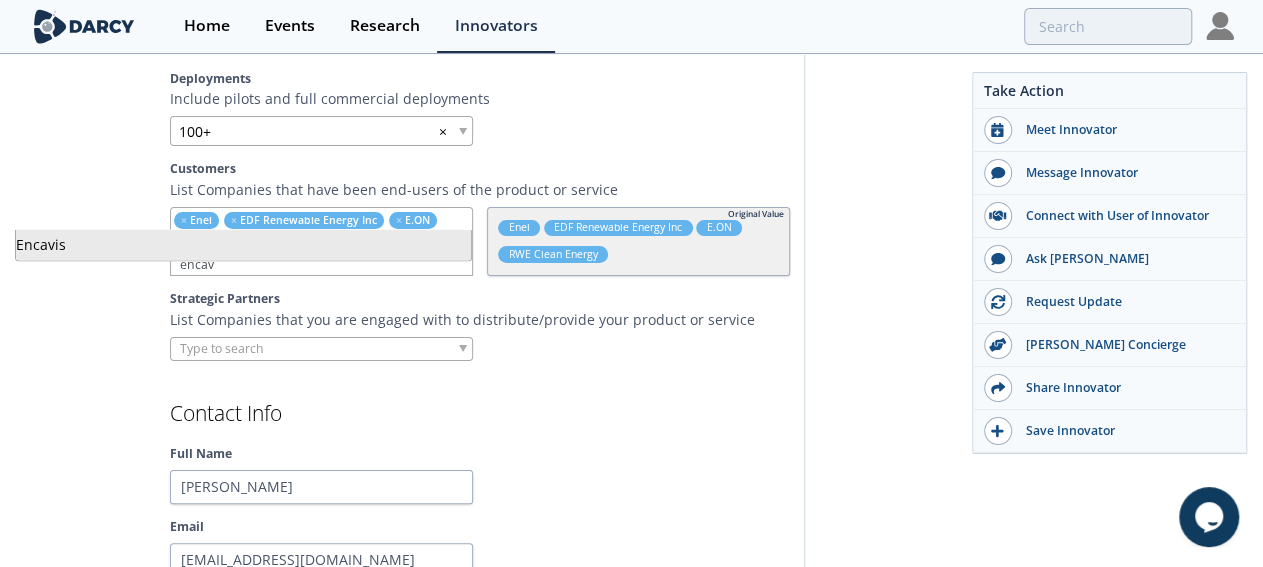 type on "encav" 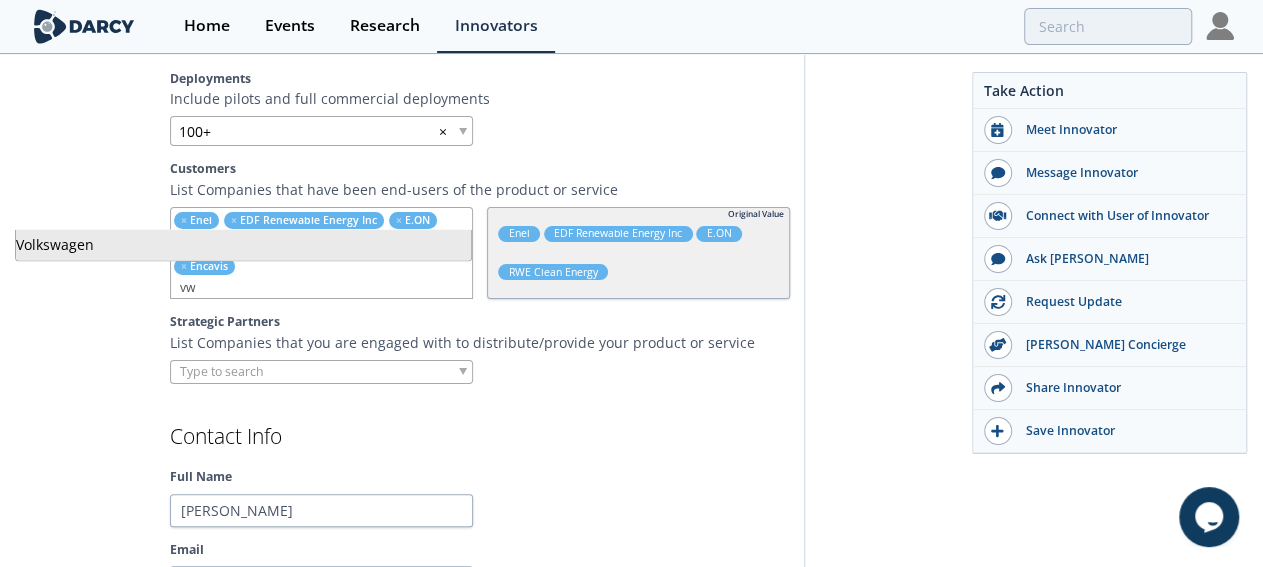 type on "vw" 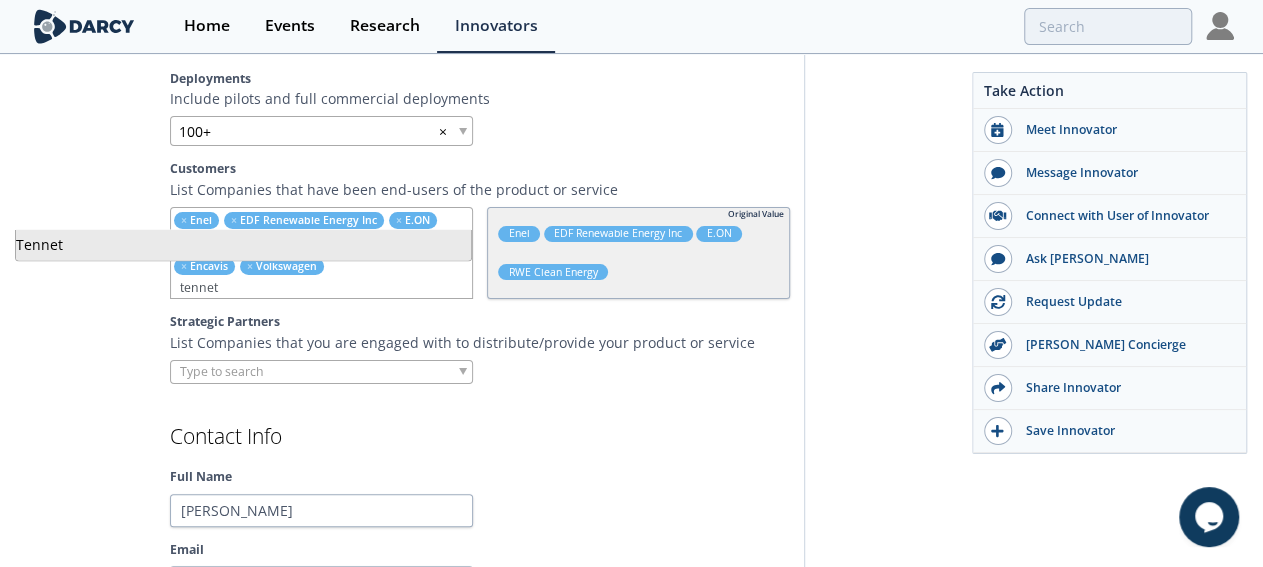 type on "tennet" 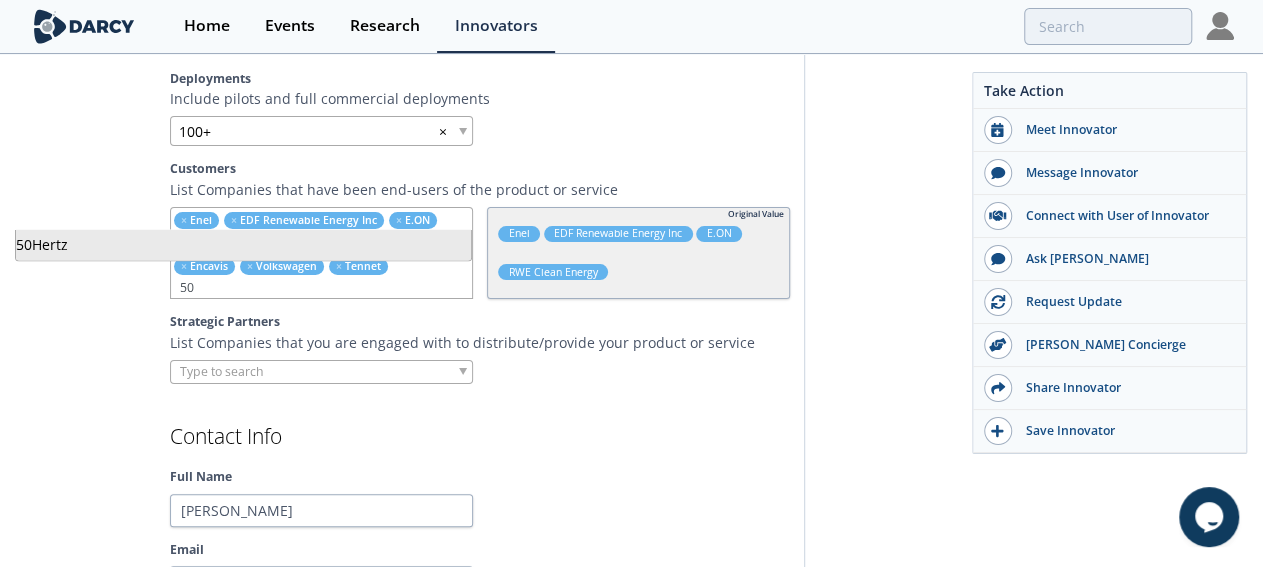 type on "50" 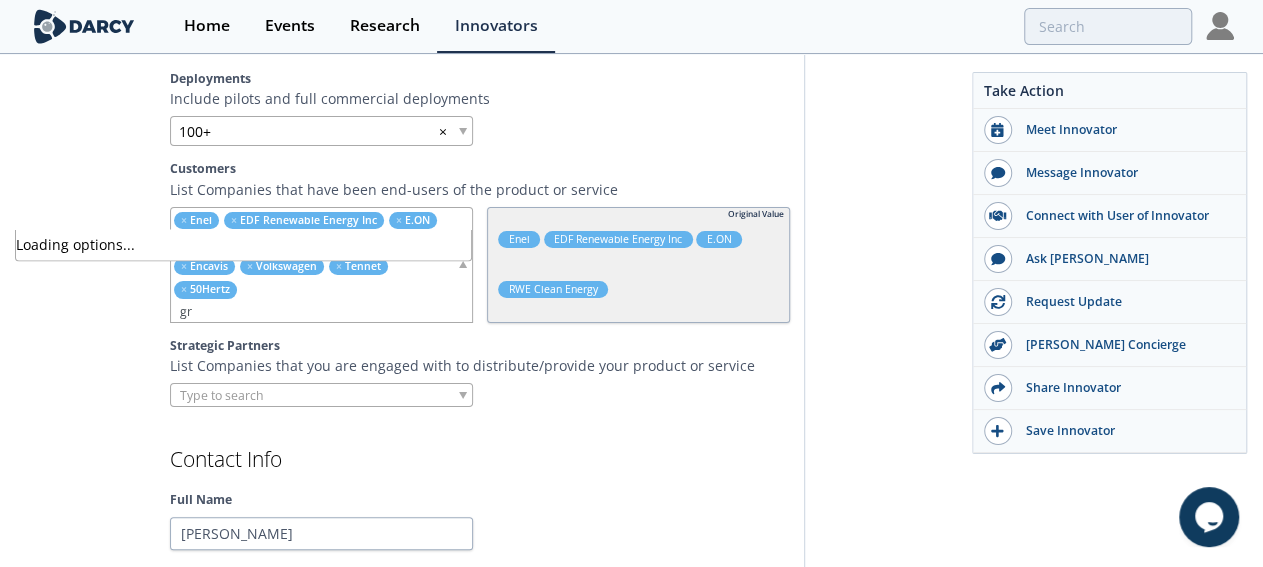 type on "g" 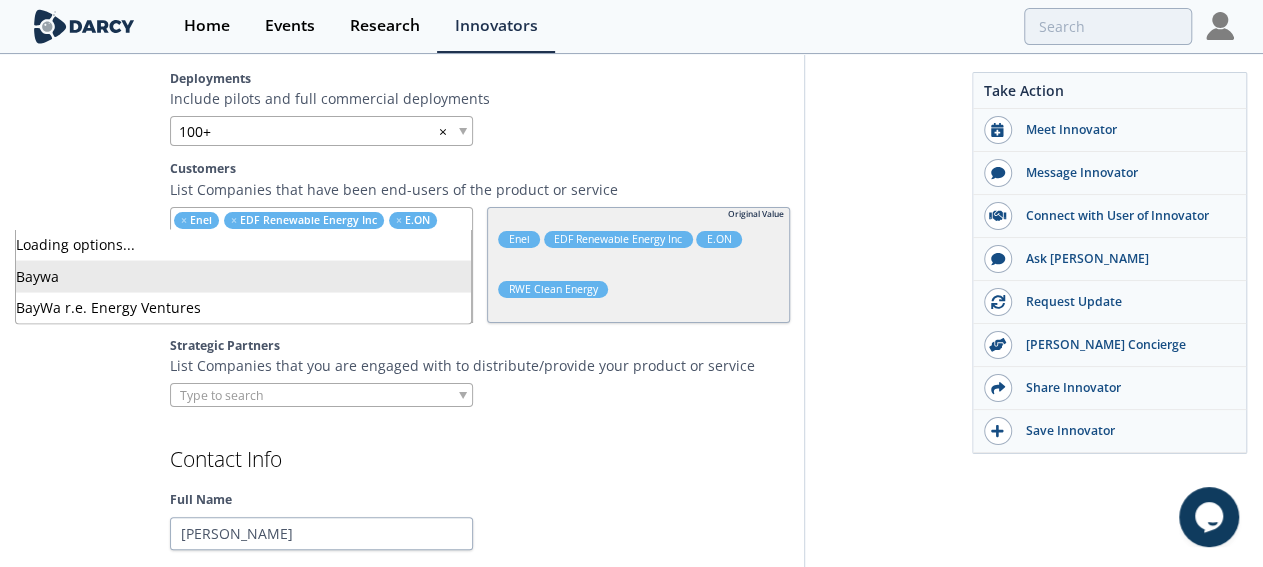 type on "b" 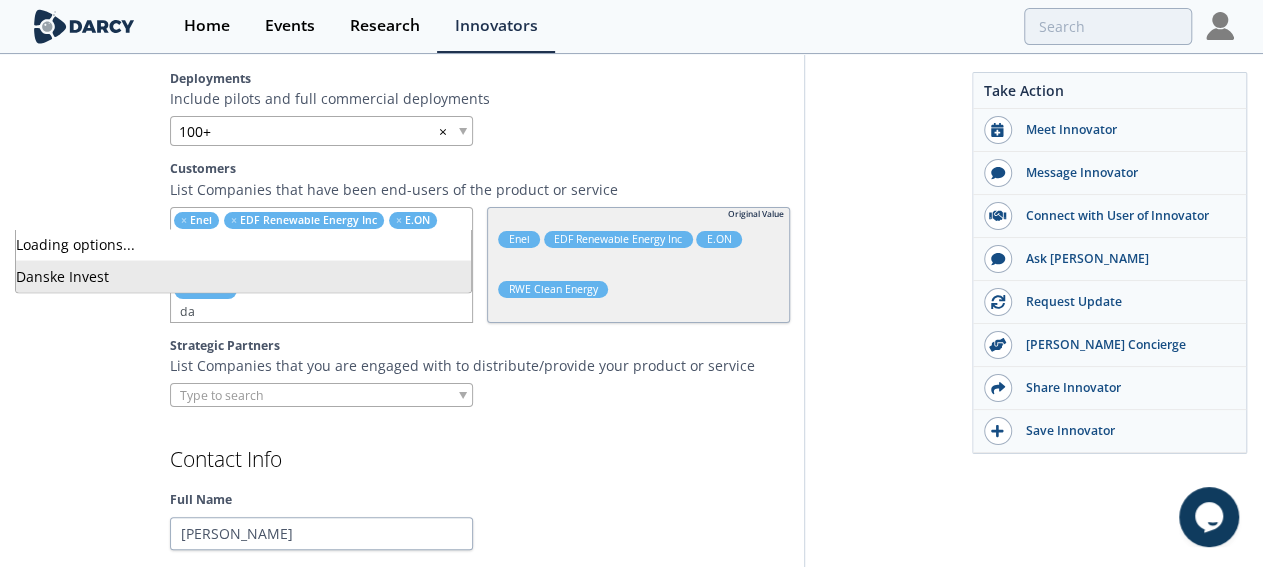 type on "d" 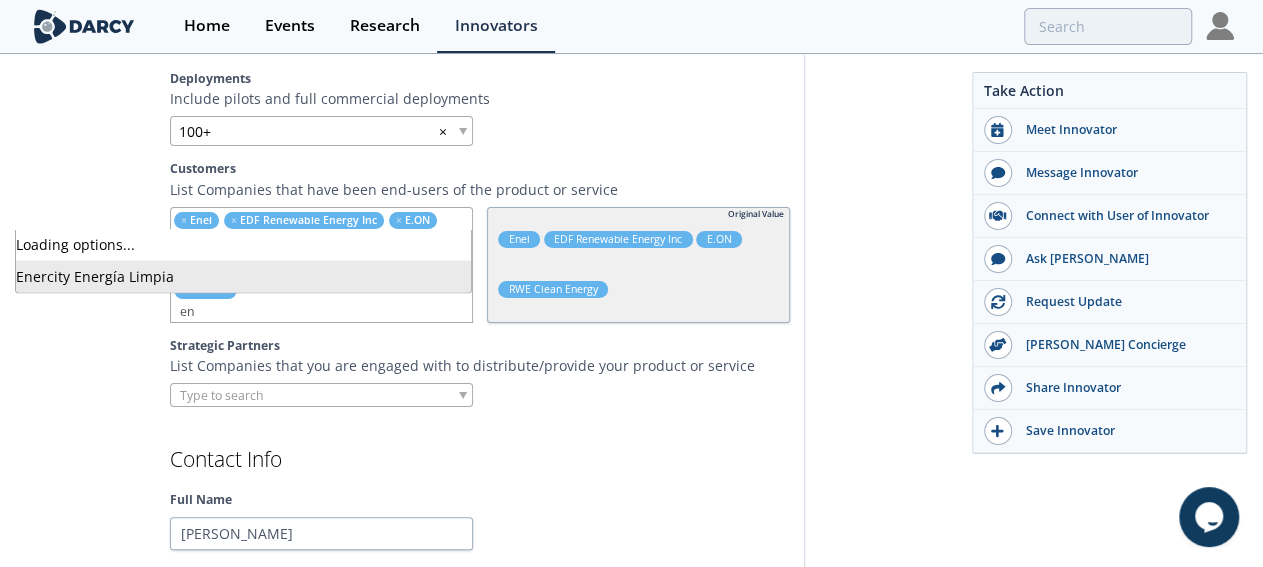 type on "e" 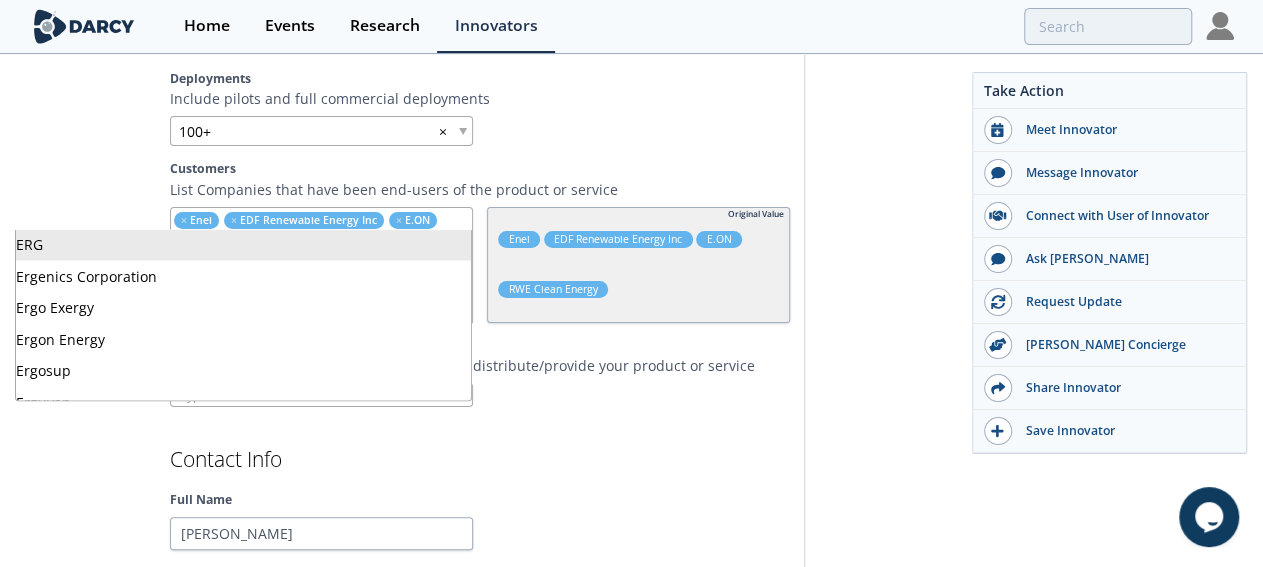 type on "erg" 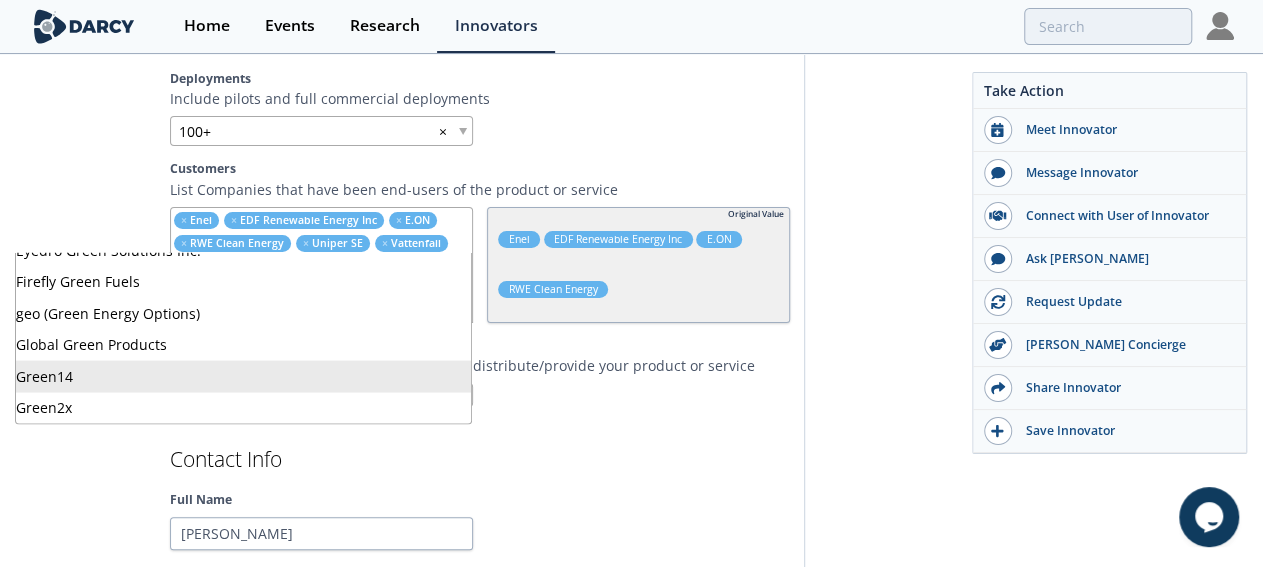 scroll, scrollTop: 647, scrollLeft: 0, axis: vertical 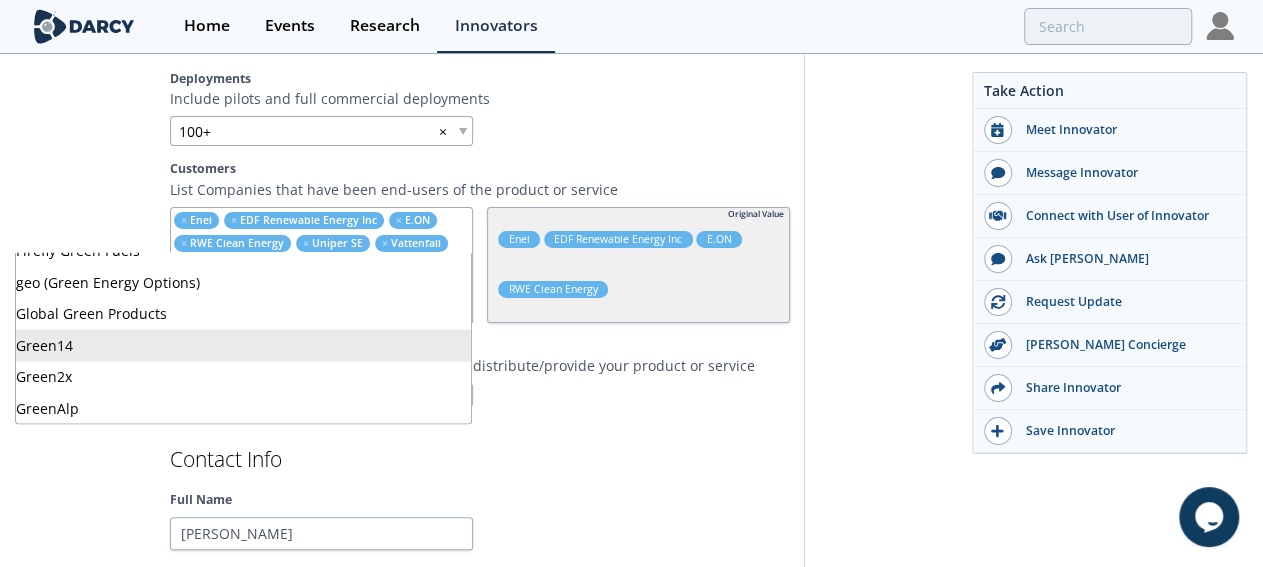 type on "g" 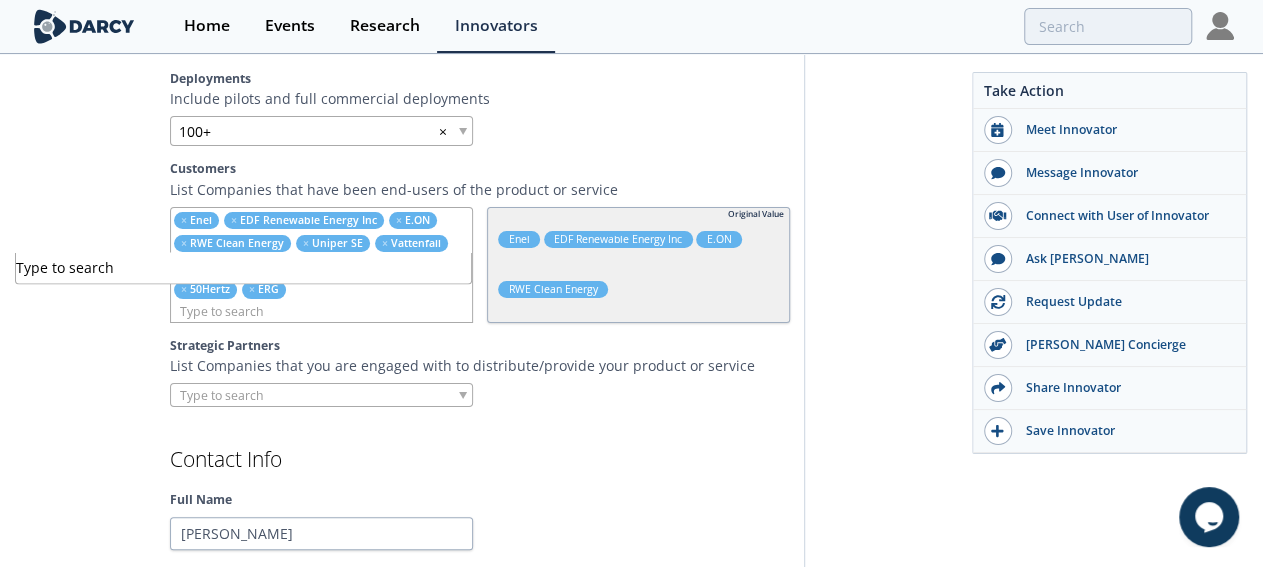 click on "Contact Info
Full Name
Ann-Kathrin mascarin
Email
marketing@enercast.de
Phone
Meeting URL" at bounding box center [480, 609] 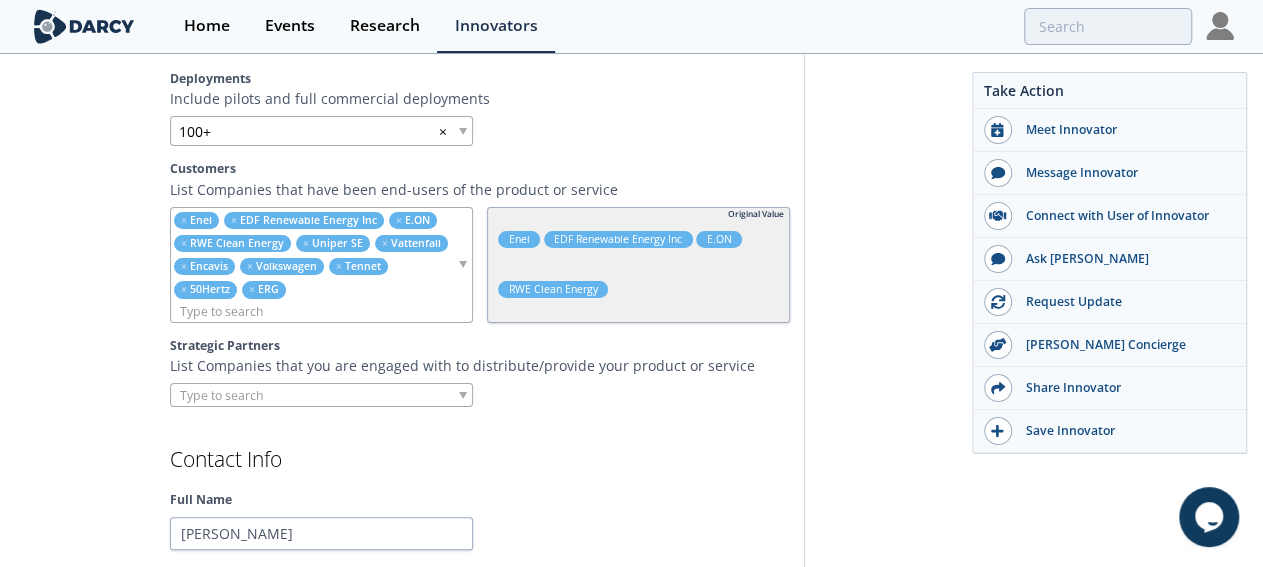 click at bounding box center [321, 395] 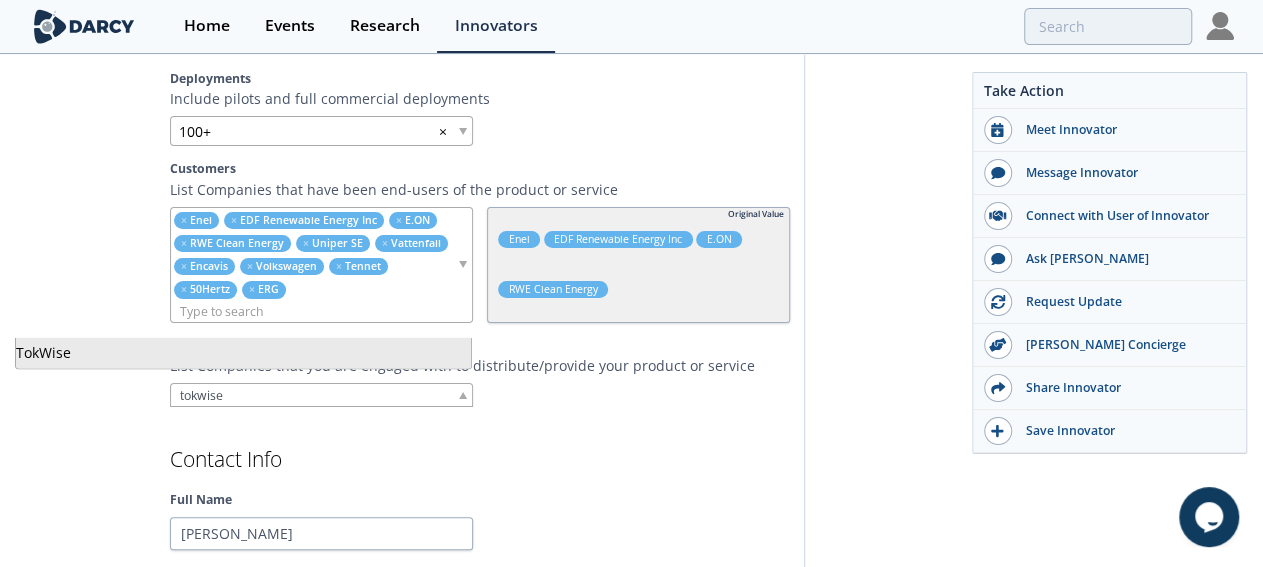 type on "tokwise" 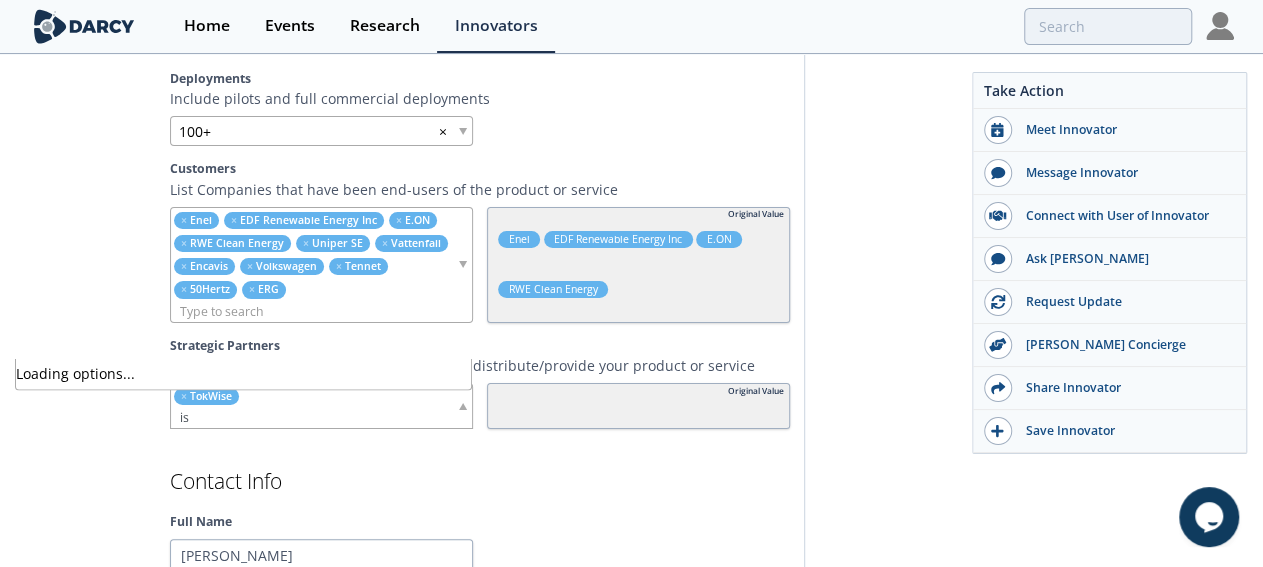 type on "i" 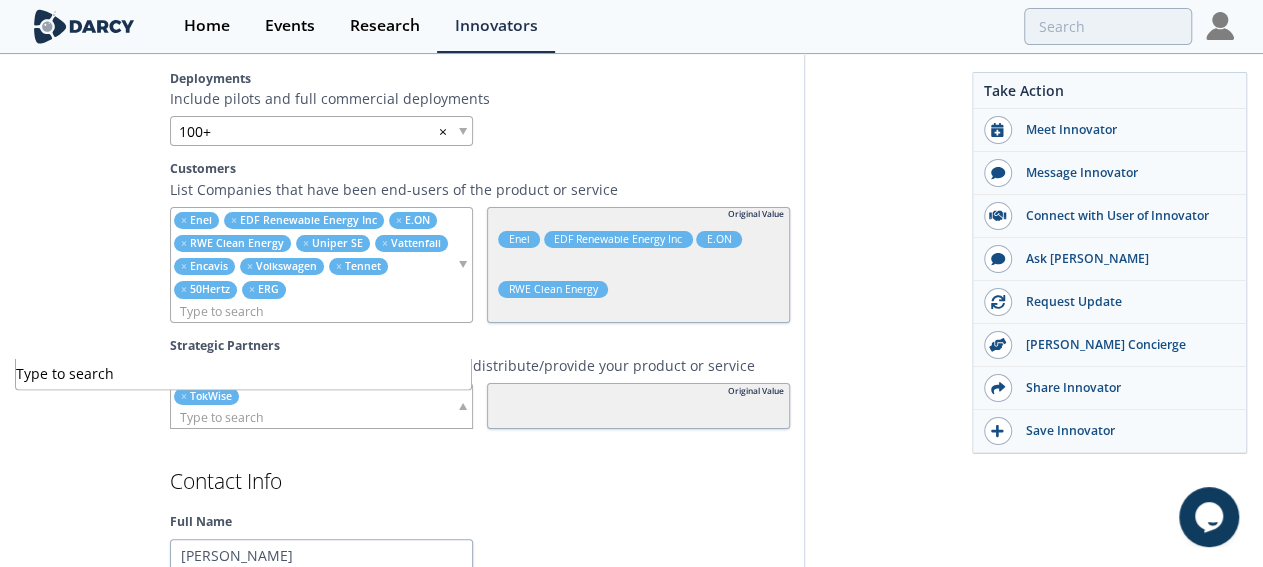 type on "TokWis" 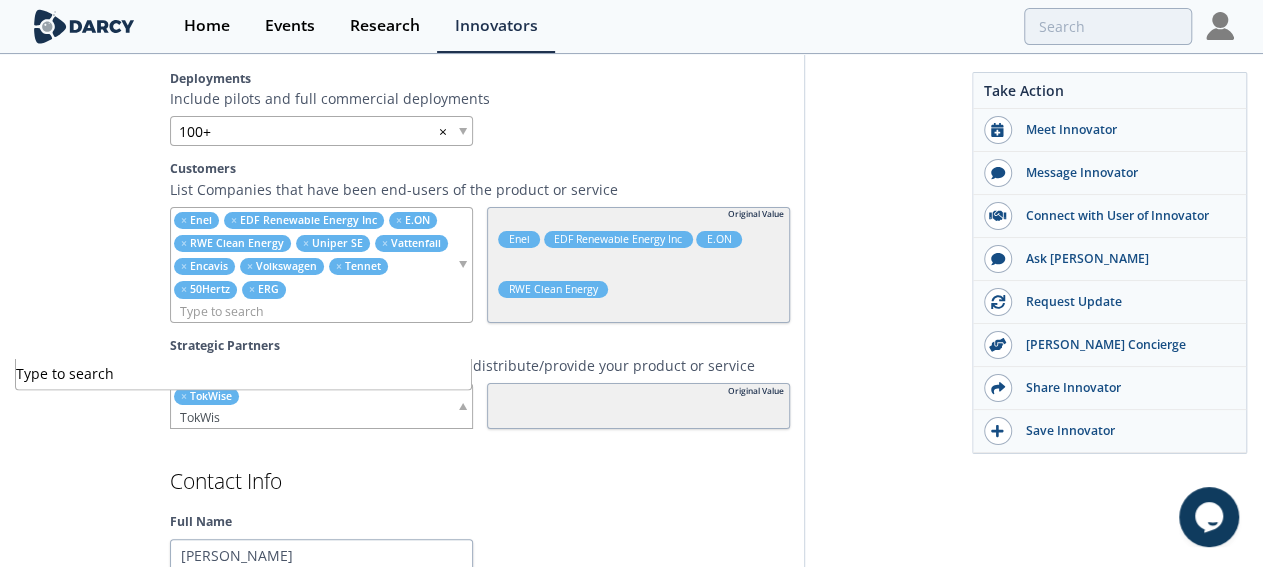 type 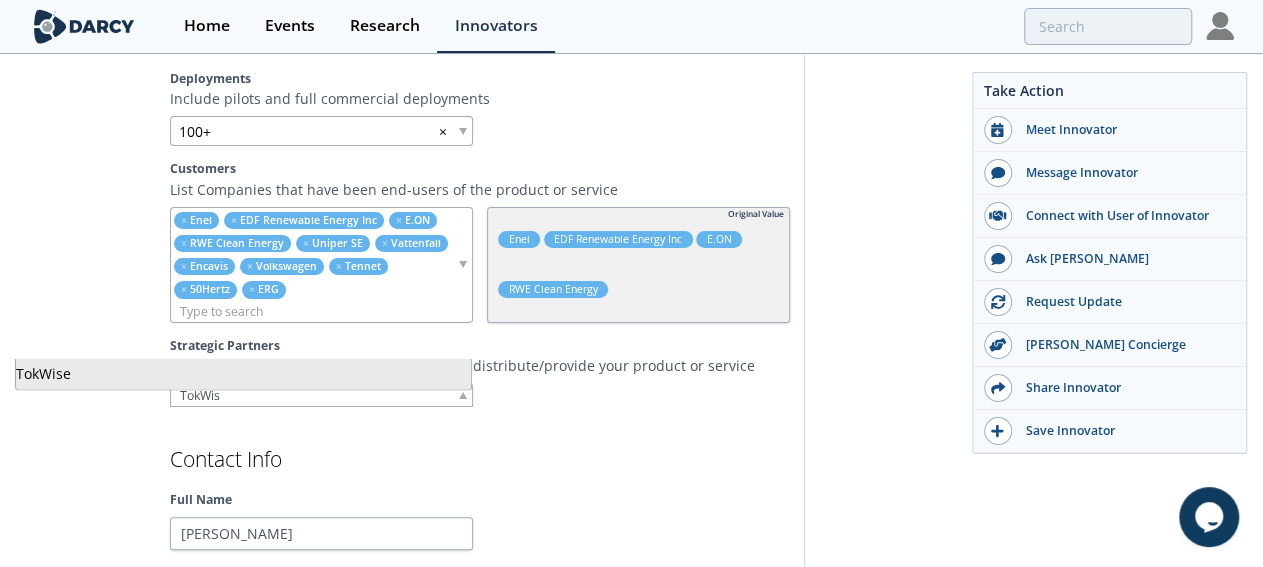 type on "TokWis" 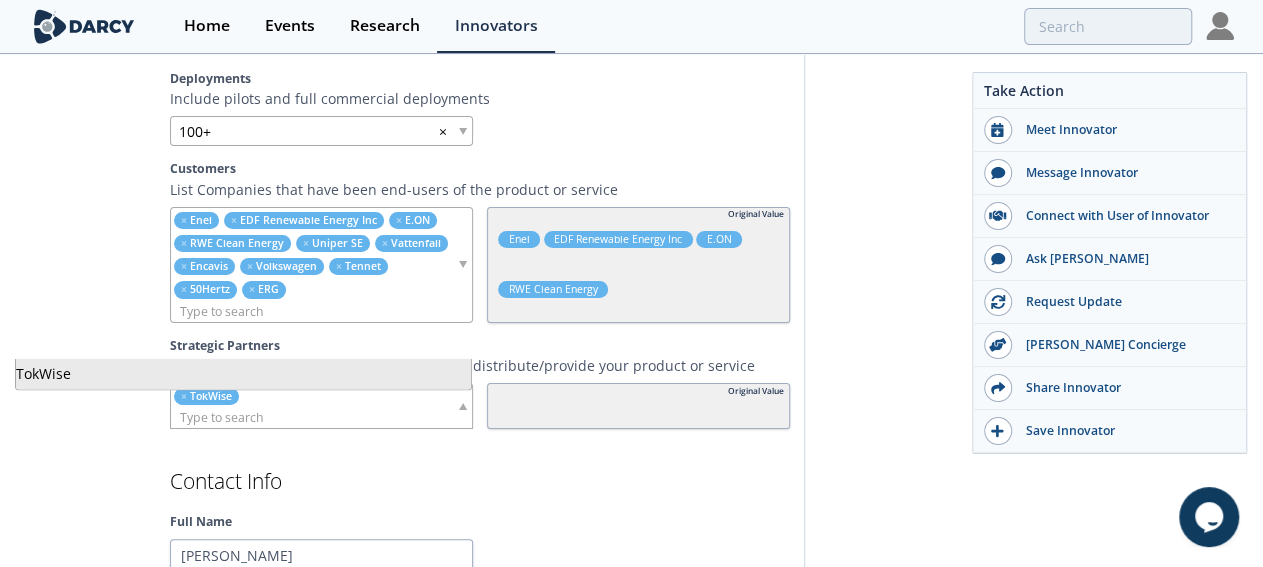 click on "Contact Info
Full Name
Ann-Kathrin mascarin
Email
marketing@enercast.de
Phone
Meeting URL" at bounding box center (480, 631) 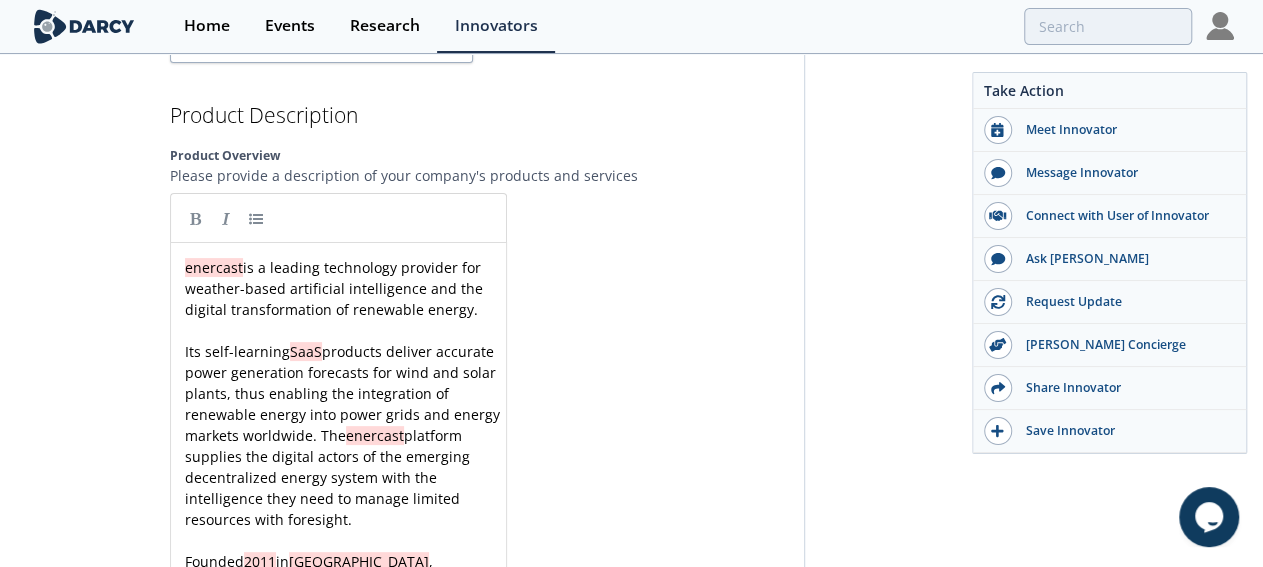 scroll, scrollTop: 2600, scrollLeft: 0, axis: vertical 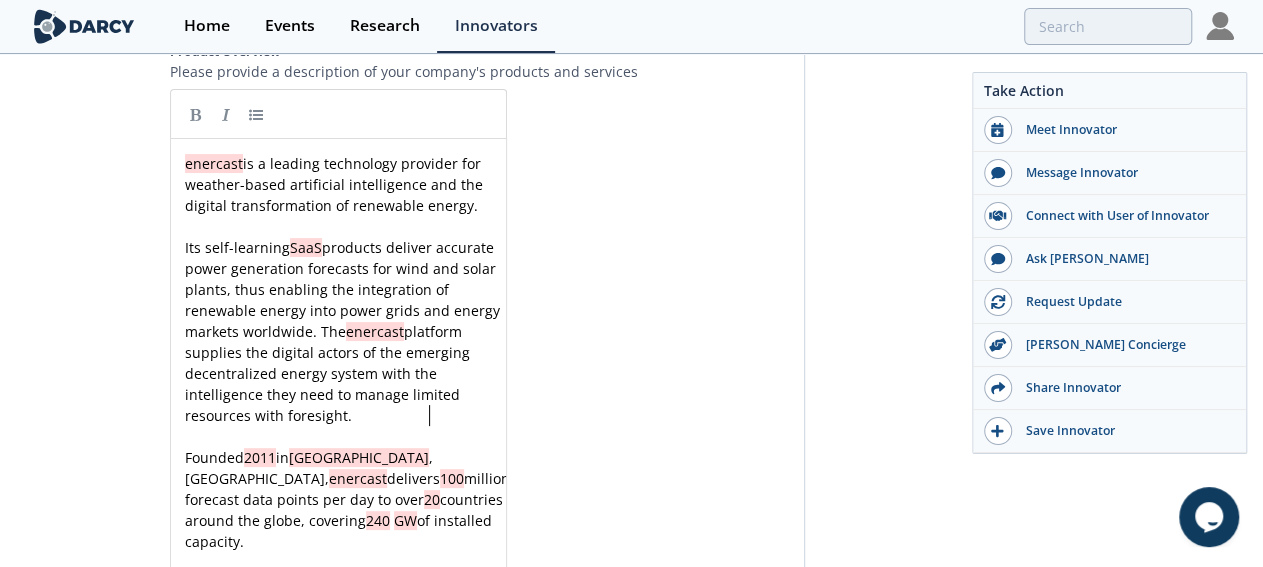 click on "xxxxxxxxxx   enercast  is a leading technology provider for weather-based artificial intelligence and the digital transformation of renewable energy. ​ Its self-learning  SaaS  products deliver accurate power generation forecasts for wind and solar plants, thus enabling the integration of renewable energy into power grids and energy markets worldwide. The  enercast  platform supplies the digital actors of the emerging decentralized energy system with the intelligence they need to manage limited resources with foresight. ​ Founded  2011  in  Kassel , Germany,  enercast  delivers  100  million forecast data points per day to over  20  countries around the globe, covering  240   GW  of installed capacity. ​ *  ** Wind forecast package. **  Contains the power generation ​ *  ** Solar forecast package. **  Contains the power generation forecast for a solar plant or park. The forecast will be generated from numeric weather prediction models based on a physical simulation." at bounding box center [347, 531] 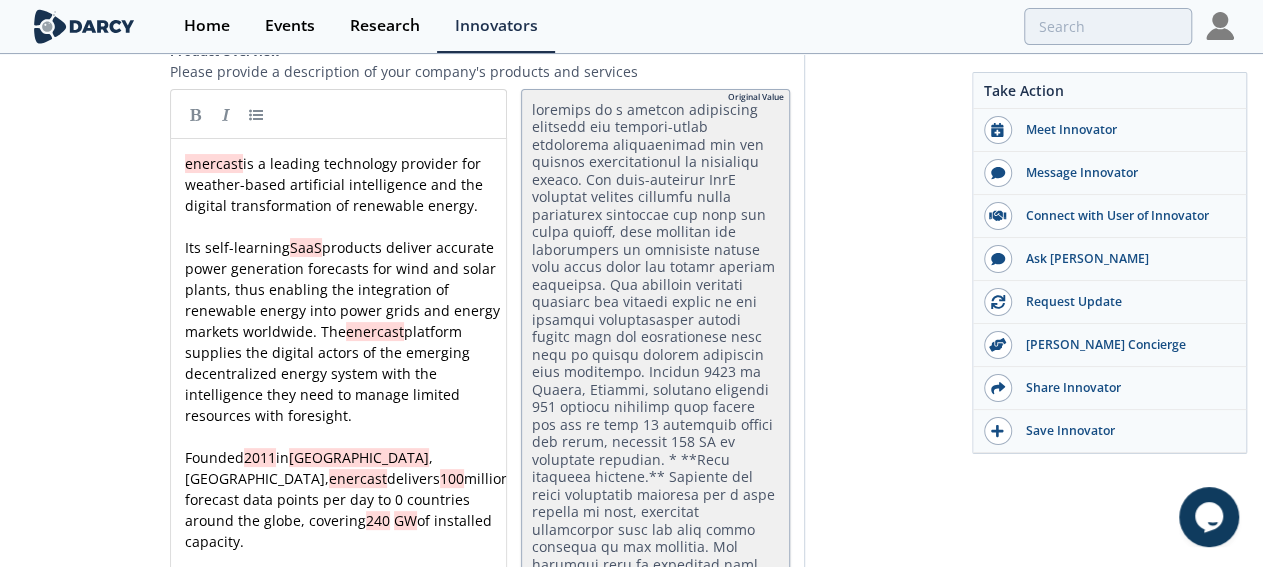 type 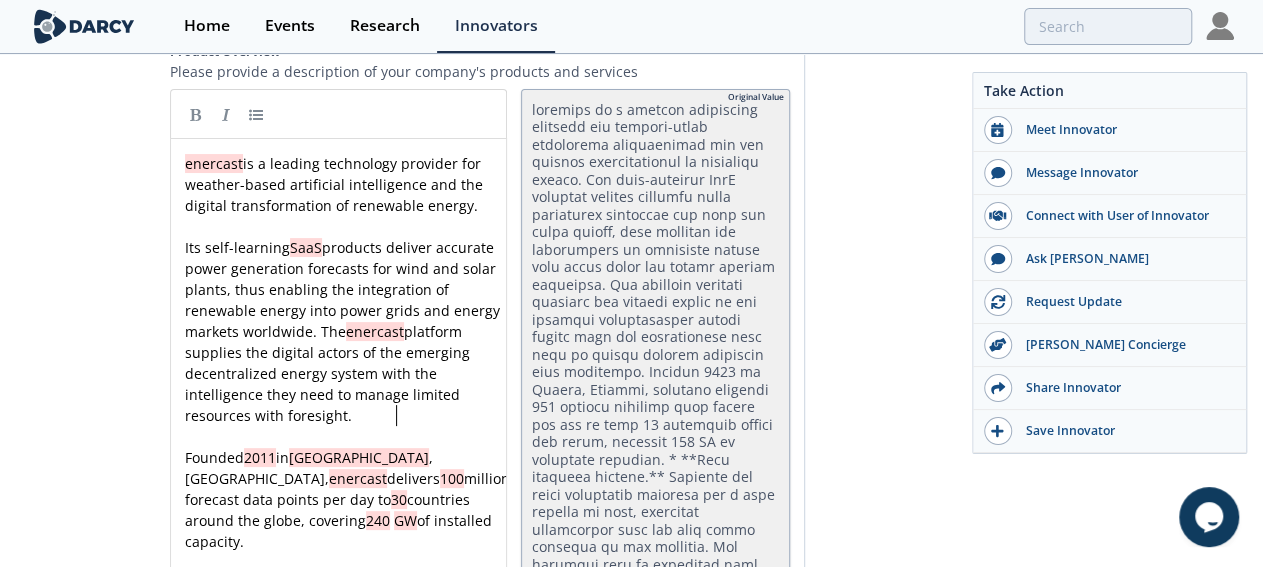 scroll, scrollTop: 14, scrollLeft: 0, axis: vertical 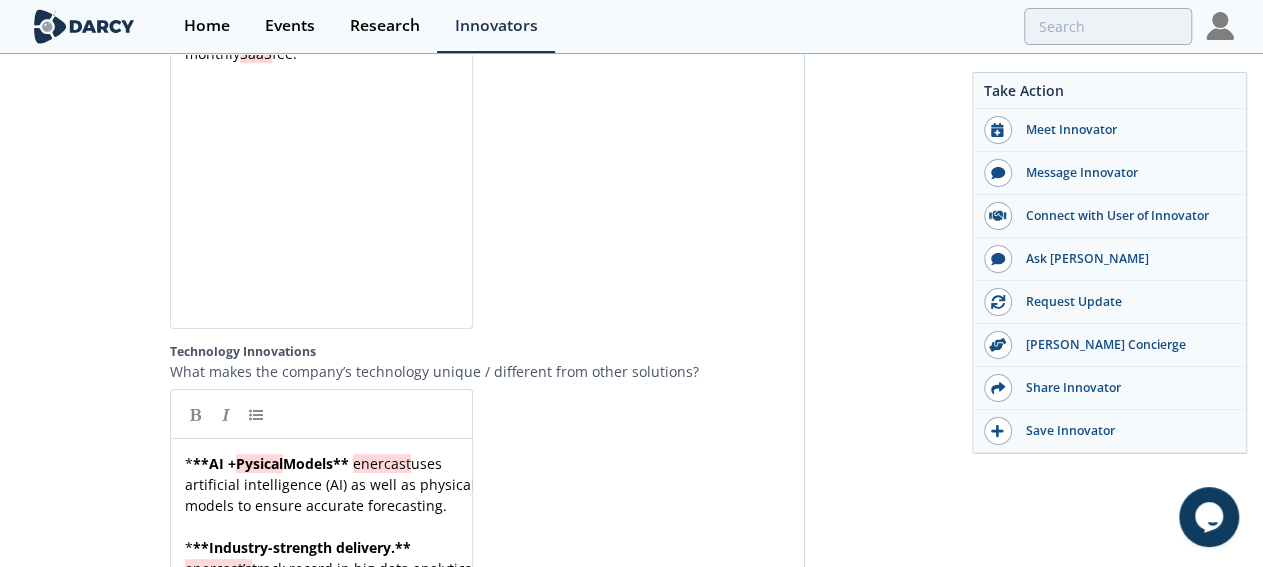 click on "Save" at bounding box center [200, 1151] 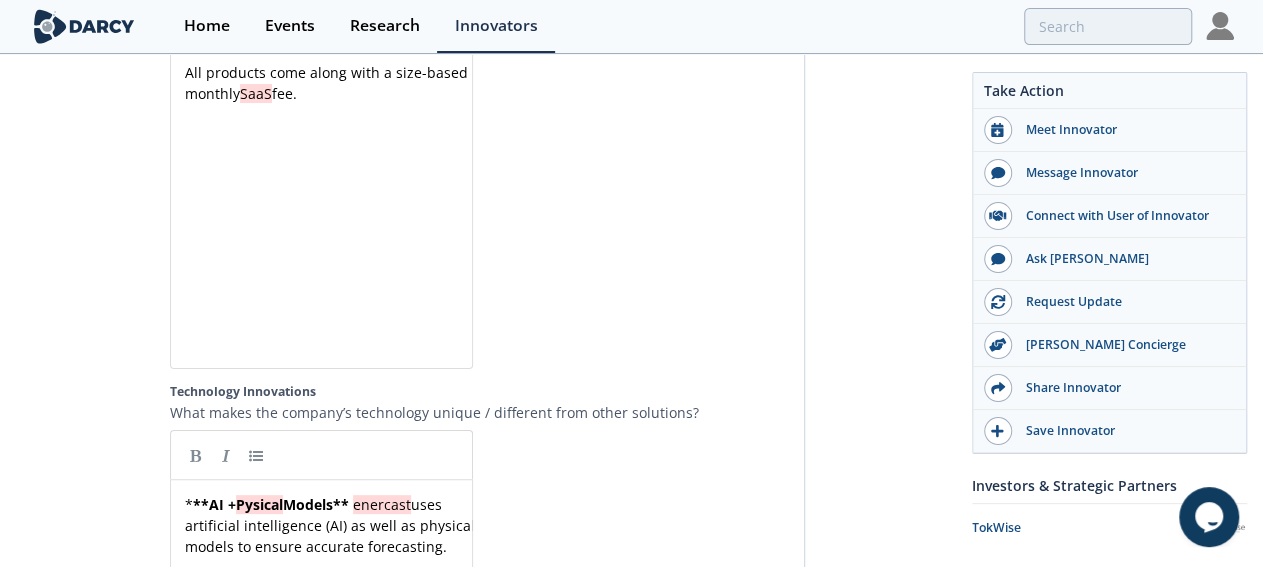 type 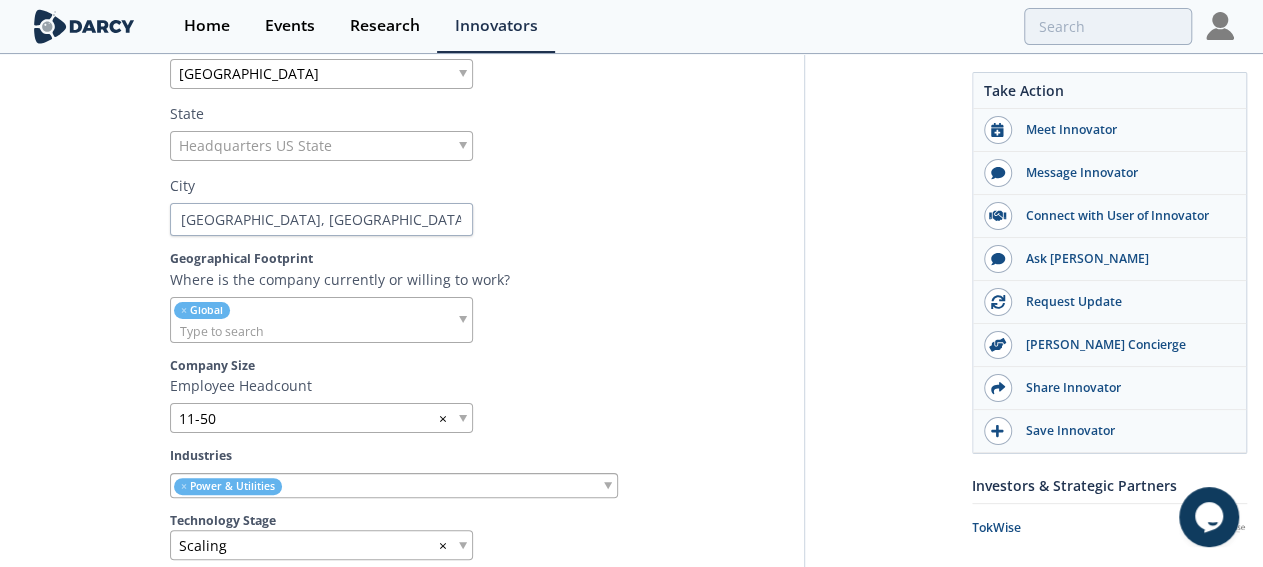 scroll, scrollTop: 0, scrollLeft: 0, axis: both 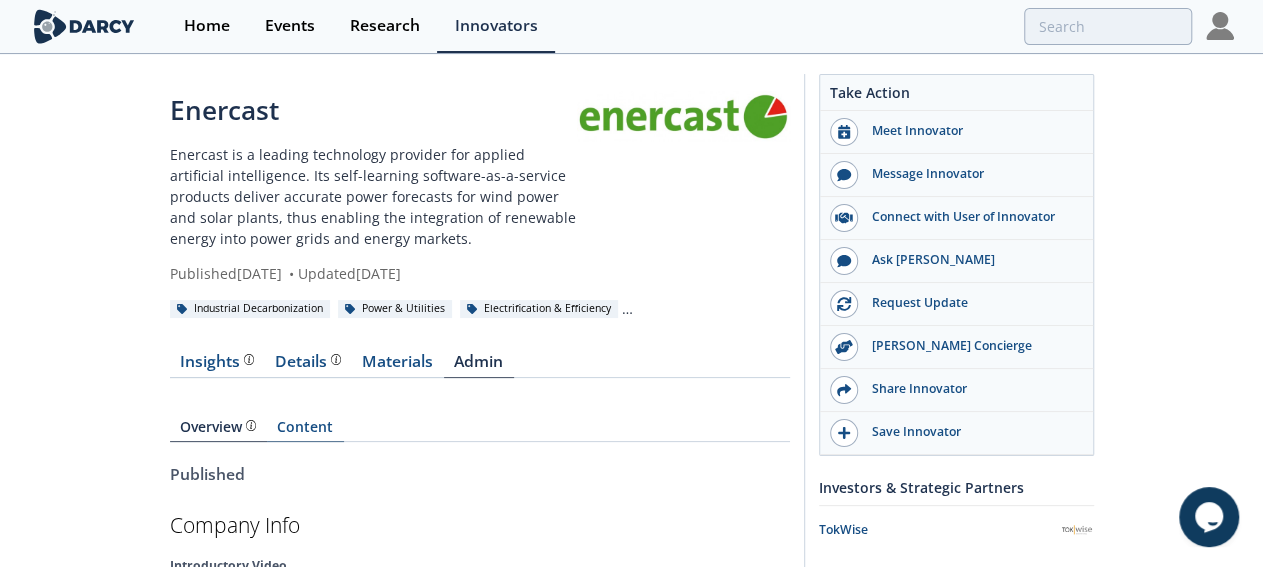 click on "Content" at bounding box center (305, 431) 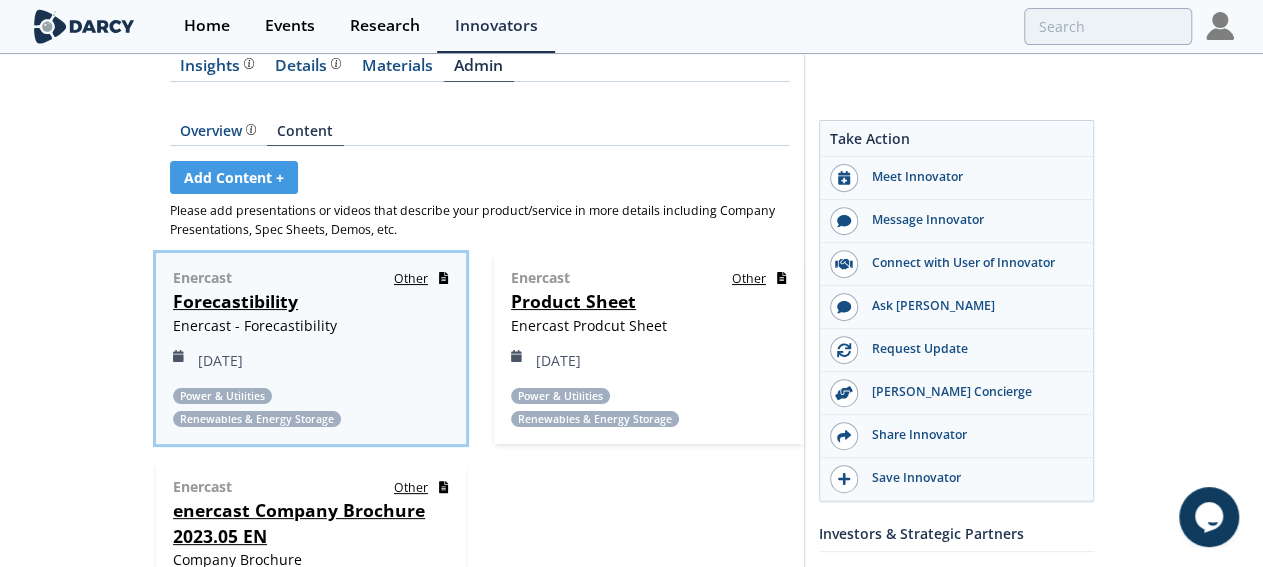 scroll, scrollTop: 400, scrollLeft: 0, axis: vertical 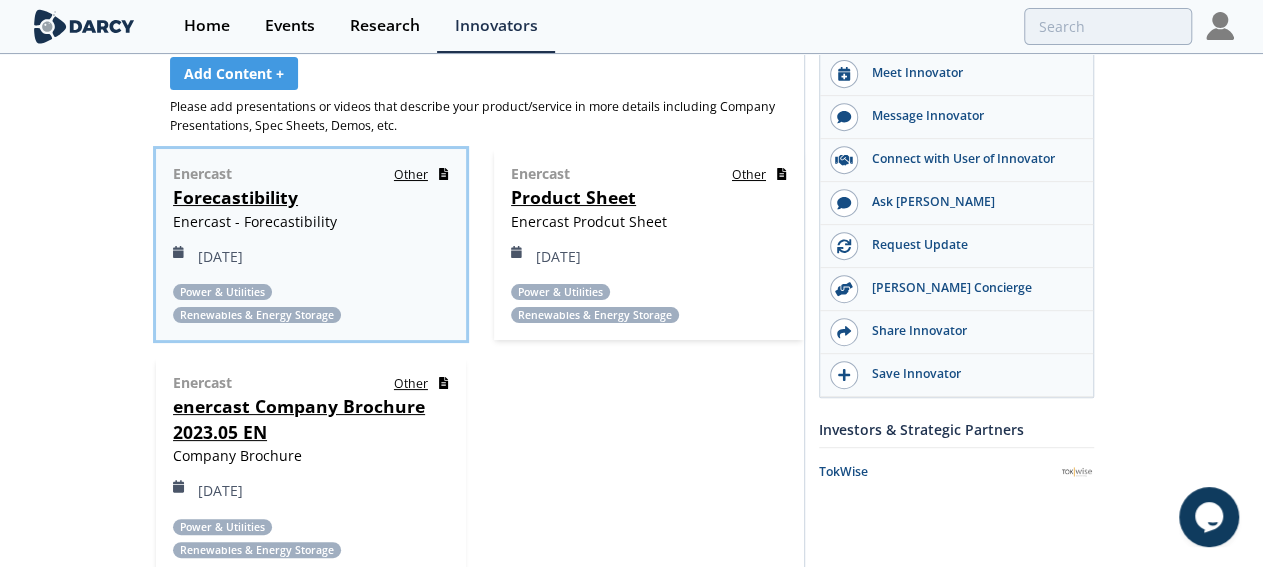 click on "Enercast - Forecastibility" at bounding box center [310, 221] 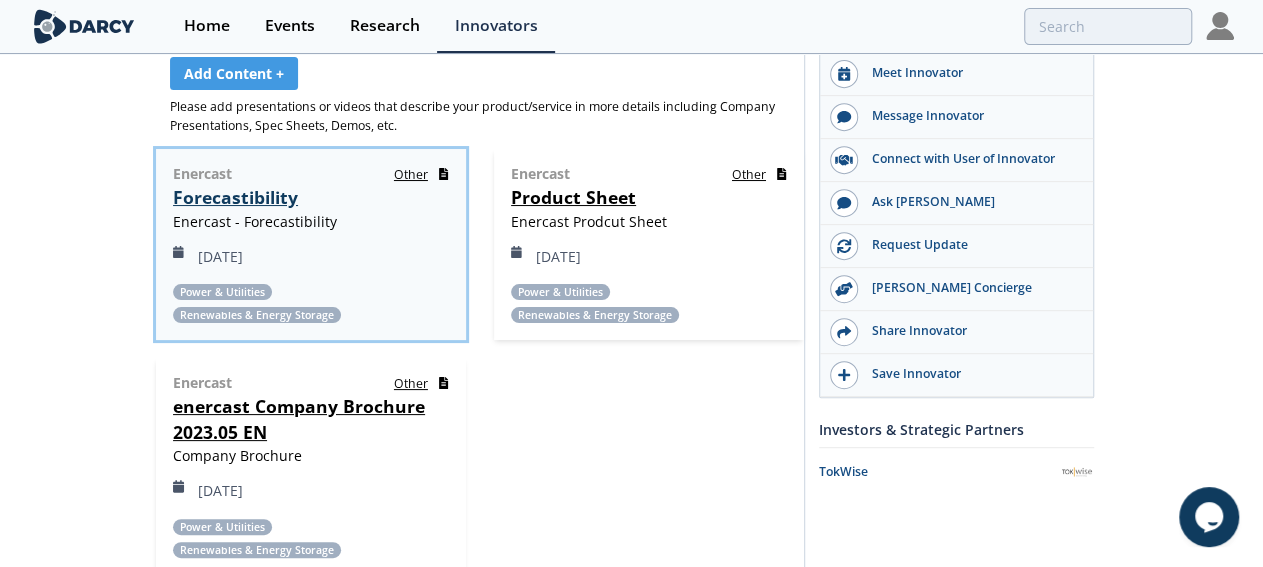 click on "Forecastibility" at bounding box center [235, 197] 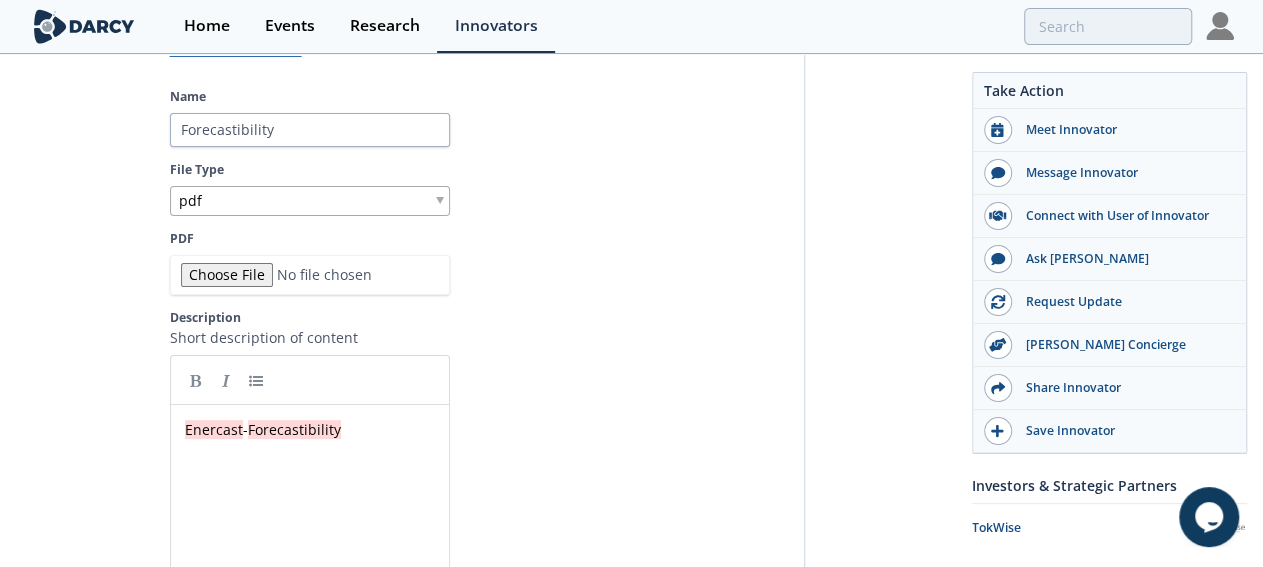 scroll, scrollTop: 0, scrollLeft: 0, axis: both 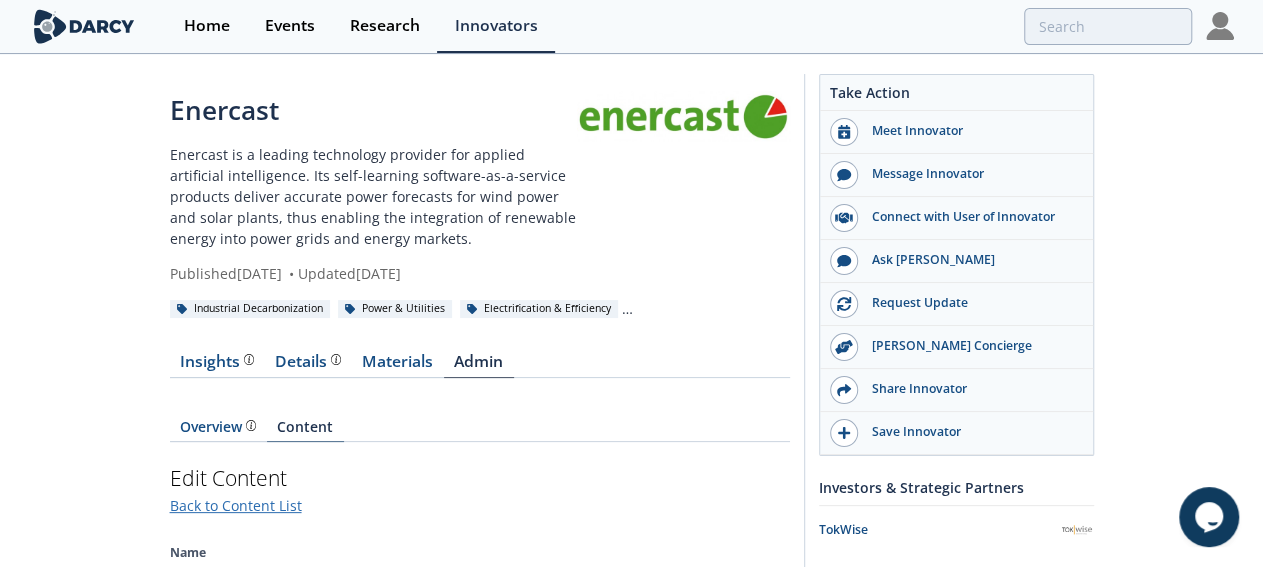click on "Content" at bounding box center [305, 431] 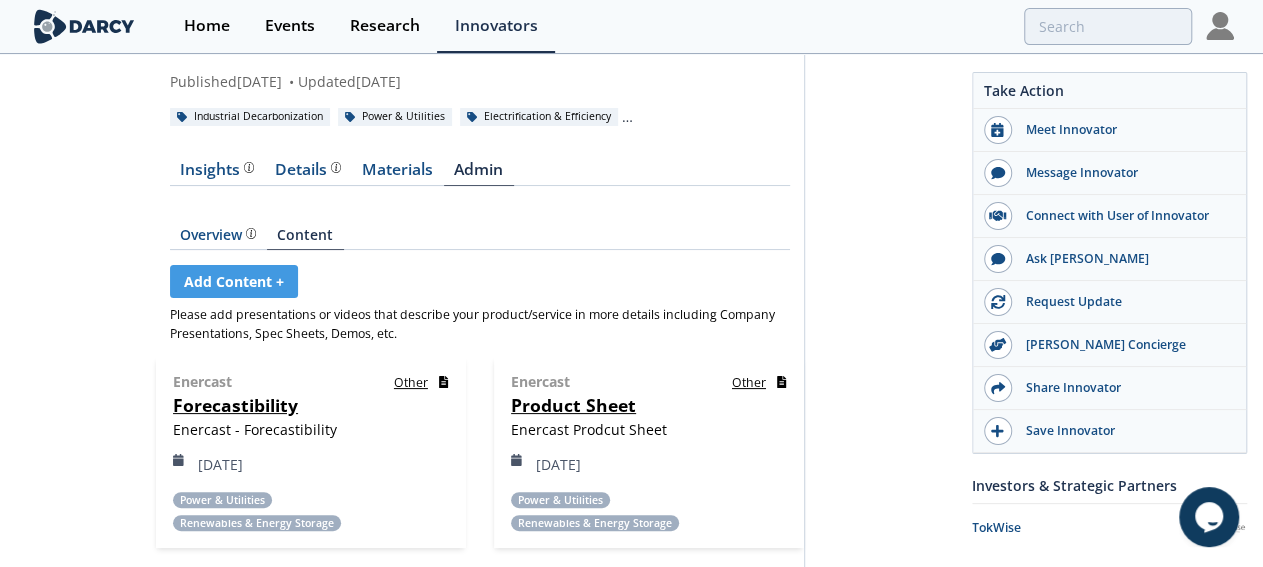 scroll, scrollTop: 88, scrollLeft: 0, axis: vertical 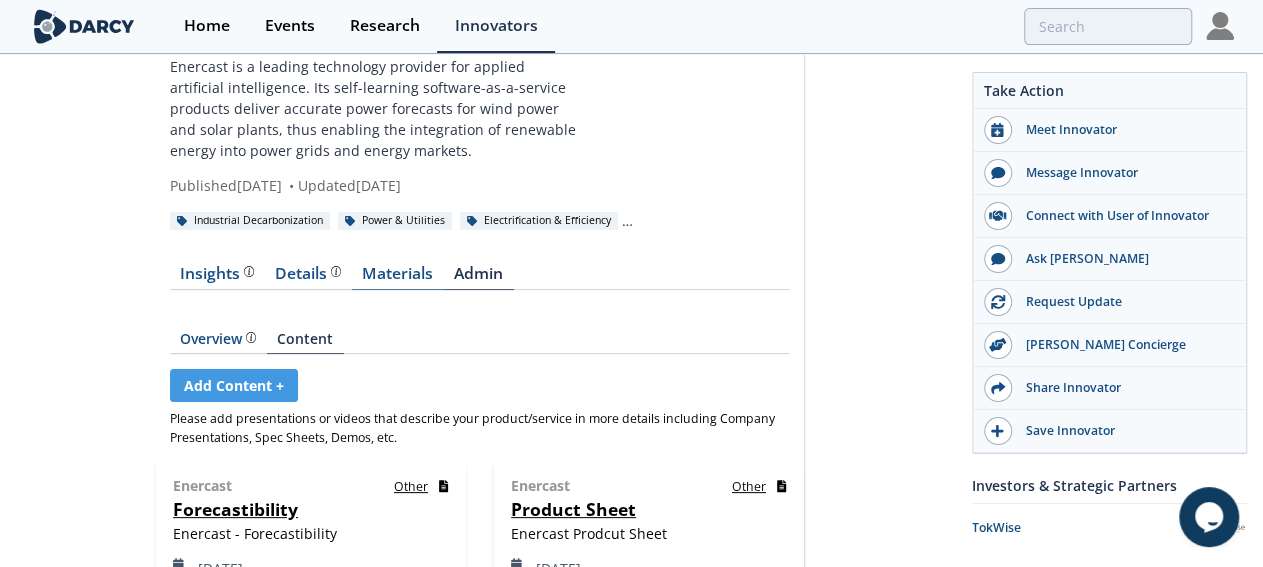 click on "Materials" at bounding box center [398, 278] 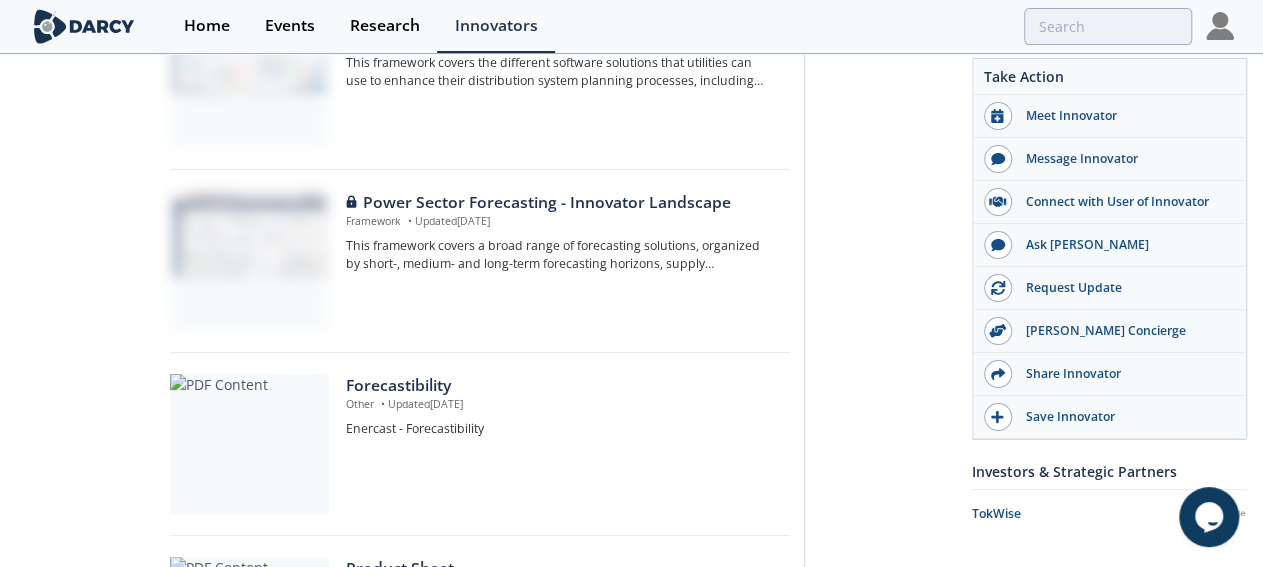 scroll, scrollTop: 578, scrollLeft: 0, axis: vertical 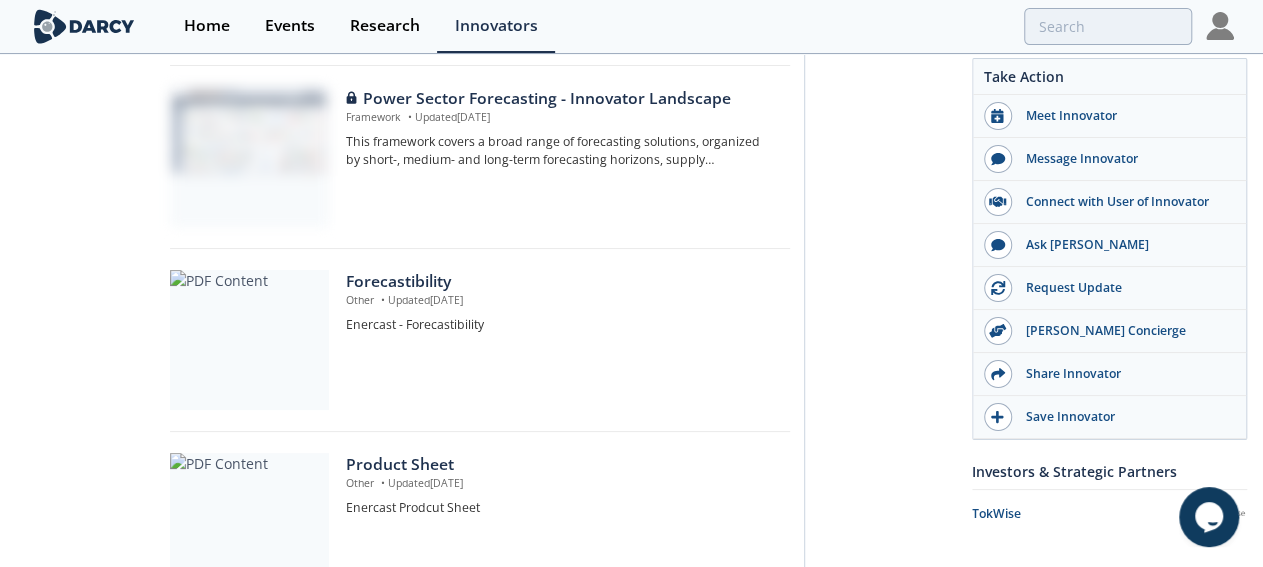 click on "Forecastibility
Other
•
Updated  Jan 22, 2024
Enercast - Forecastibility" at bounding box center (560, 340) 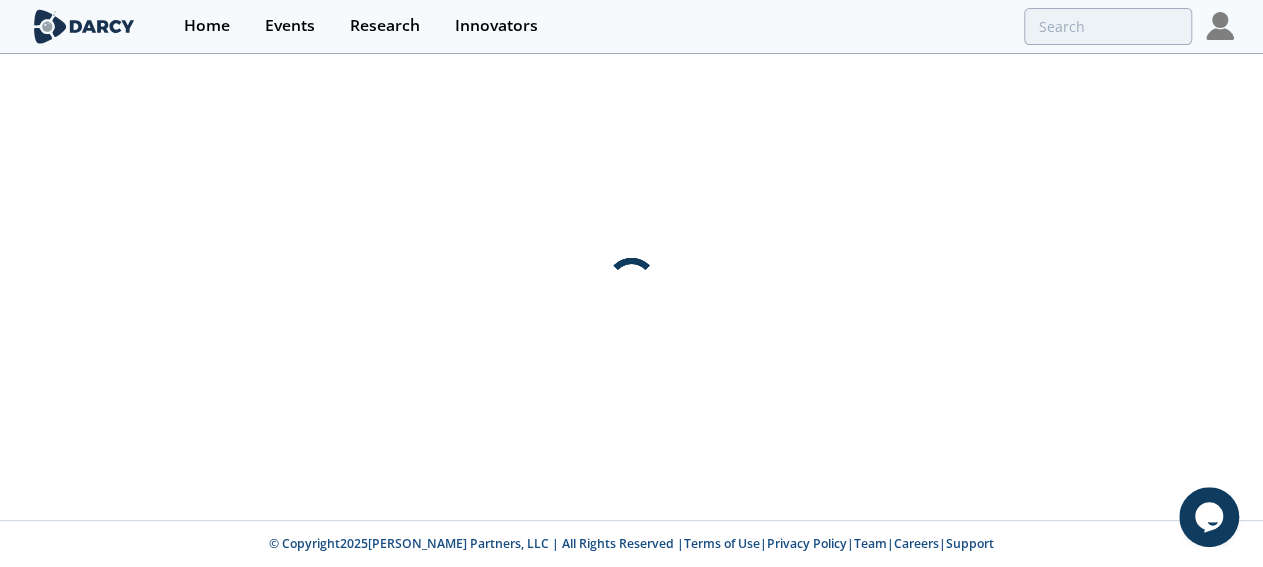 scroll, scrollTop: 0, scrollLeft: 0, axis: both 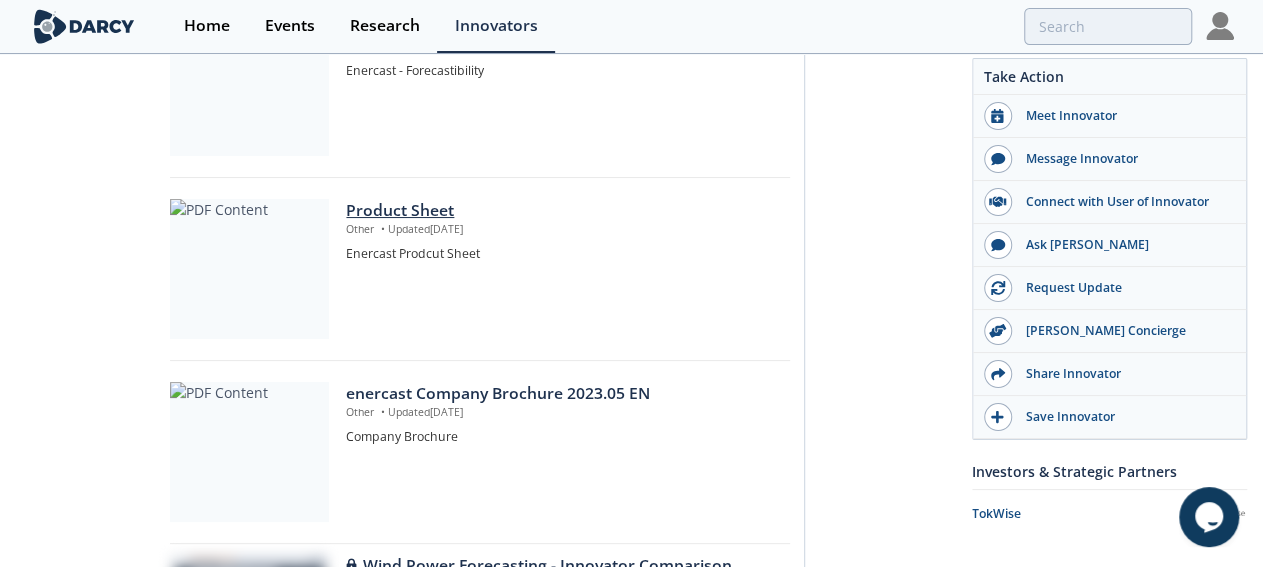 click at bounding box center (249, 269) 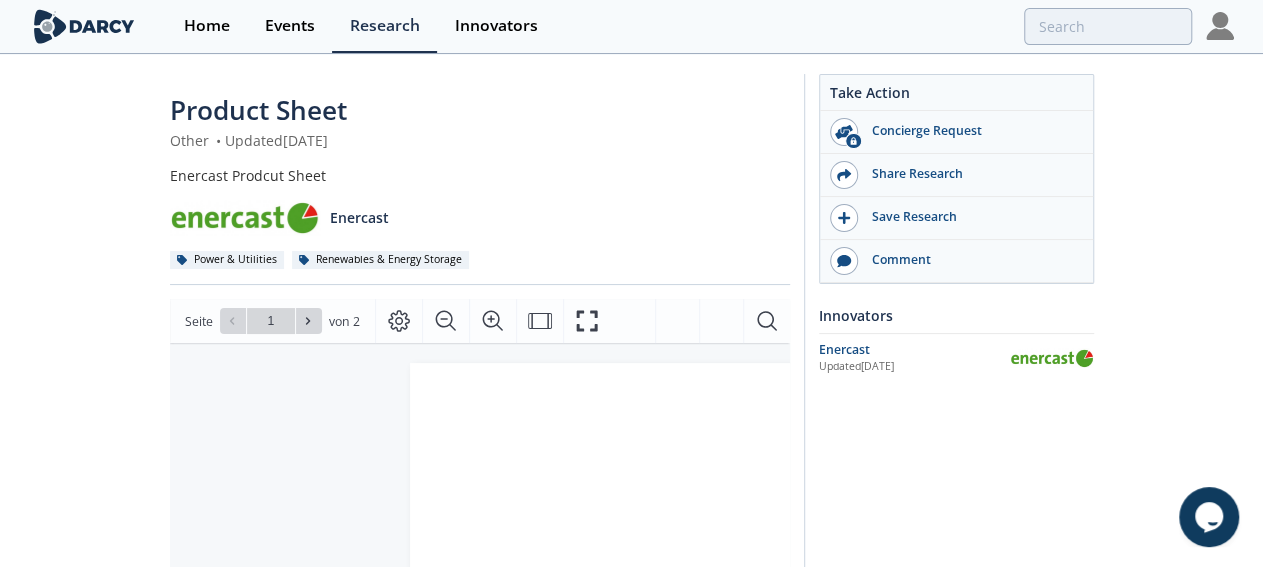 scroll, scrollTop: 104, scrollLeft: 0, axis: vertical 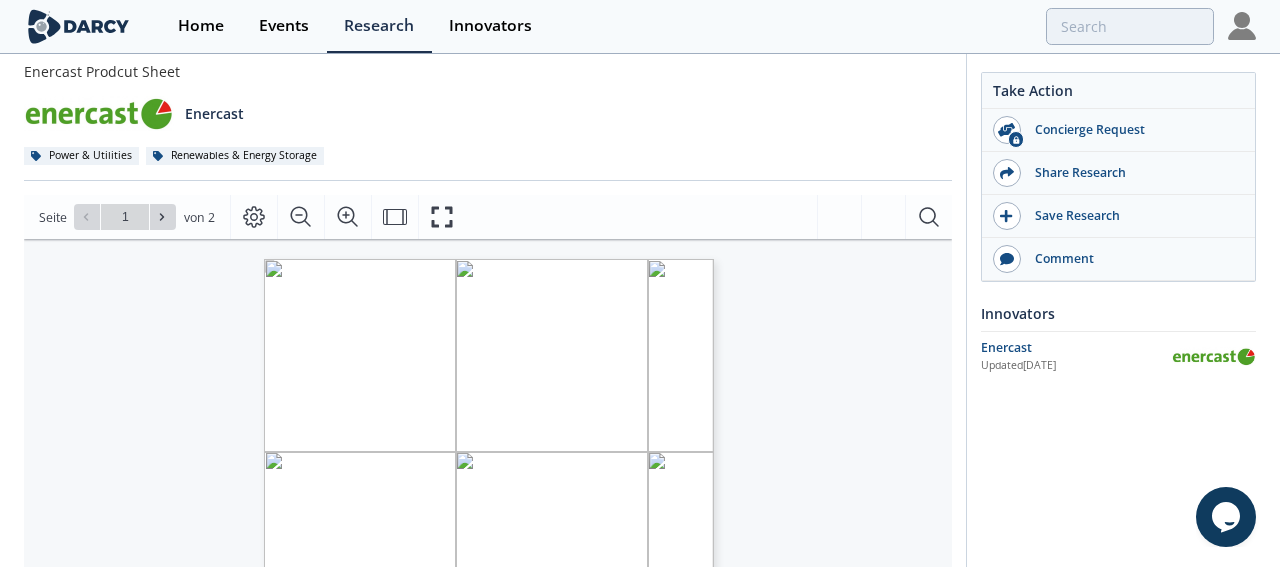 type on "2" 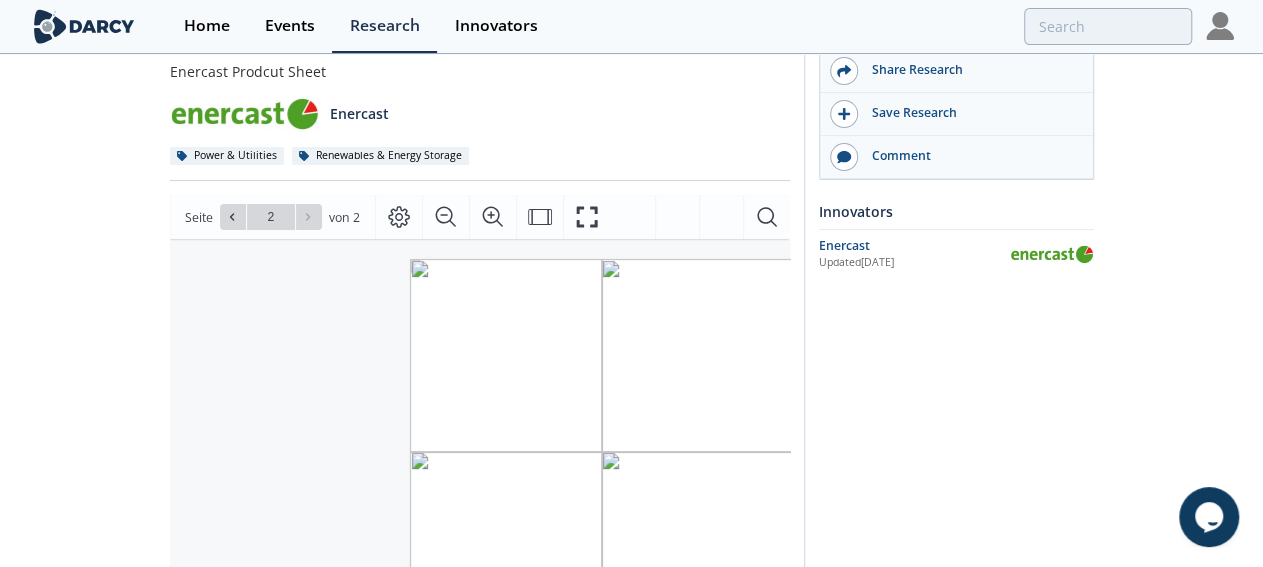 scroll, scrollTop: 0, scrollLeft: 0, axis: both 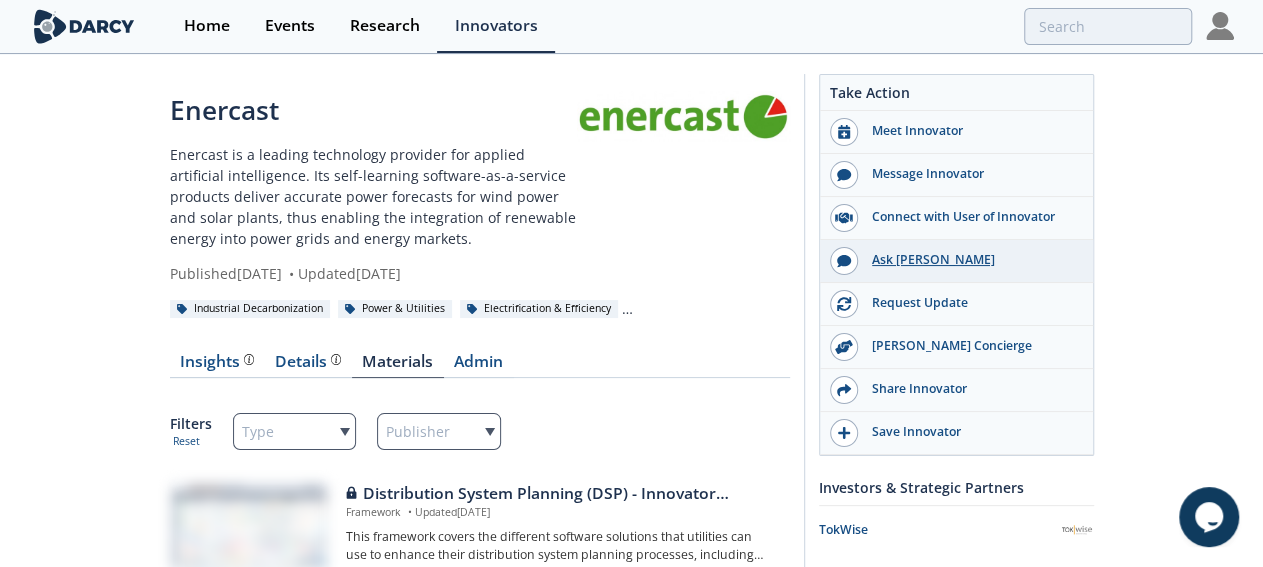 click on "Ask Darcy" at bounding box center [970, 260] 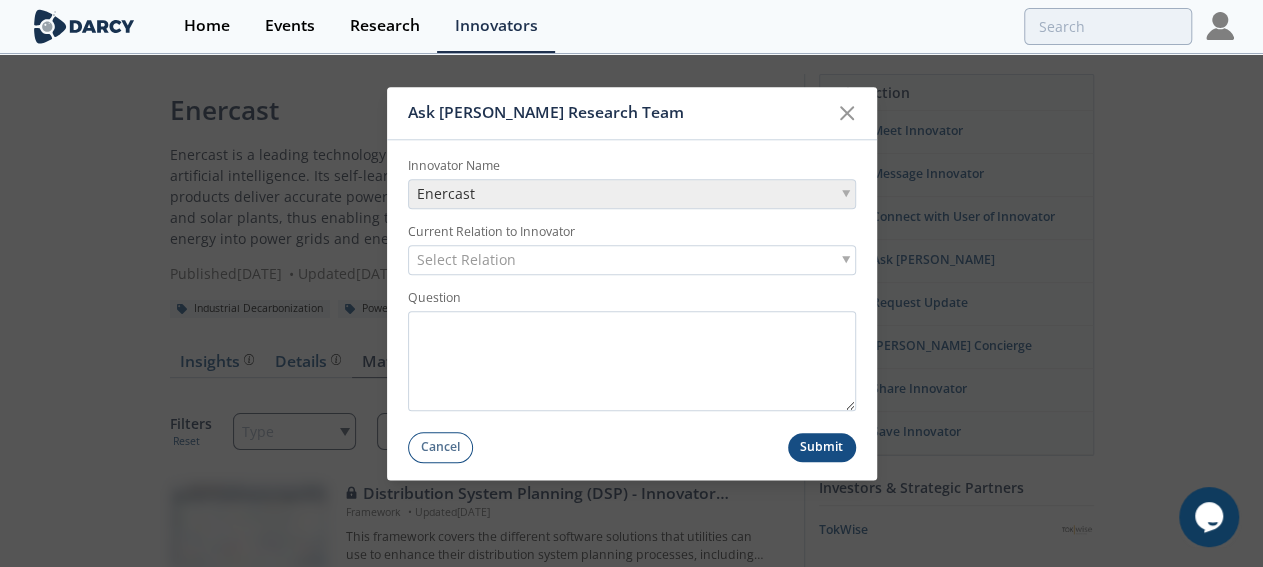 click on "Select Relation" at bounding box center (466, 260) 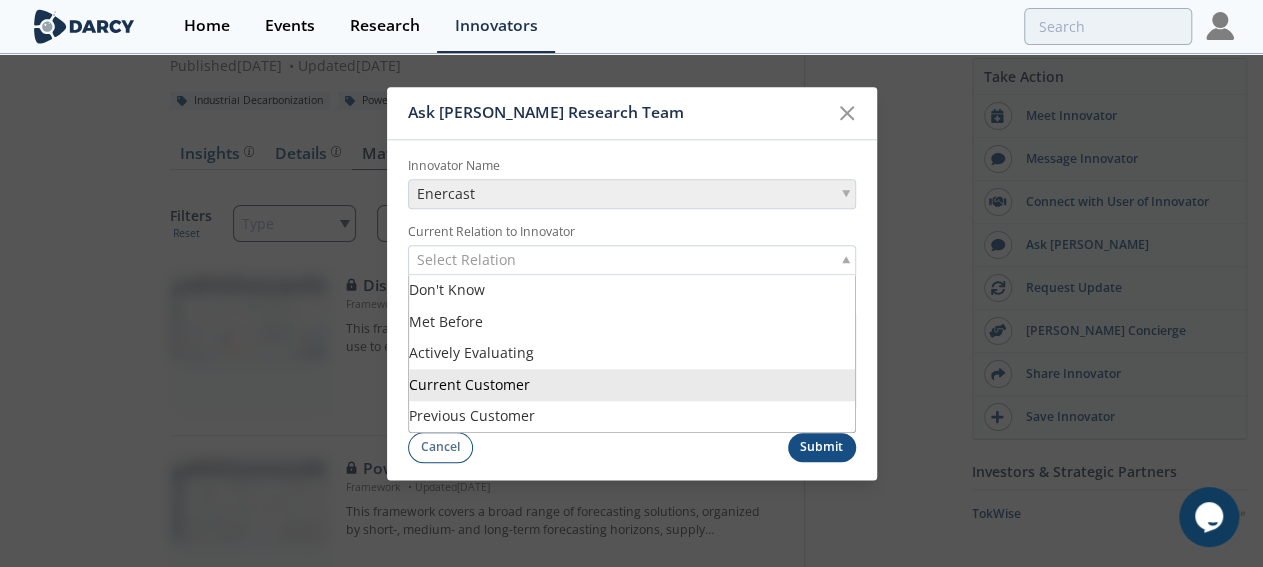 scroll, scrollTop: 312, scrollLeft: 0, axis: vertical 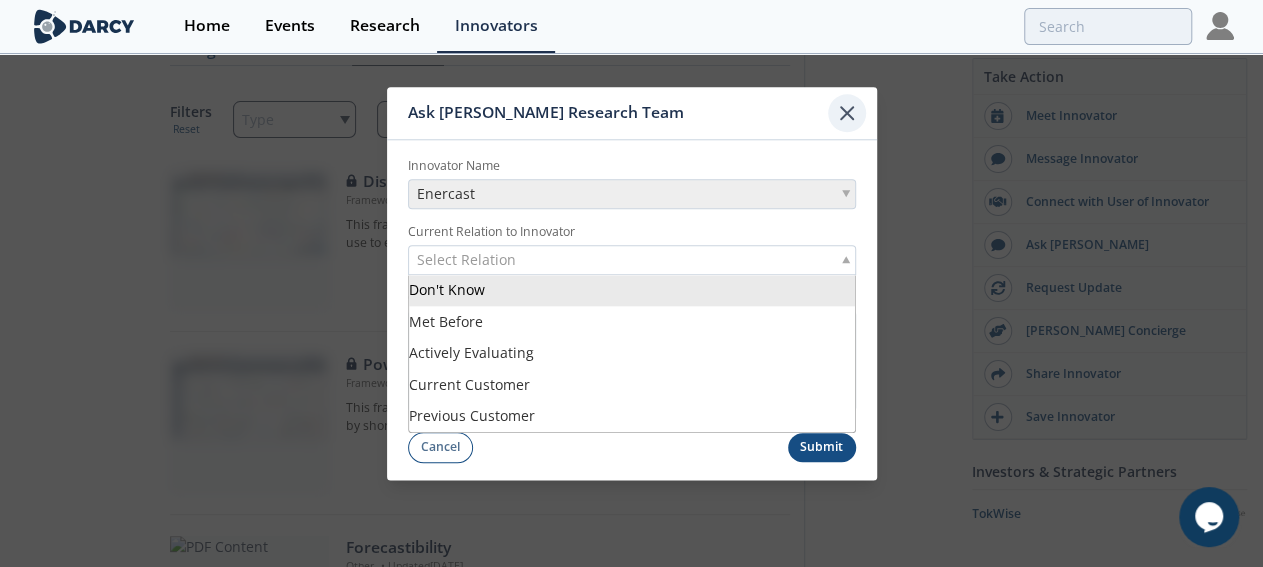click 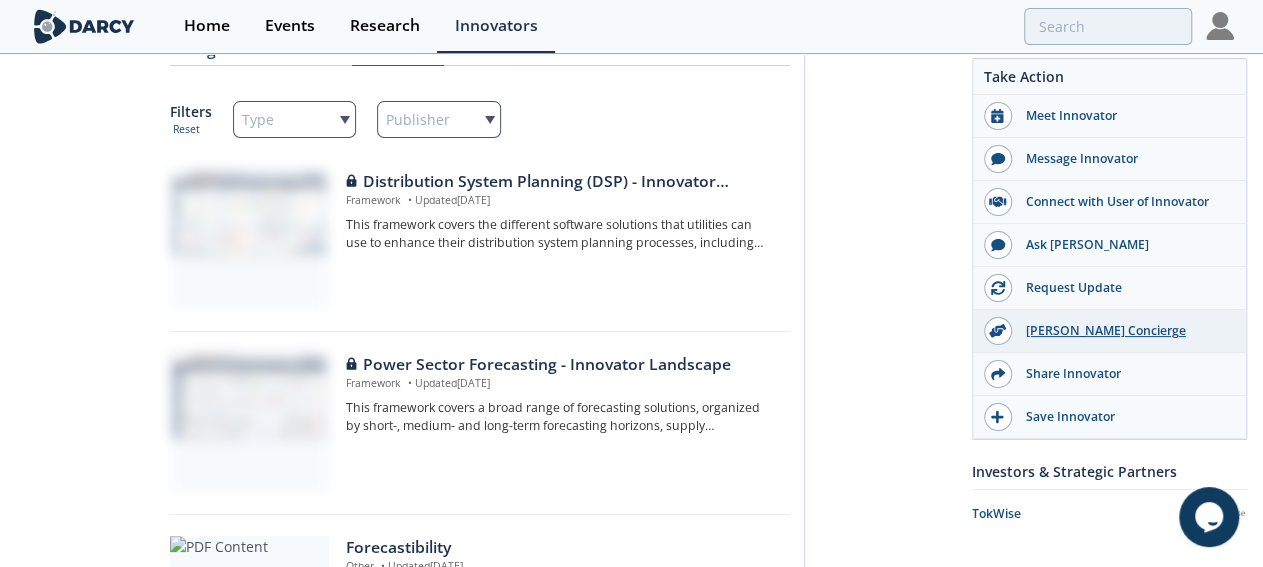 click on "Darcy Concierge" at bounding box center [1124, 331] 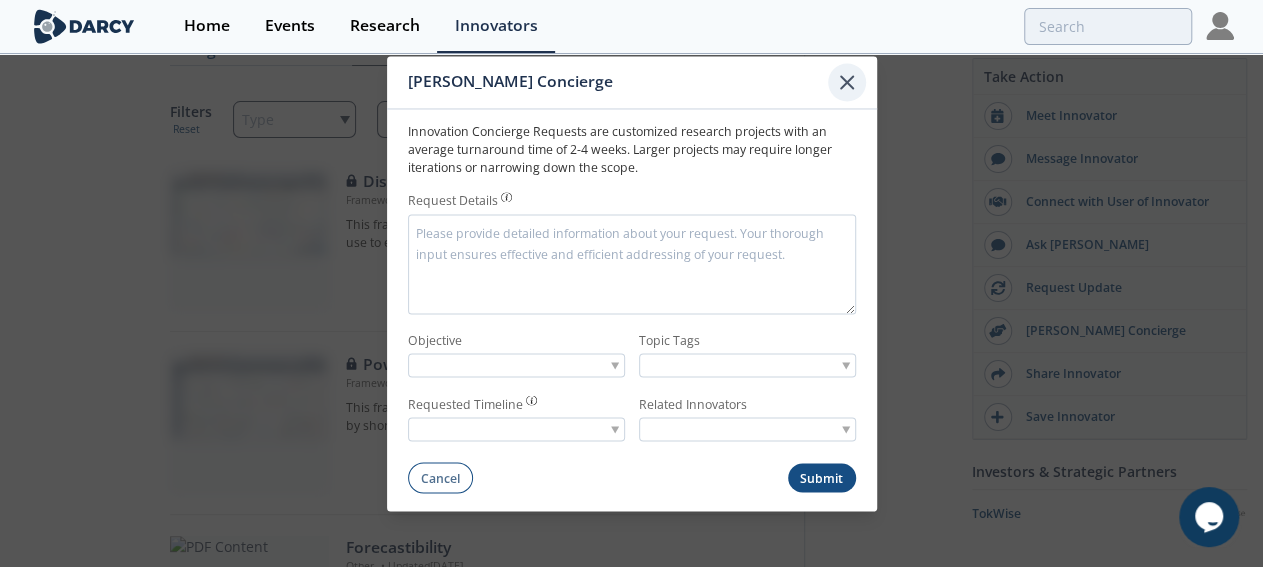 click 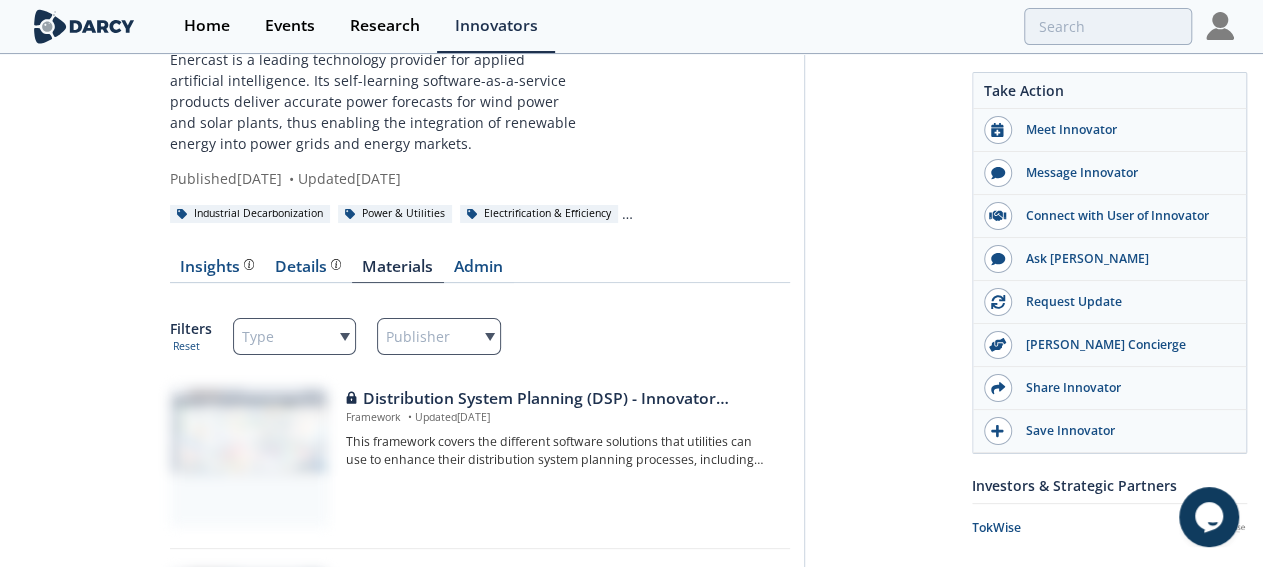 scroll, scrollTop: 0, scrollLeft: 0, axis: both 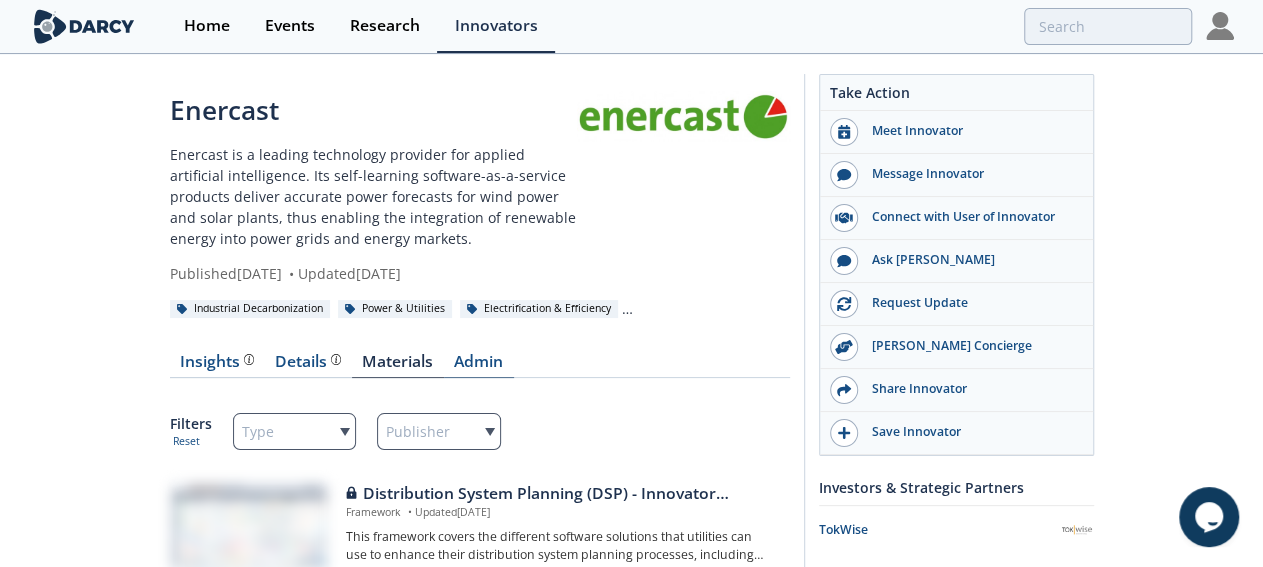 click on "Admin" at bounding box center [479, 366] 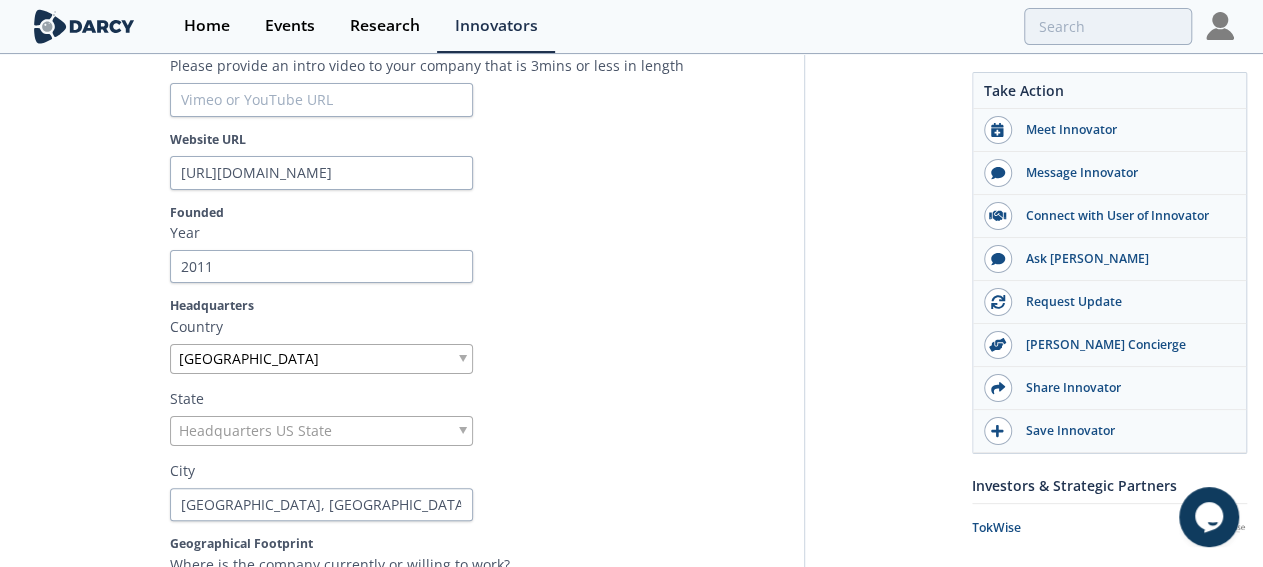 scroll, scrollTop: 104, scrollLeft: 0, axis: vertical 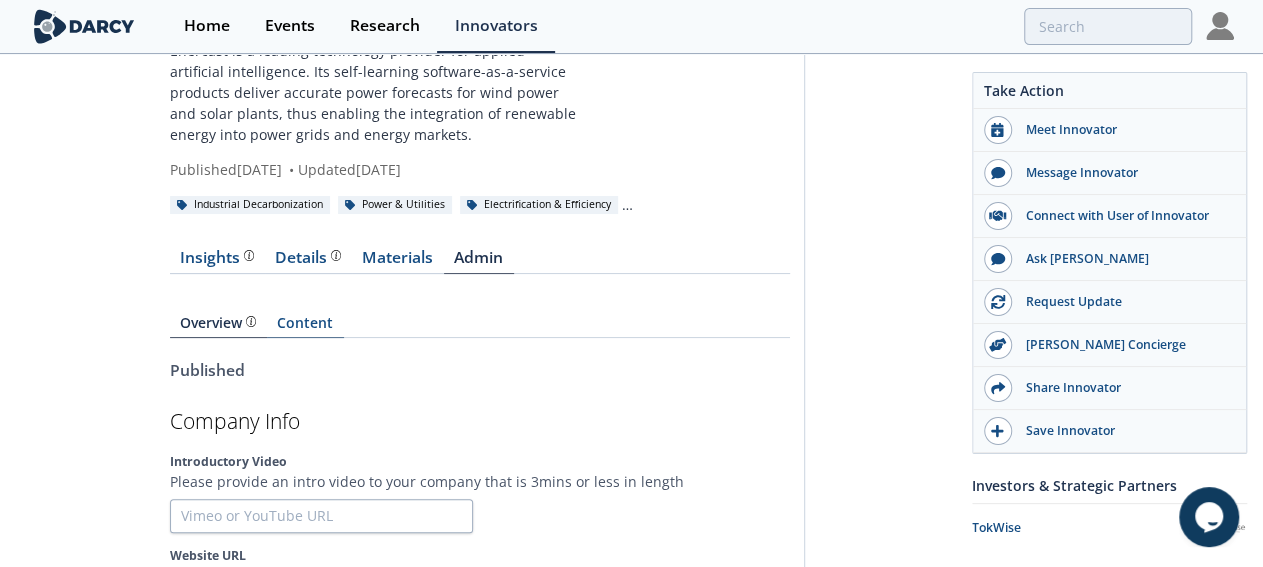 click on "Content" at bounding box center [305, 327] 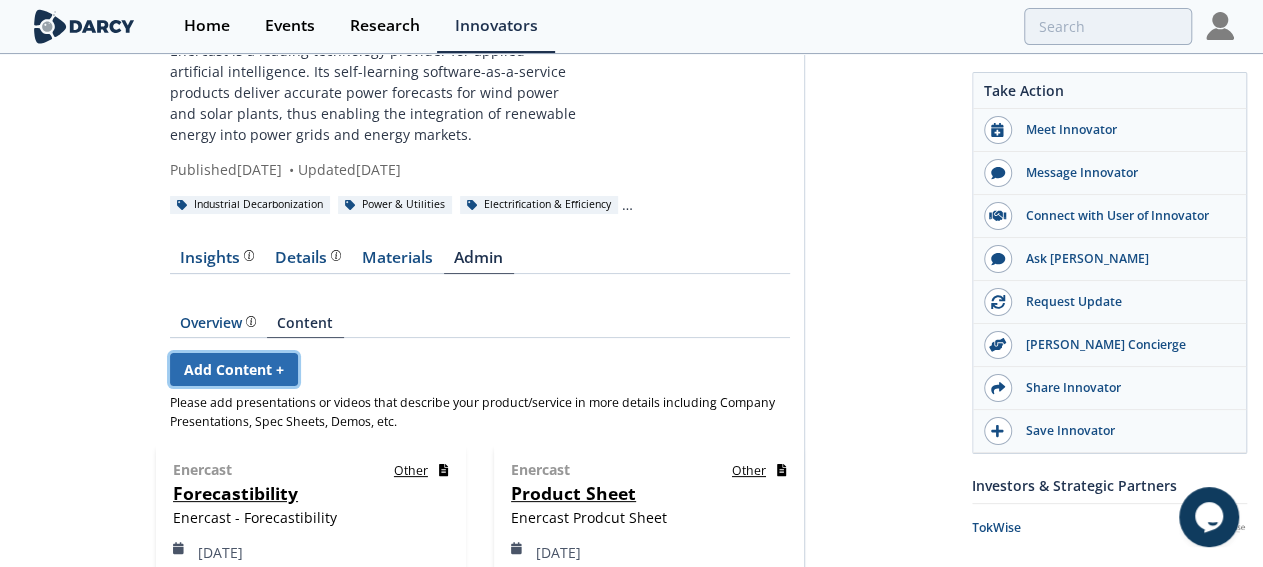 click on "Add Content +" at bounding box center (234, 369) 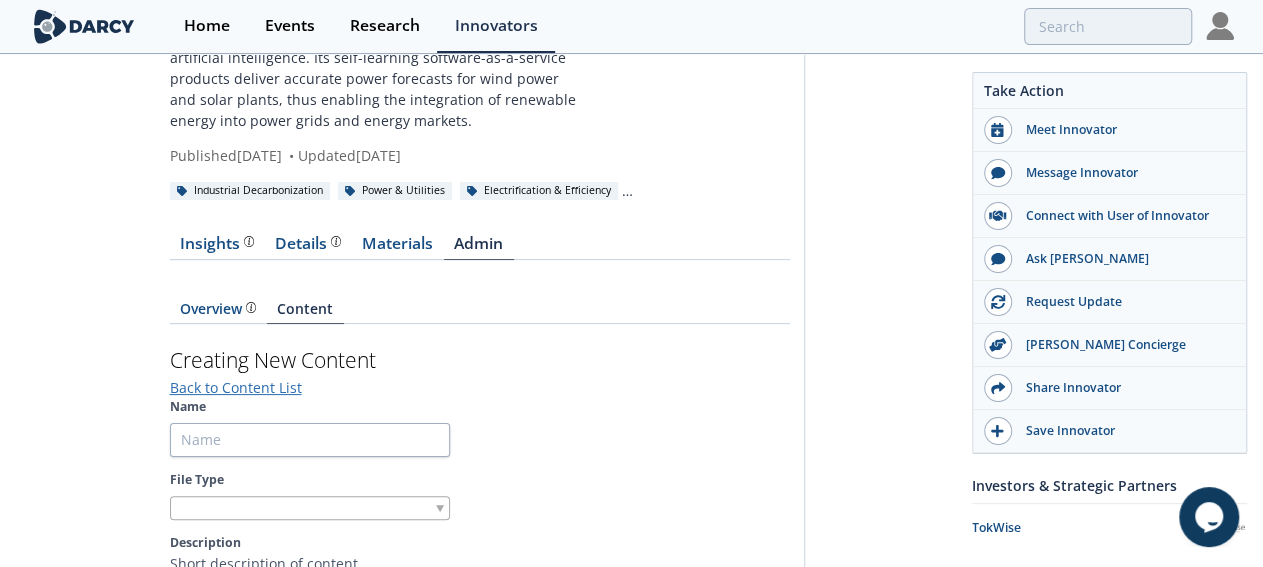 scroll, scrollTop: 0, scrollLeft: 0, axis: both 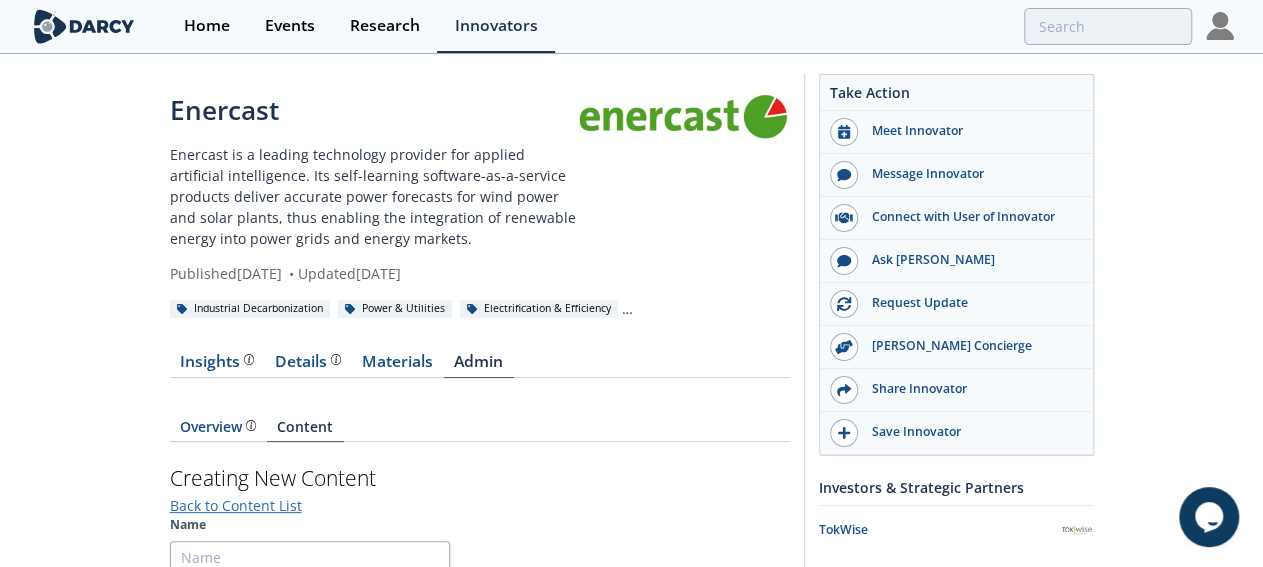 click on "Back to Content List" at bounding box center (236, 505) 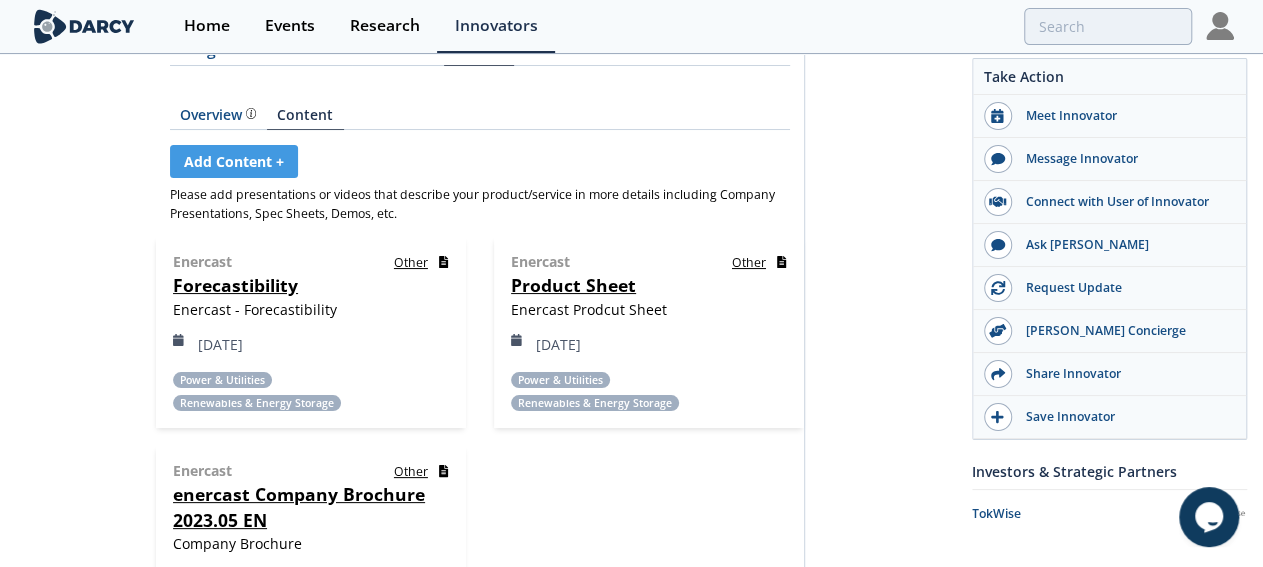 scroll, scrollTop: 400, scrollLeft: 0, axis: vertical 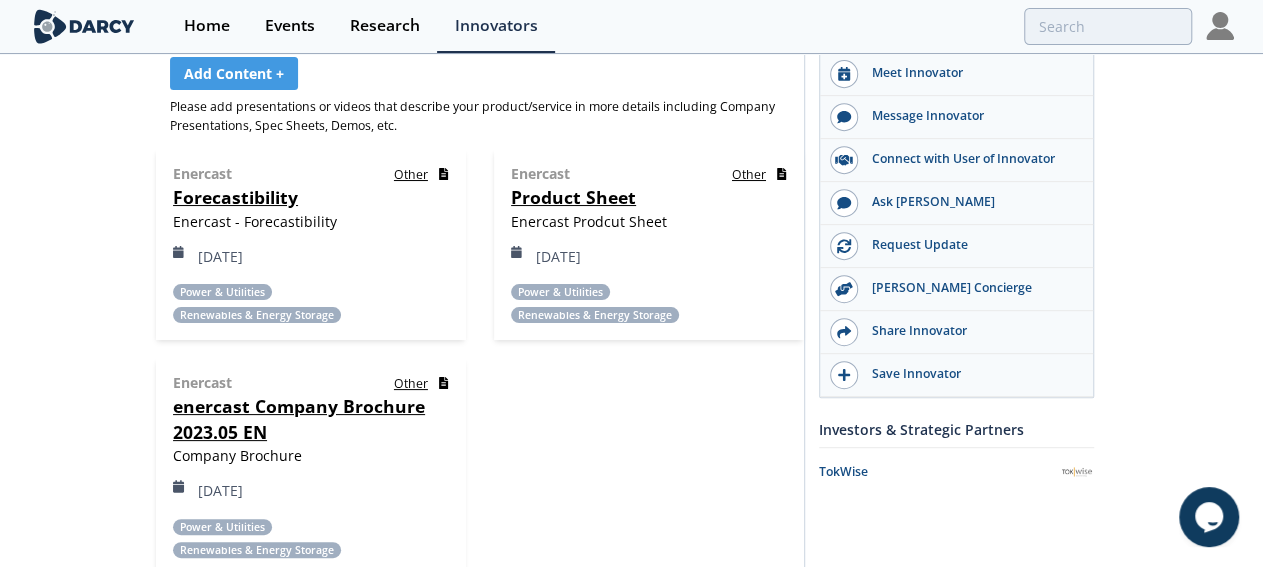 click on "Enercast
other
Forecastibility
Enercast - Forecastibility
Jan 22, 2024
Power & Utilities
Renewables & Energy Storage
Enercast
other
Product Sheet
Enercast Prodcut Sheet
Jan 22, 2024
Power & Utilities
Renewables & Energy Storage
Enercast
other" at bounding box center (480, 371) 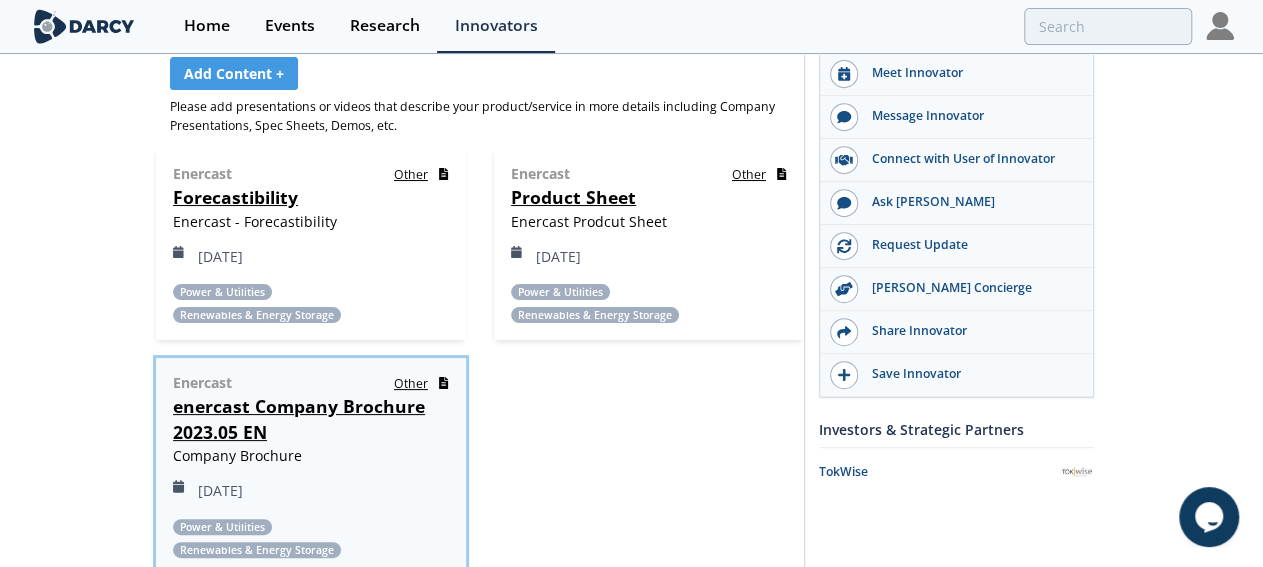 click on "Enercast
other
enercast Company Brochure 2023.05 EN
Company Brochure
Jul 12, 2023
Power & Utilities
Renewables & Energy Storage" at bounding box center [311, 466] 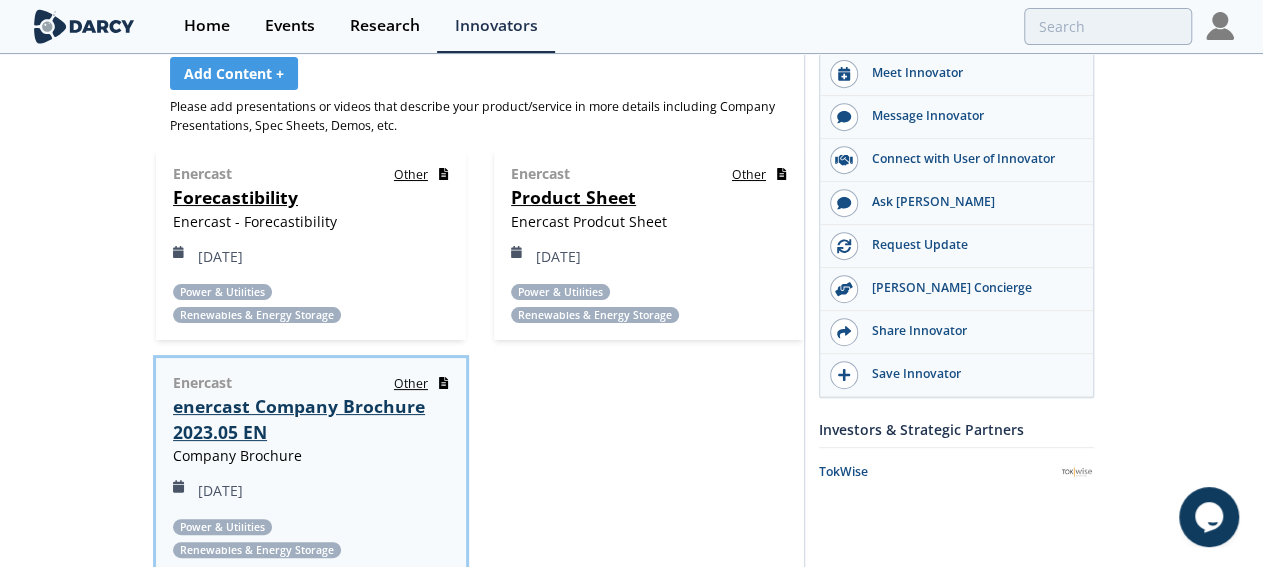 click on "enercast Company Brochure 2023.05 EN" at bounding box center [299, 419] 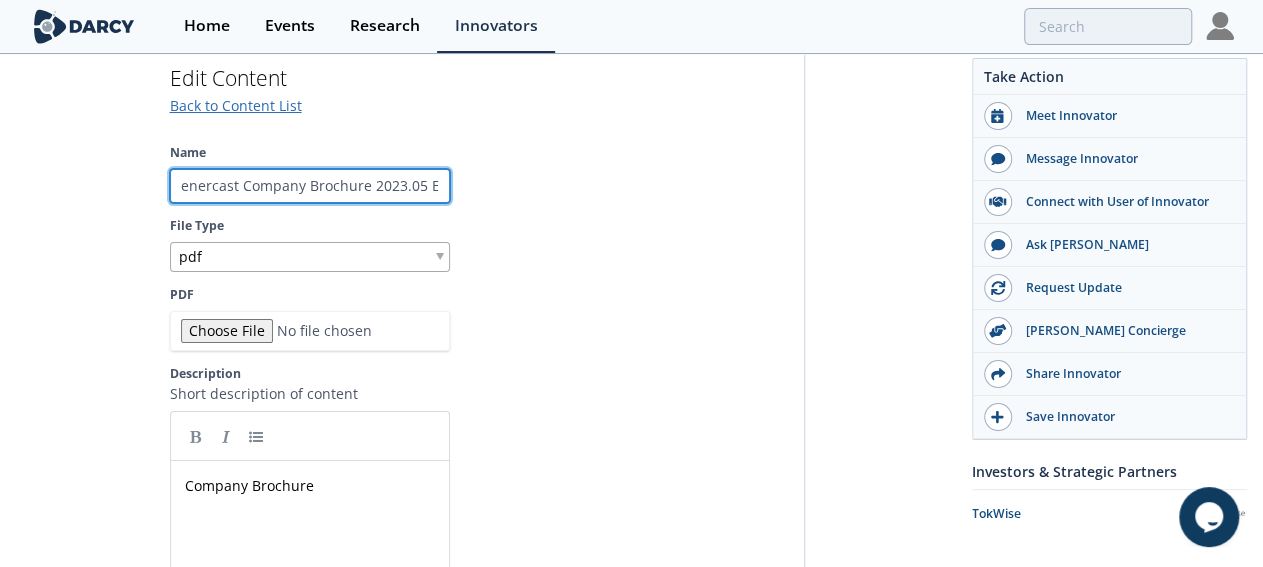 click on "enercast Company Brochure 2023.05 EN" at bounding box center (310, 186) 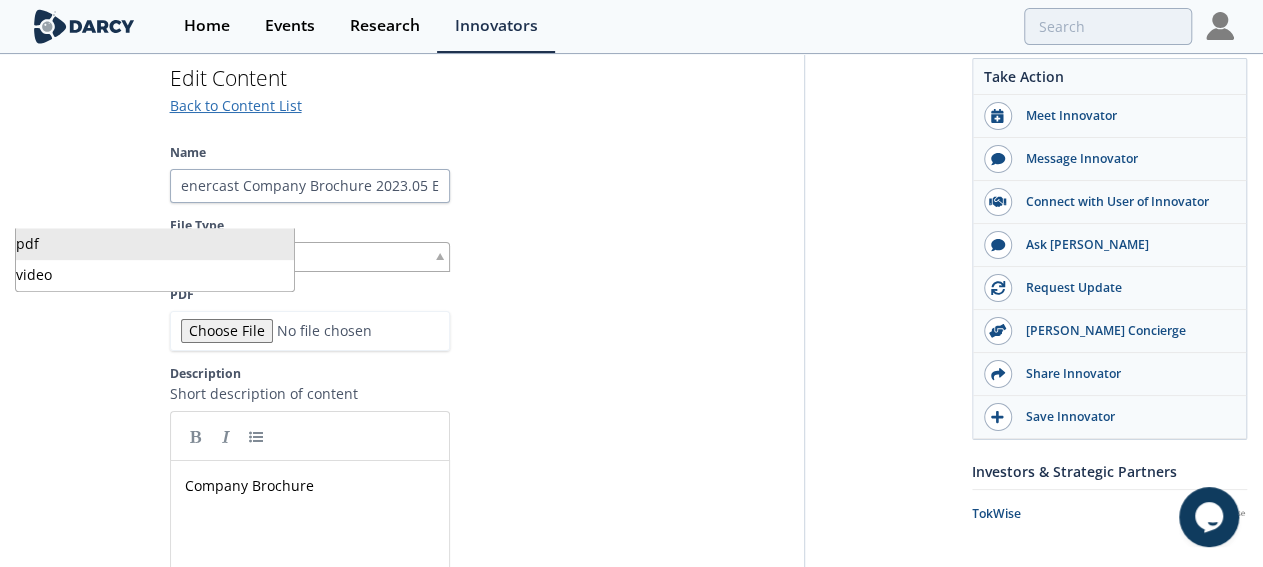 click on "pdf" at bounding box center [310, 257] 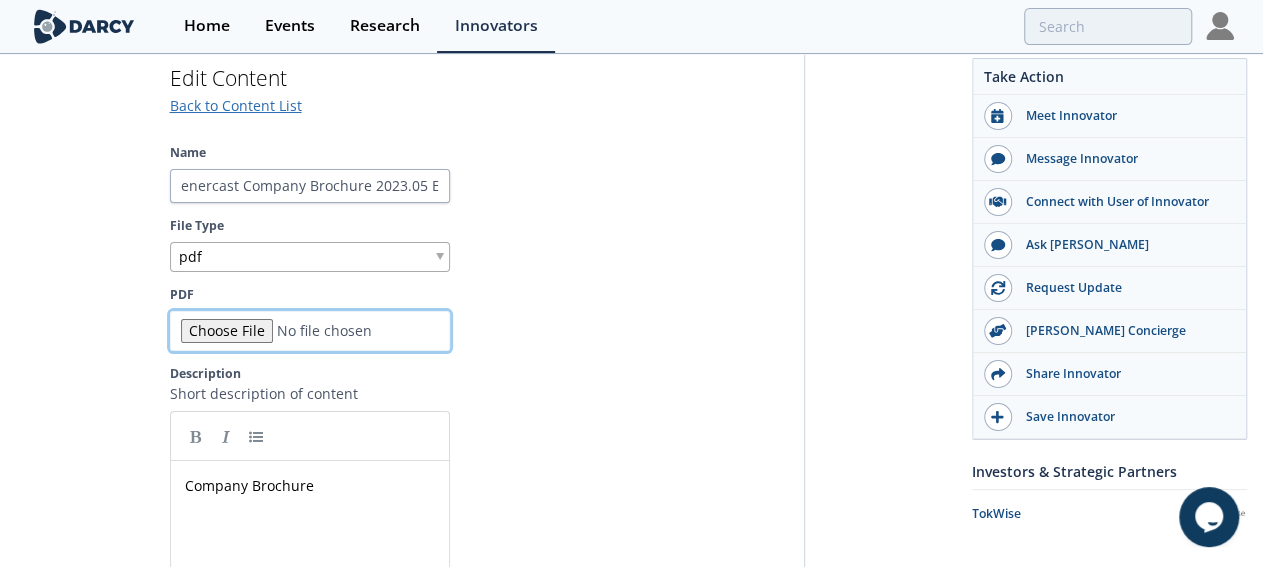 click on "PDF" at bounding box center (310, 331) 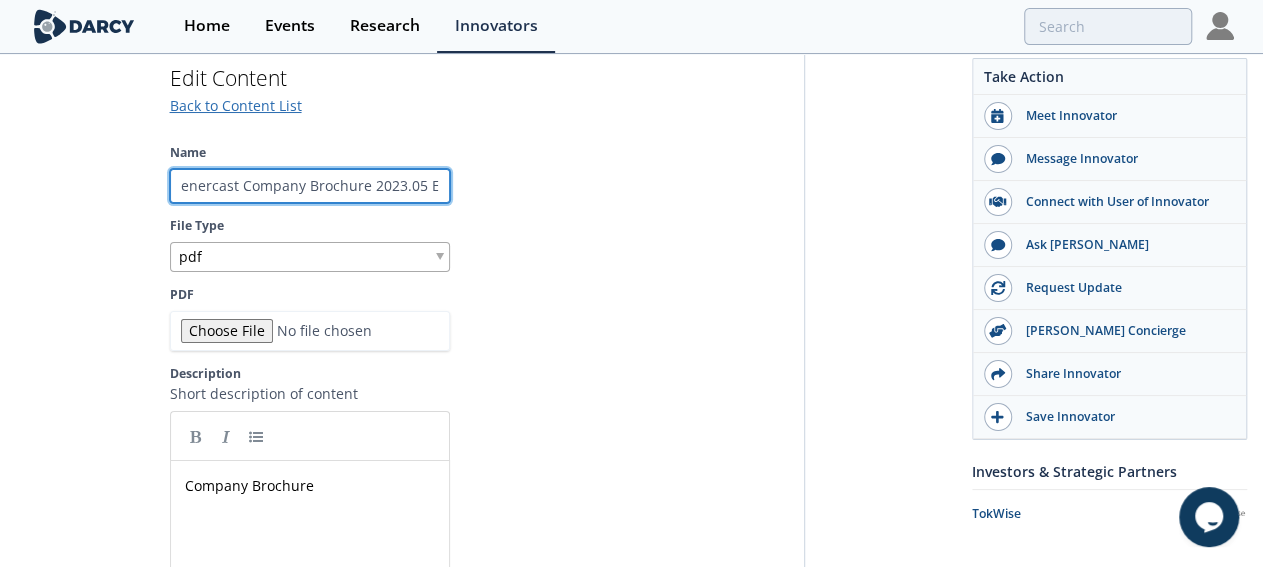click on "enercast Company Brochure 2023.05 EN" at bounding box center [310, 186] 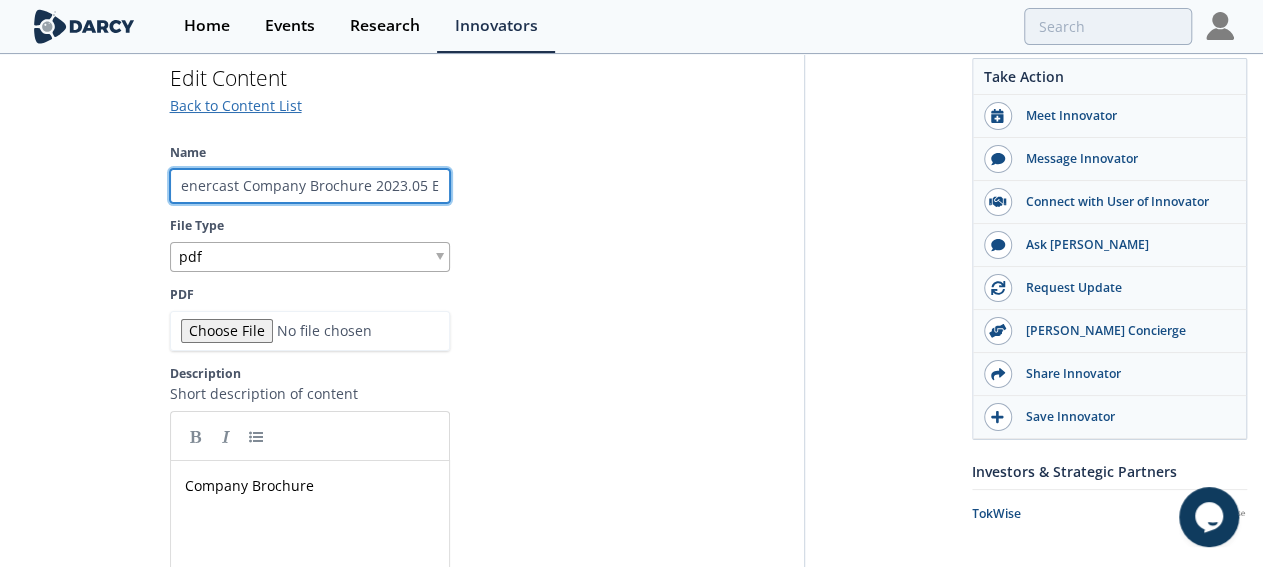 paste on "4.06" 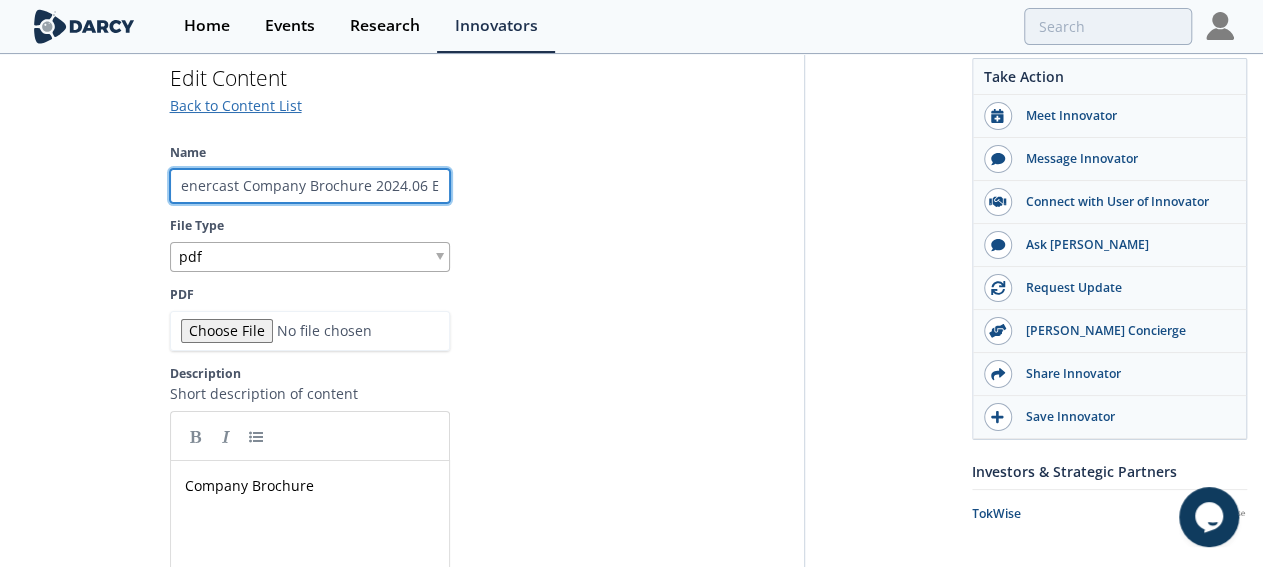 scroll, scrollTop: 0, scrollLeft: 6, axis: horizontal 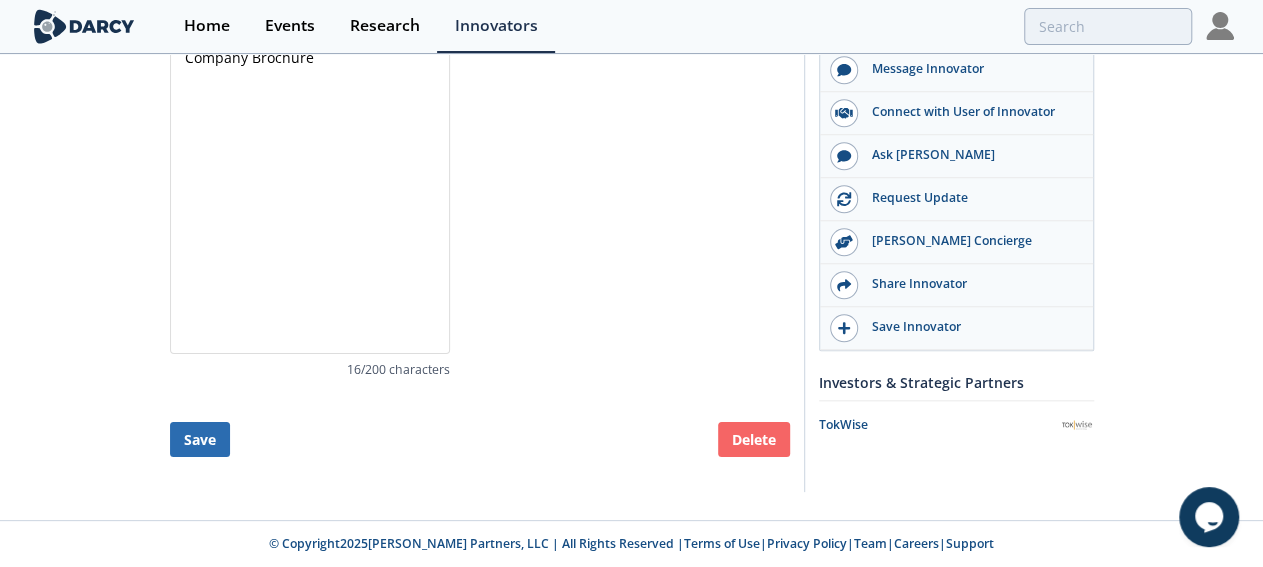 type on "enercast Company Brochure 2024.06 EN" 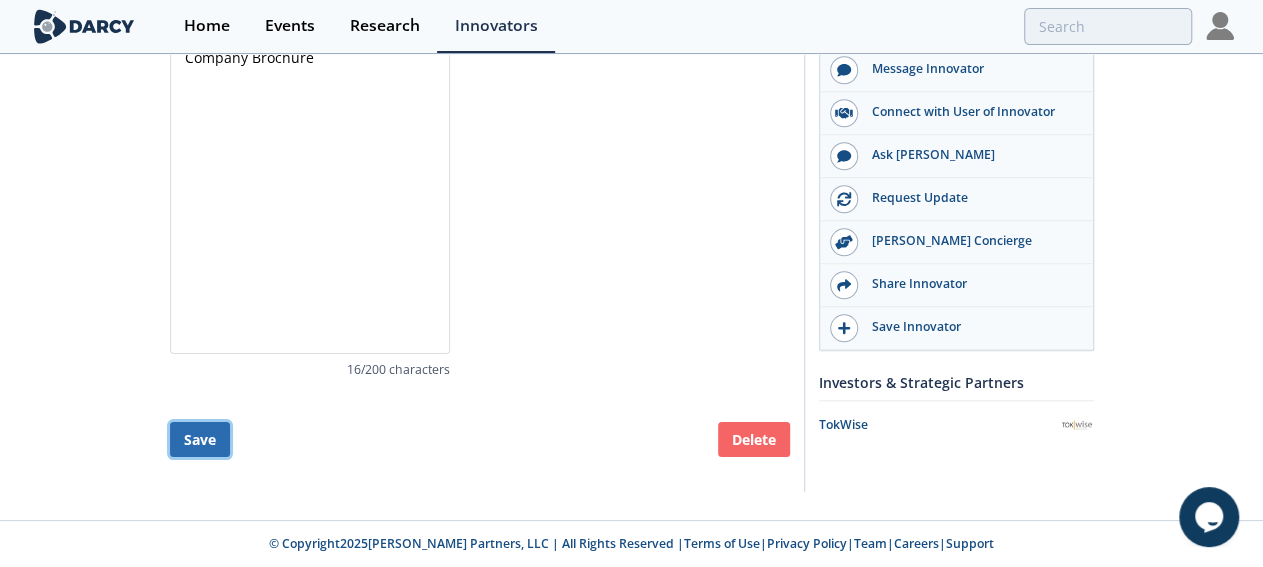 click on "Save" at bounding box center (200, 439) 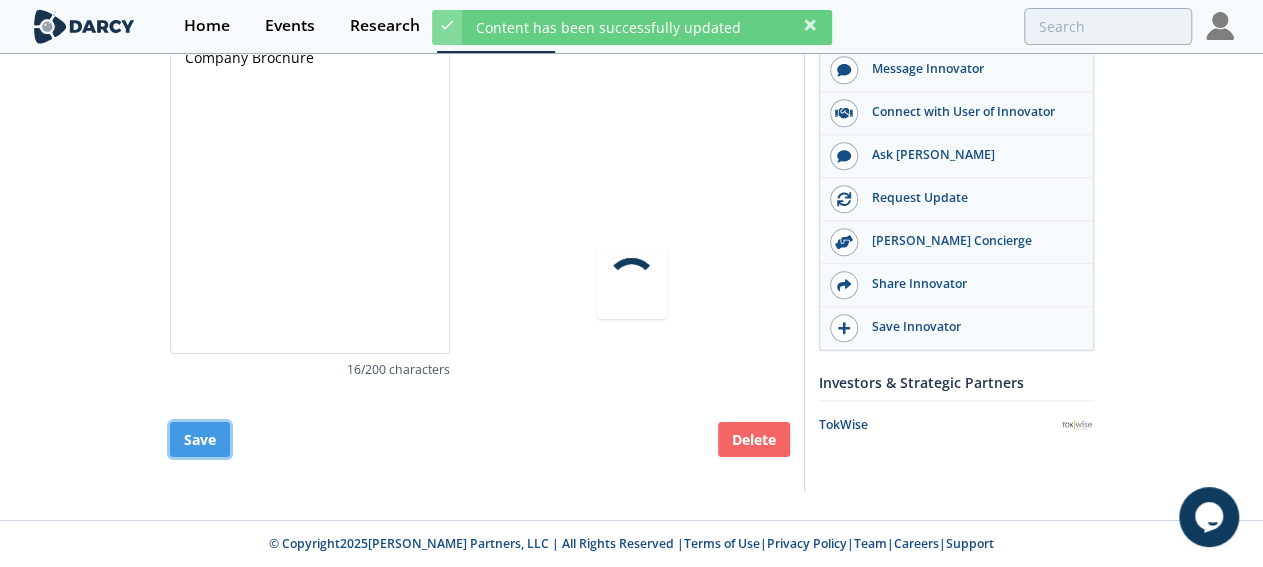scroll, scrollTop: 400, scrollLeft: 0, axis: vertical 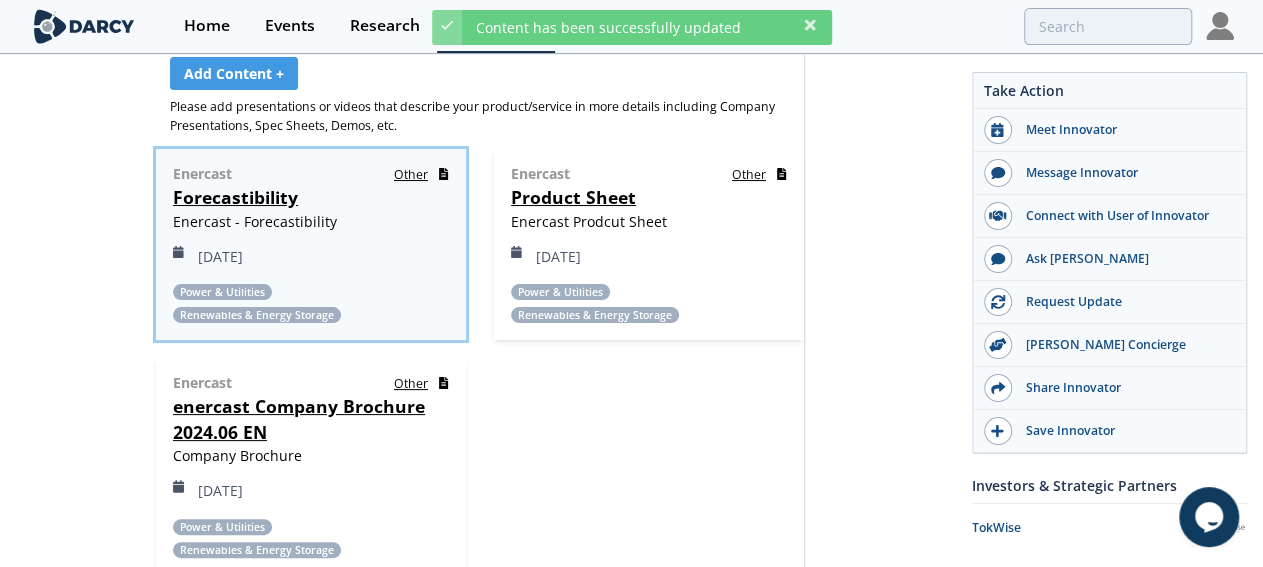 click on "Enercast
other
Forecastibility
Enercast - Forecastibility
Jan 22, 2024
Power & Utilities
Renewables & Energy Storage" at bounding box center (311, 244) 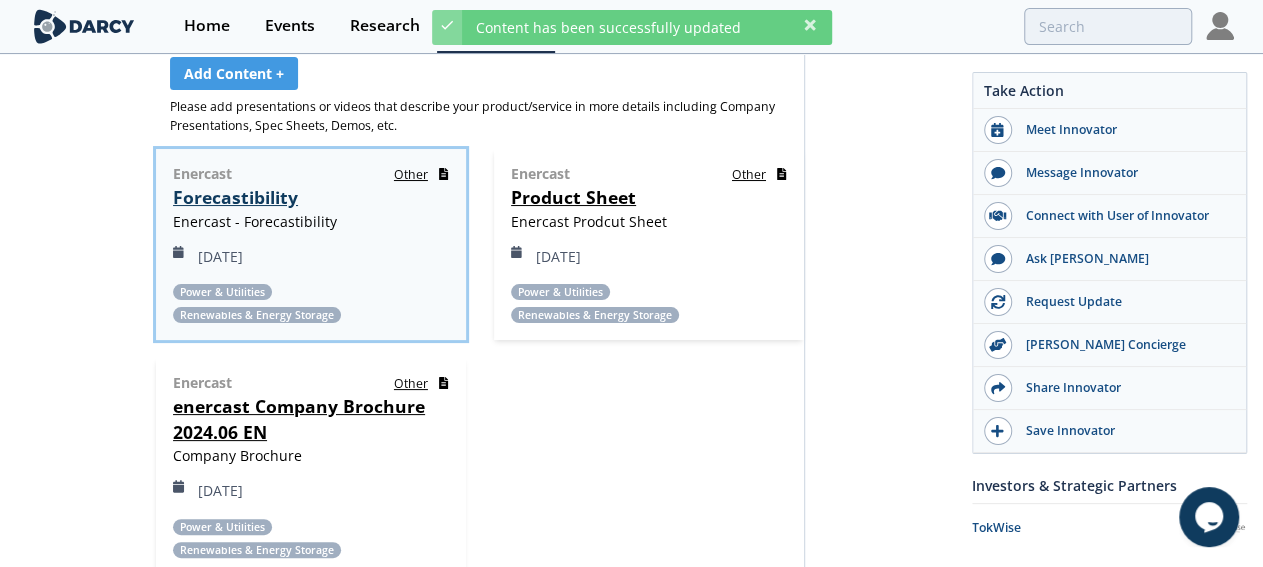 click on "Forecastibility" at bounding box center (235, 197) 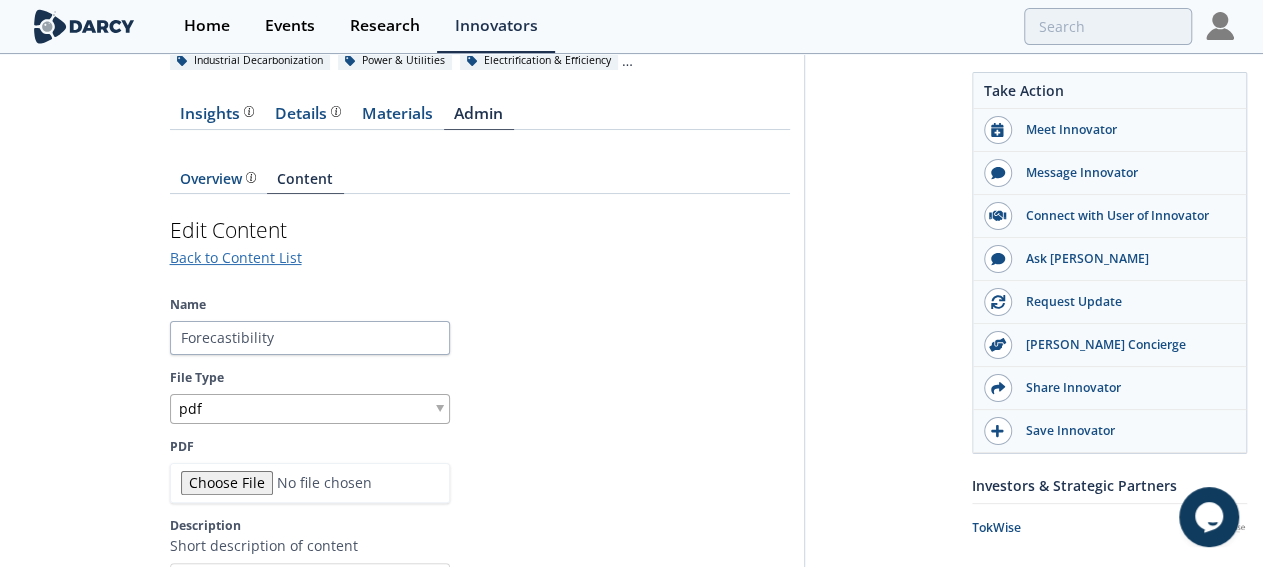 scroll, scrollTop: 560, scrollLeft: 0, axis: vertical 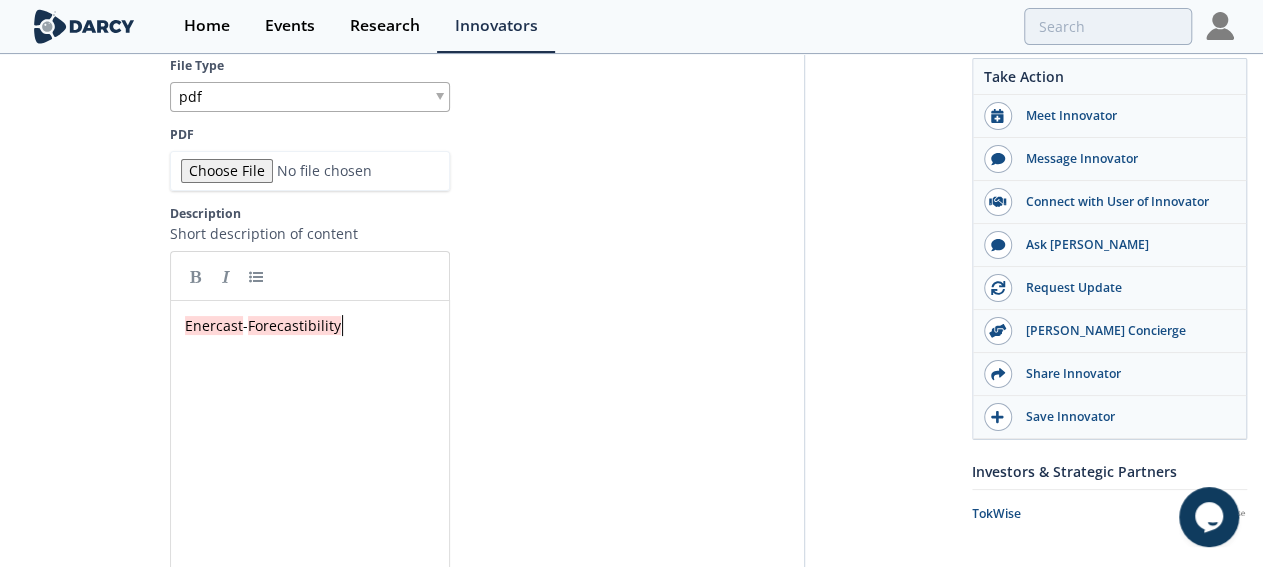 click on "Enercast  -  Forecastibility" at bounding box center [319, 325] 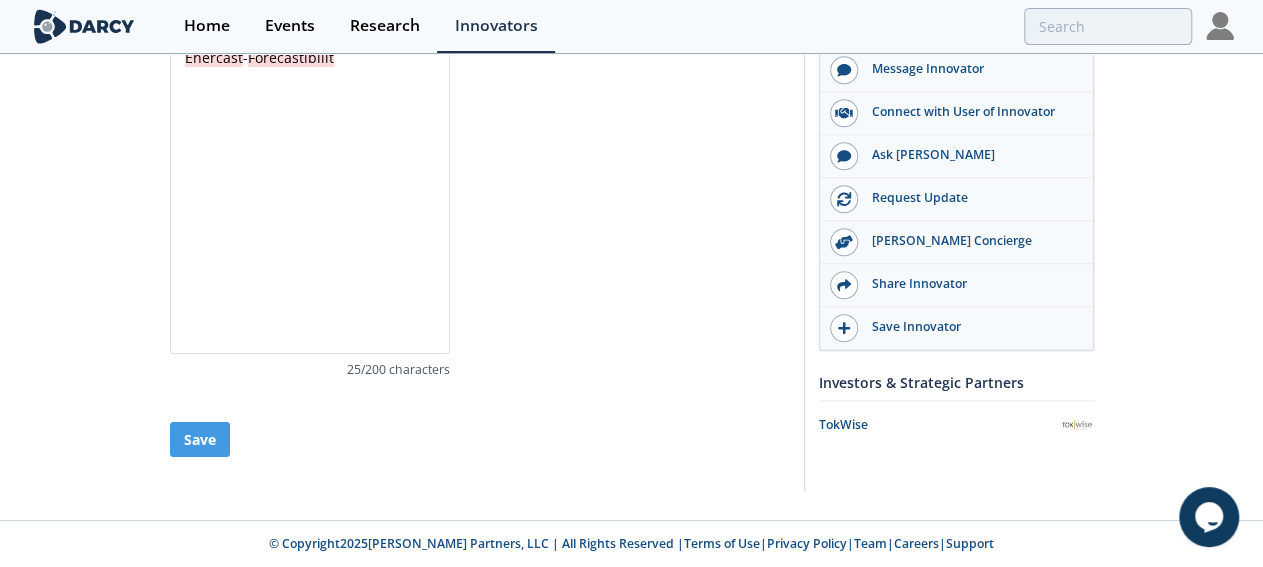 scroll, scrollTop: 815, scrollLeft: 0, axis: vertical 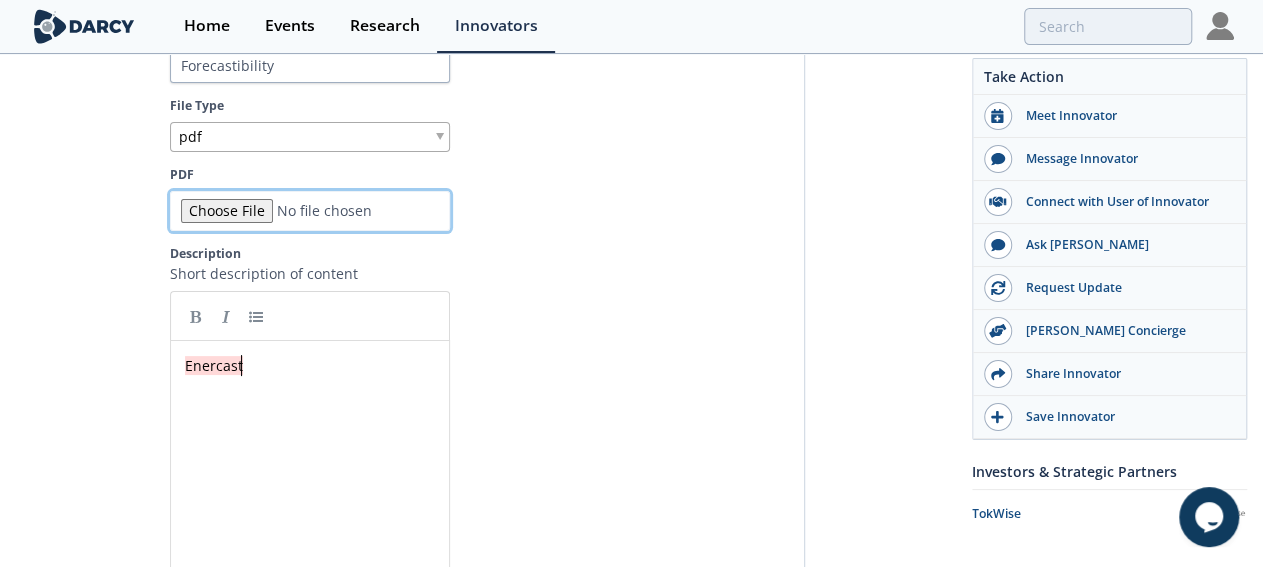 click on "PDF" at bounding box center (310, 211) 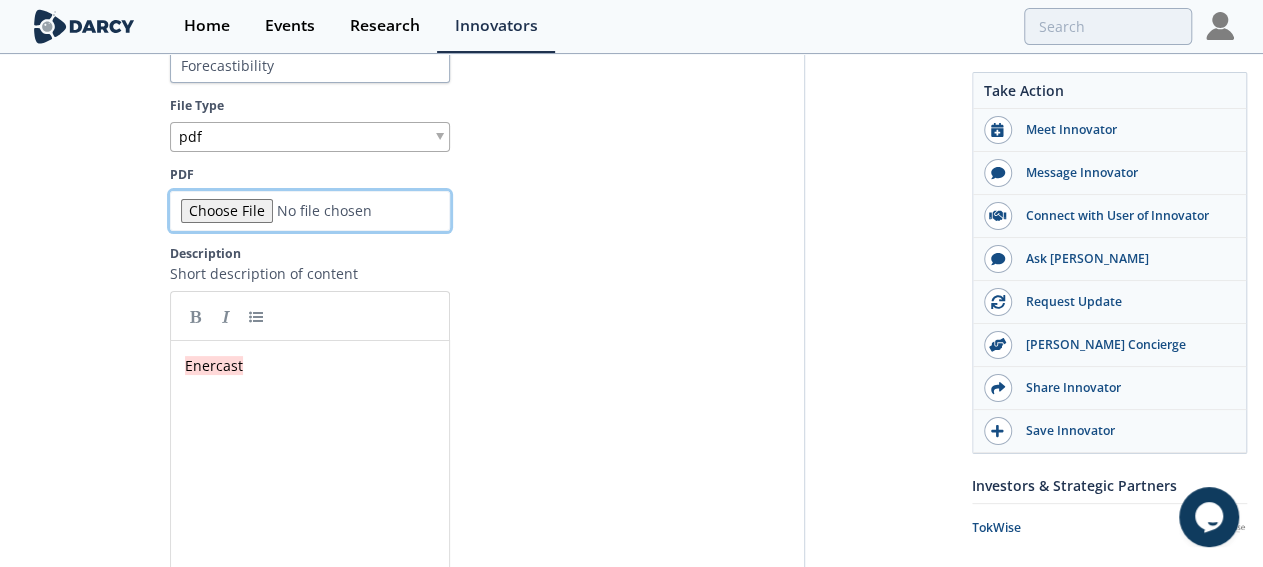 scroll, scrollTop: 312, scrollLeft: 0, axis: vertical 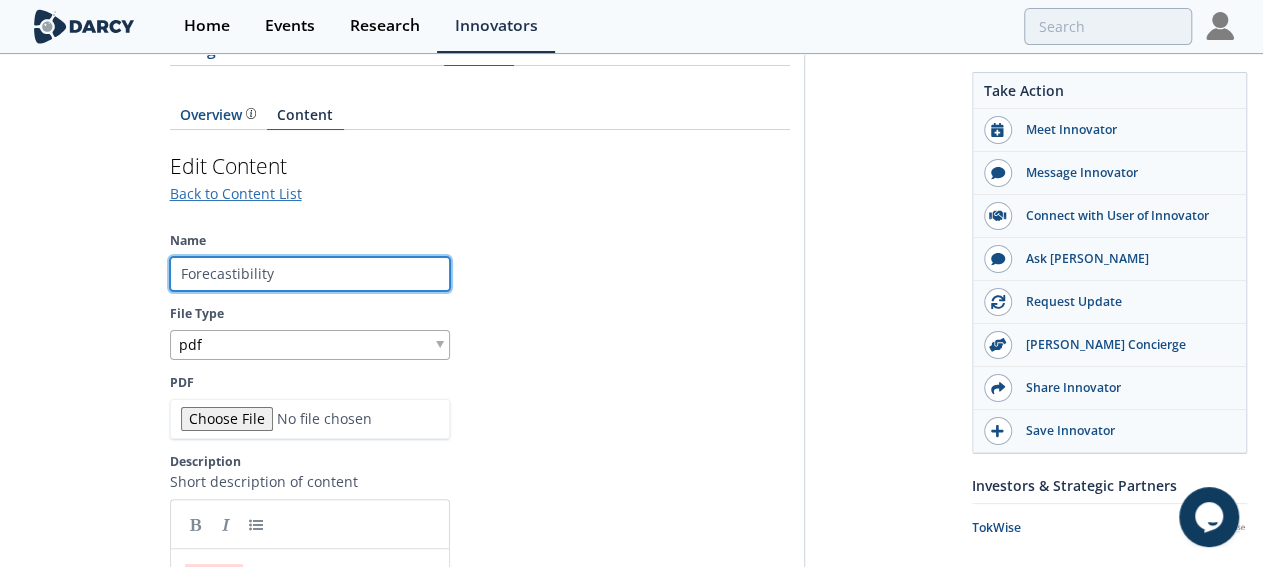 drag, startPoint x: 139, startPoint y: 233, endPoint x: 0, endPoint y: 211, distance: 140.73024 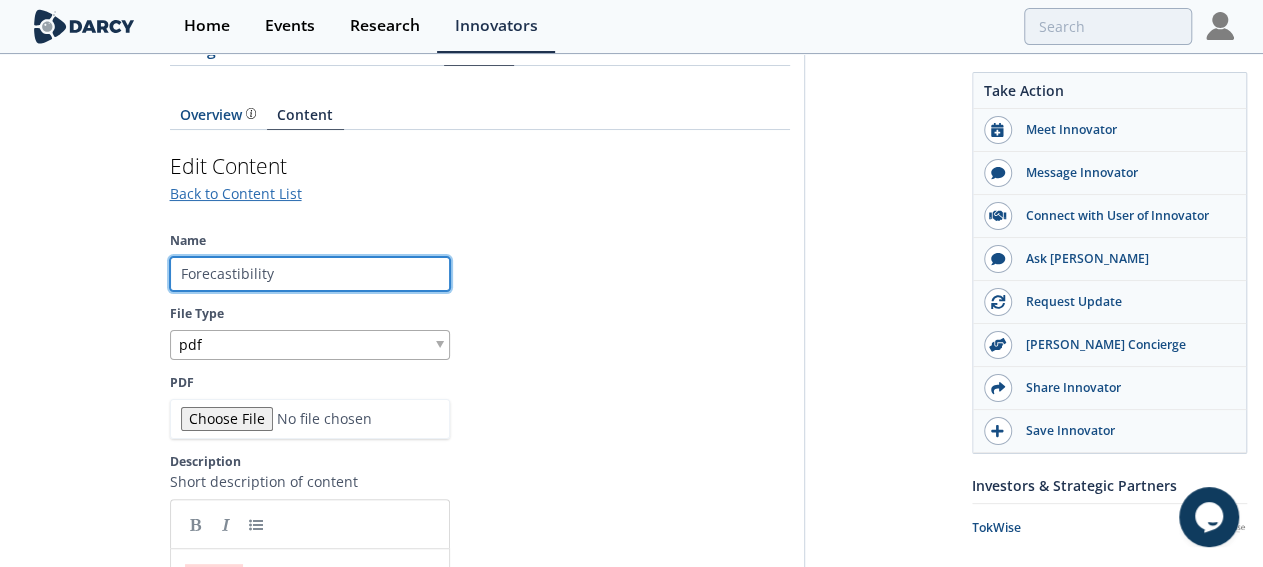 click on "Forecastibility" at bounding box center (310, 274) 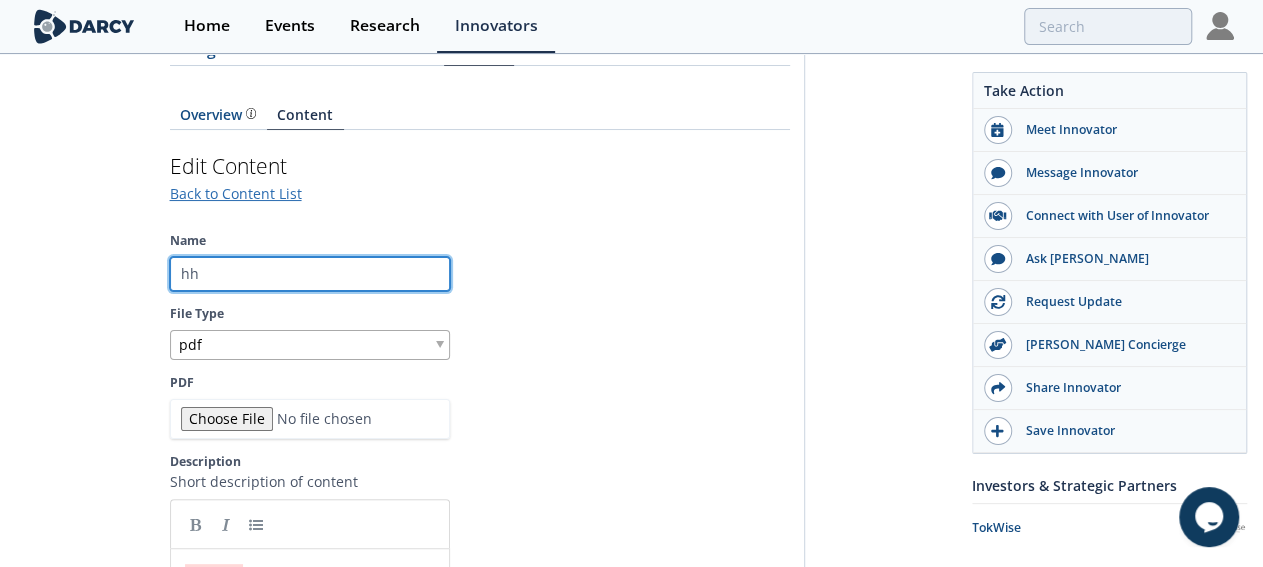 type on "hh" 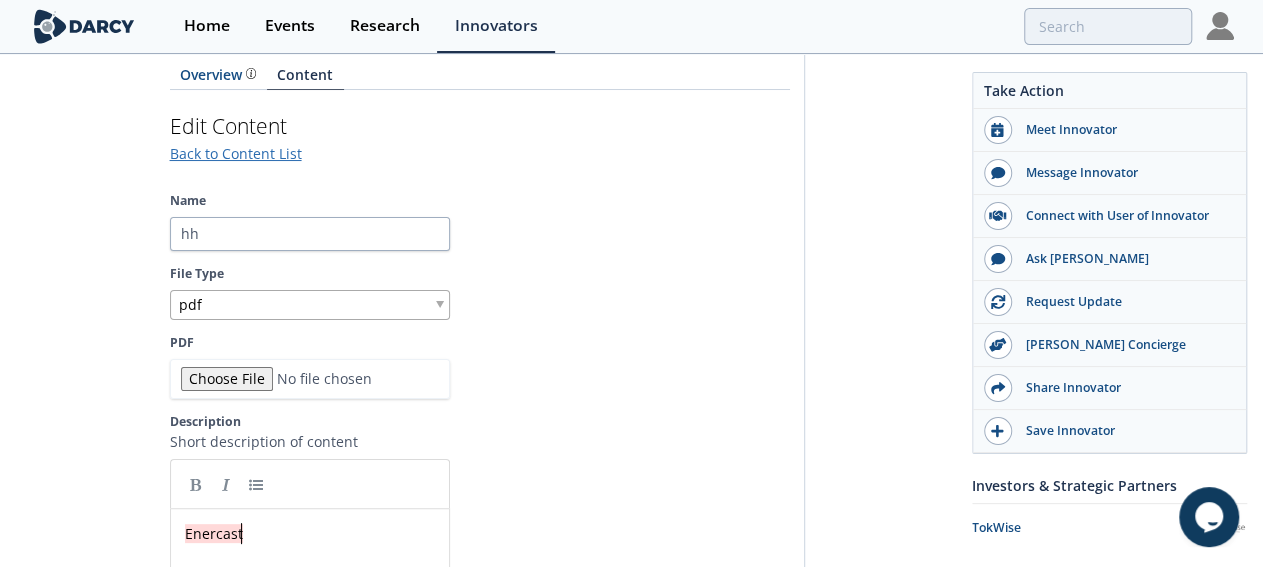 scroll, scrollTop: 248, scrollLeft: 0, axis: vertical 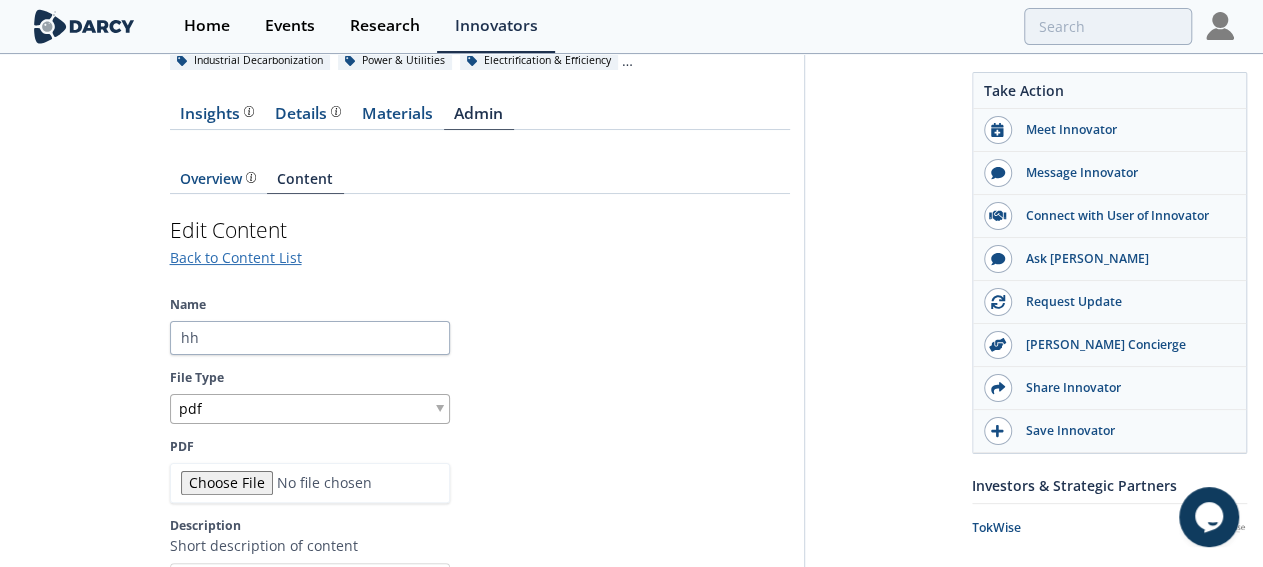 click on "pdf" at bounding box center (310, 409) 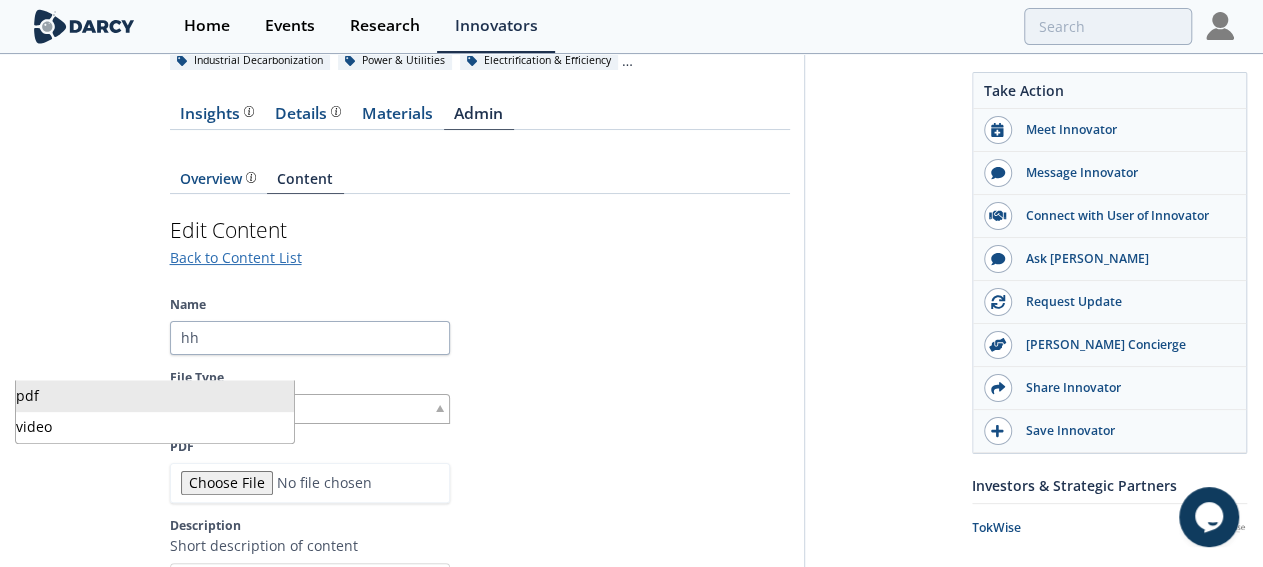 click on "pdf" at bounding box center [310, 409] 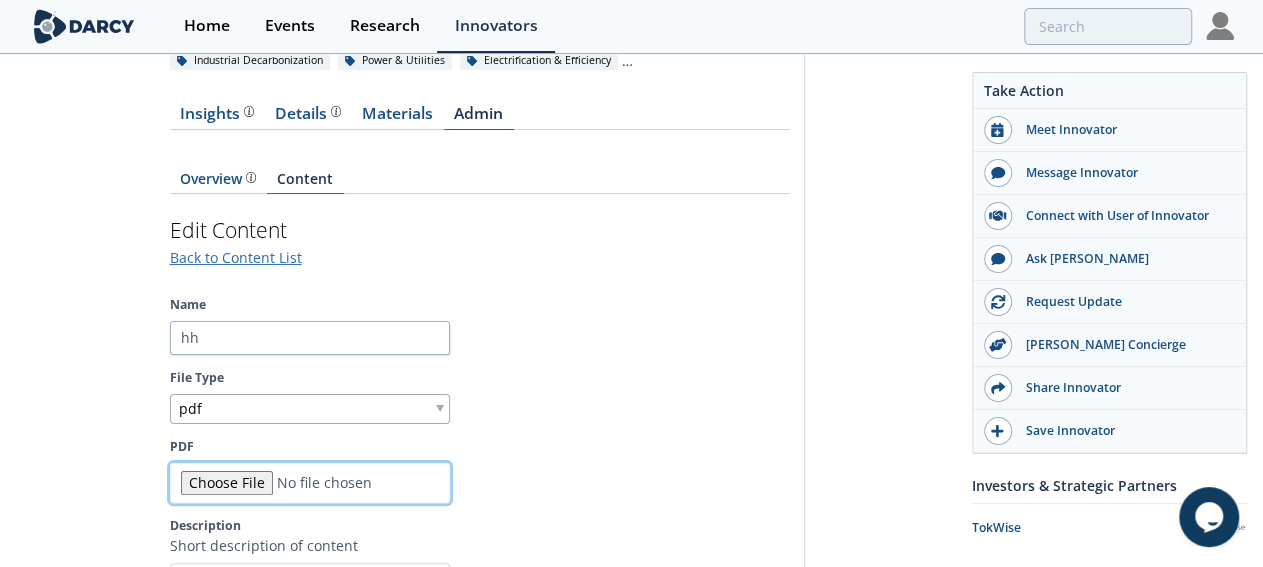 click on "PDF" at bounding box center [310, 483] 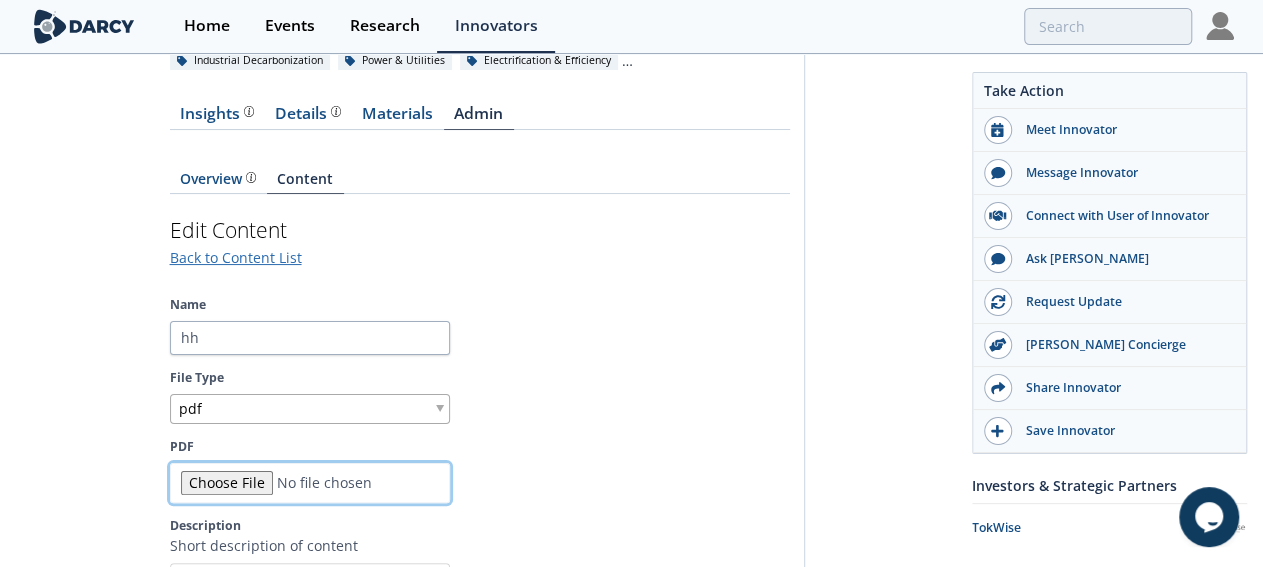 type on "C:\fakepath\enercast Company Brochure 2024.06 EN.pdf" 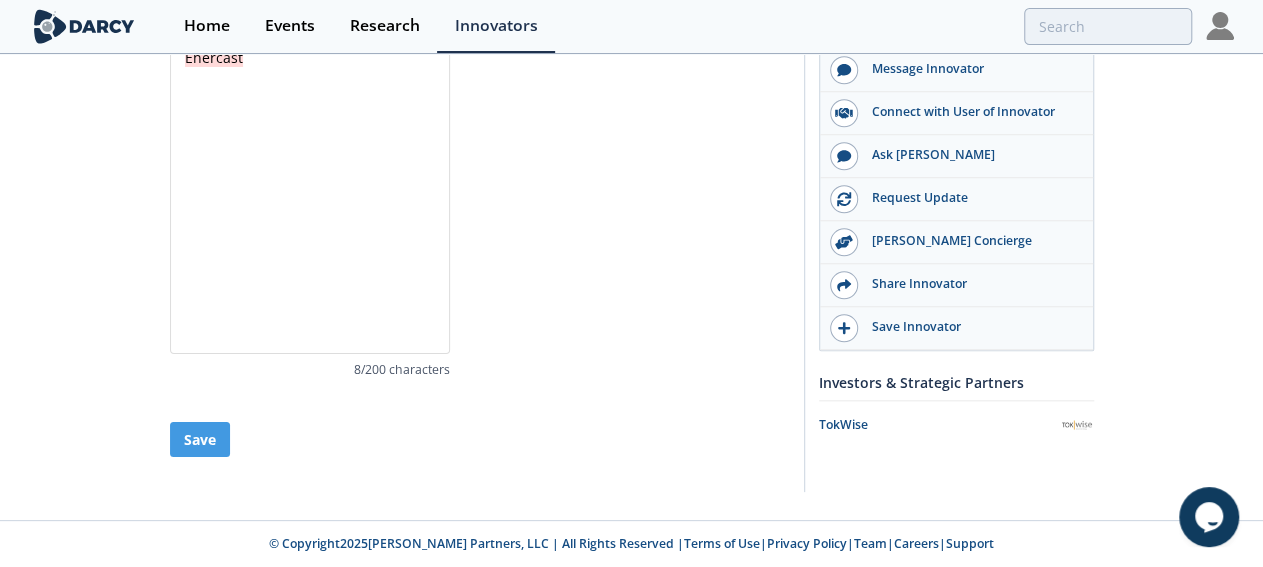 scroll, scrollTop: 560, scrollLeft: 0, axis: vertical 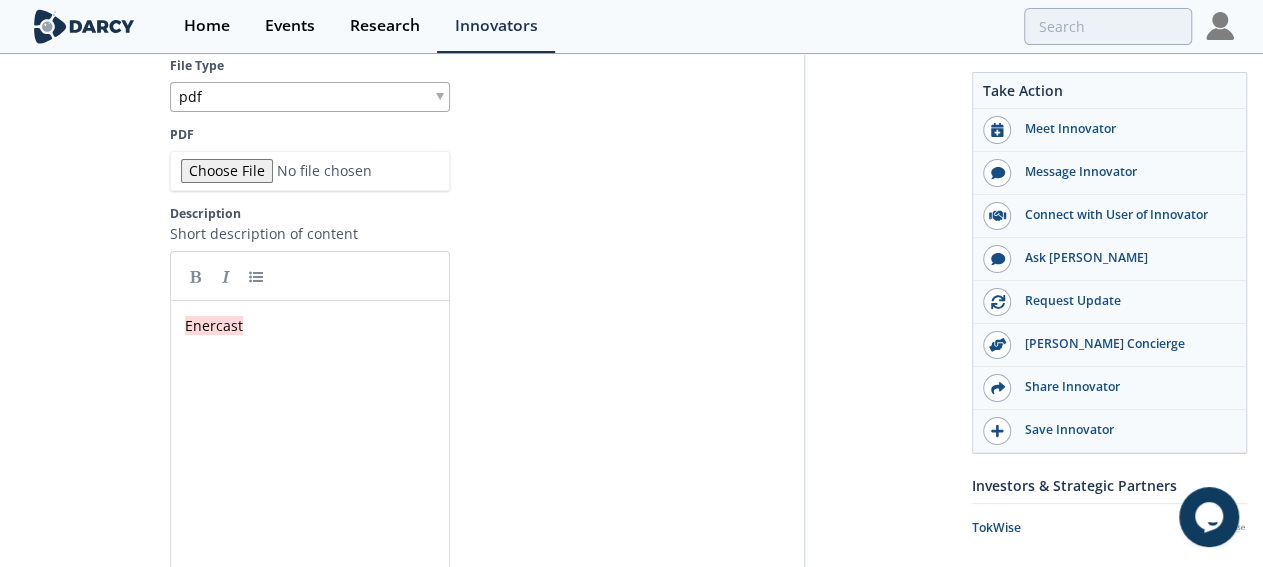 click on "xxxxxxxxxx   Enercast" at bounding box center (325, 476) 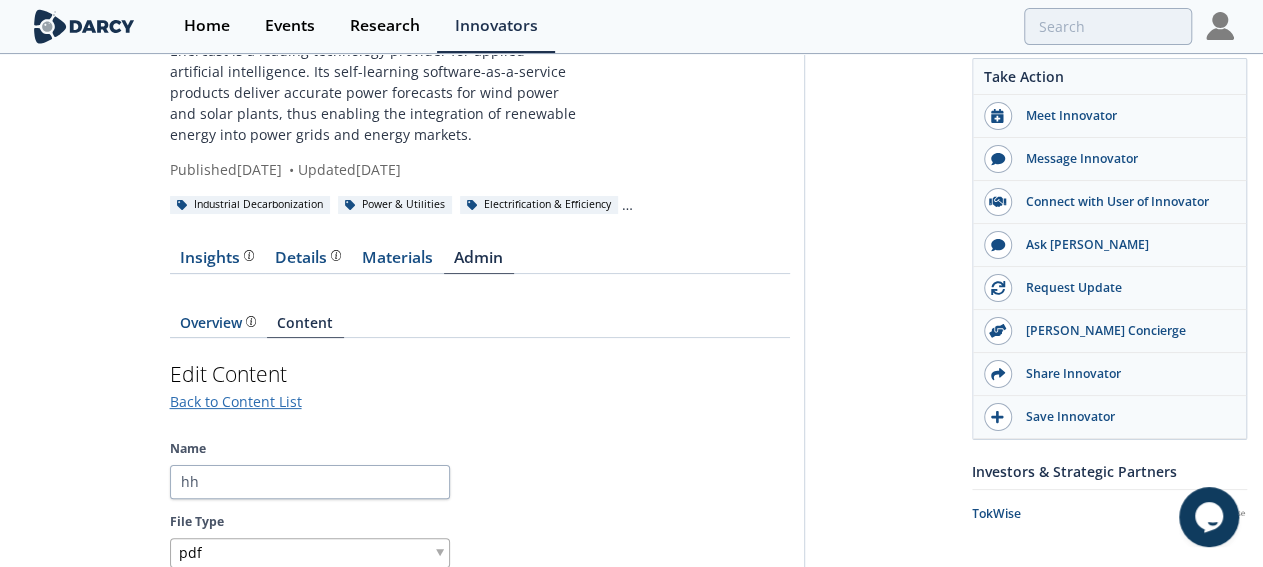 scroll, scrollTop: 208, scrollLeft: 0, axis: vertical 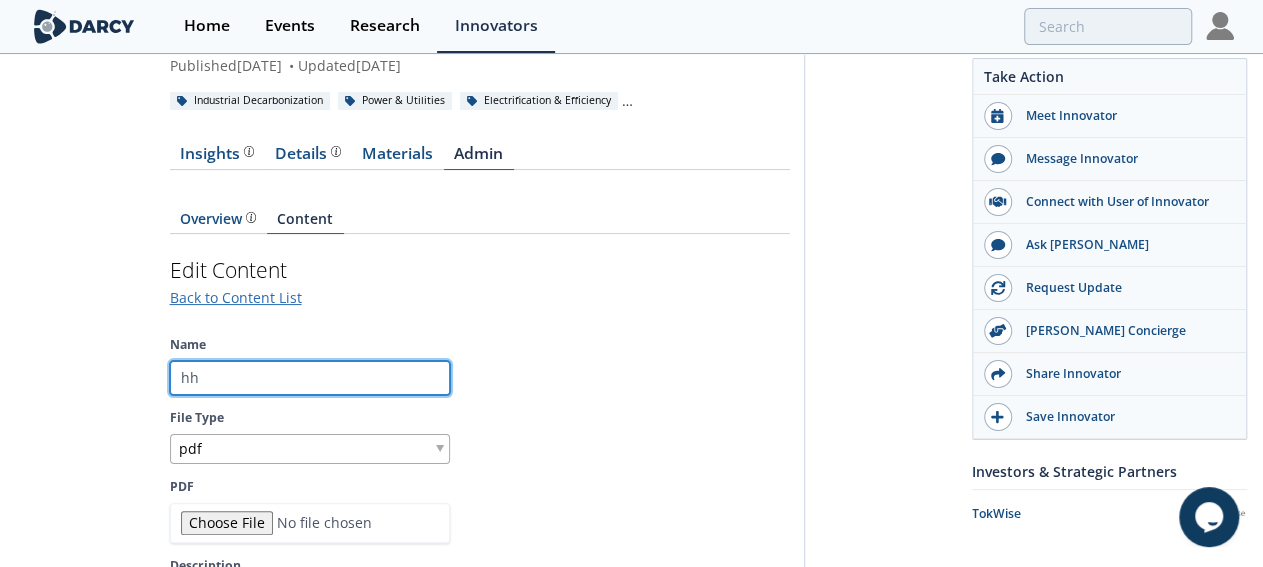 drag, startPoint x: 159, startPoint y: 331, endPoint x: 0, endPoint y: 330, distance: 159.00314 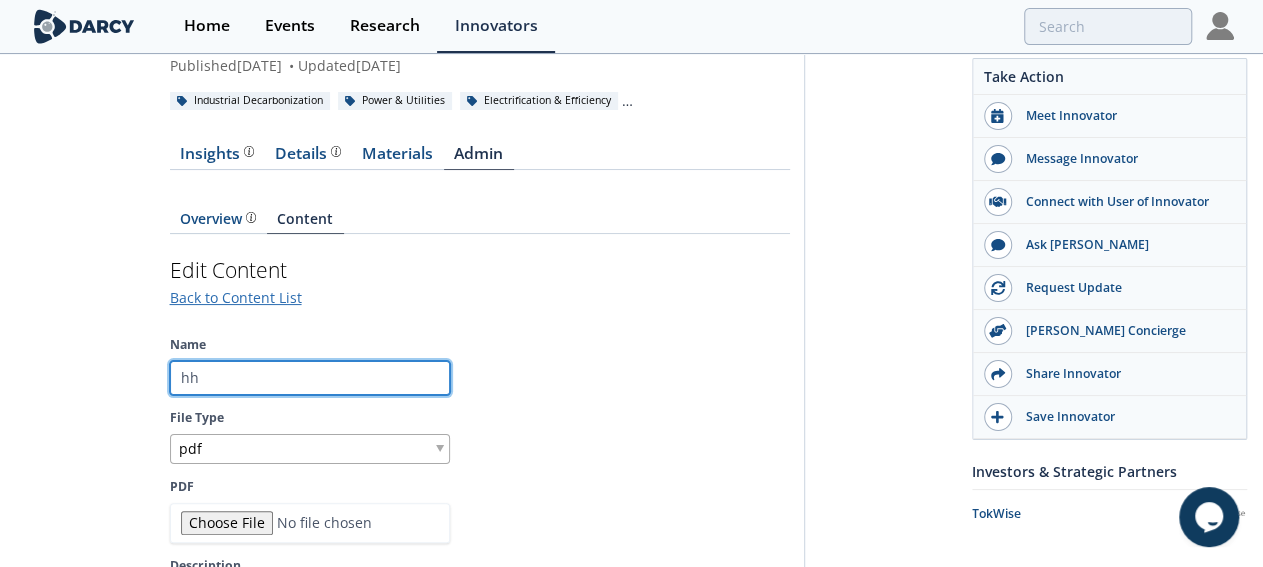 click on "hh" at bounding box center [310, 378] 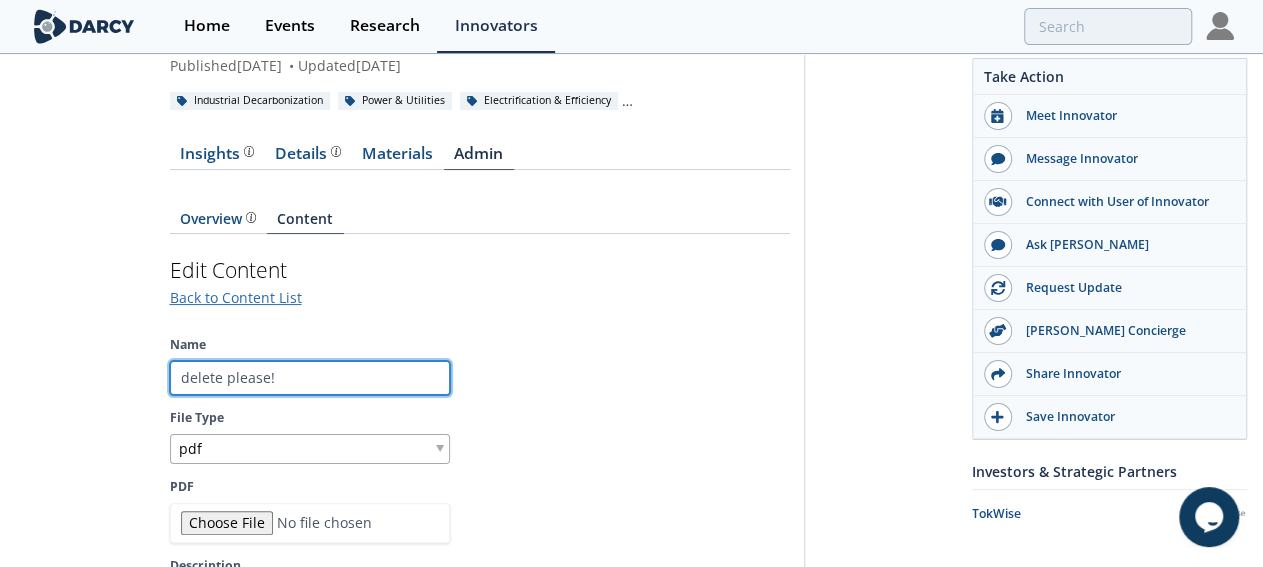 scroll, scrollTop: 416, scrollLeft: 0, axis: vertical 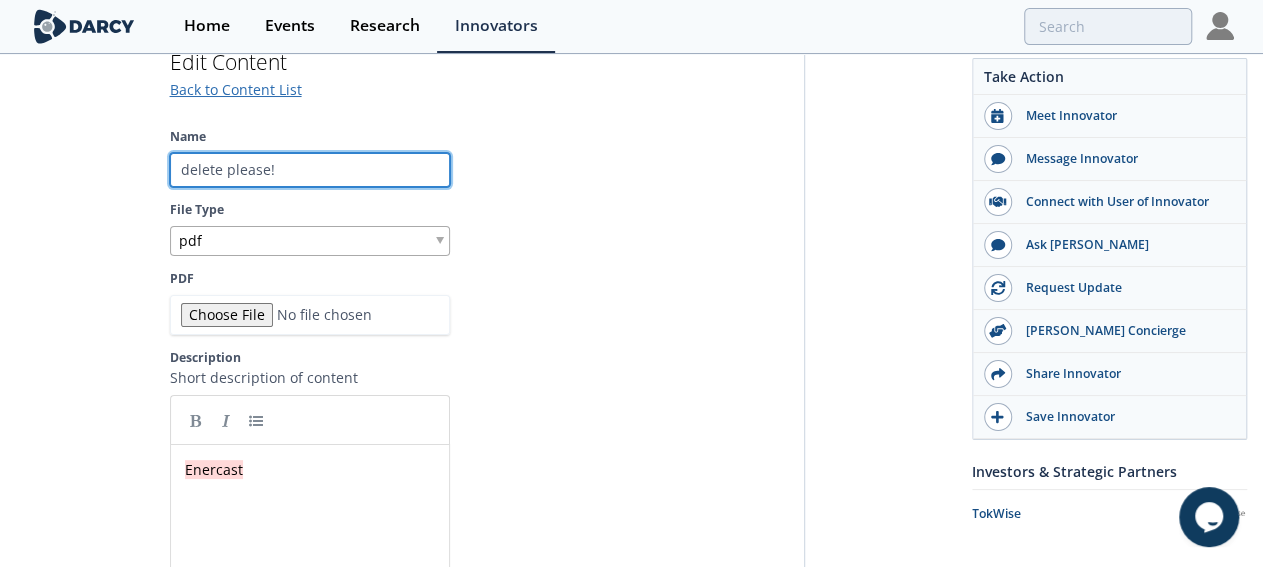 type on "delete please!" 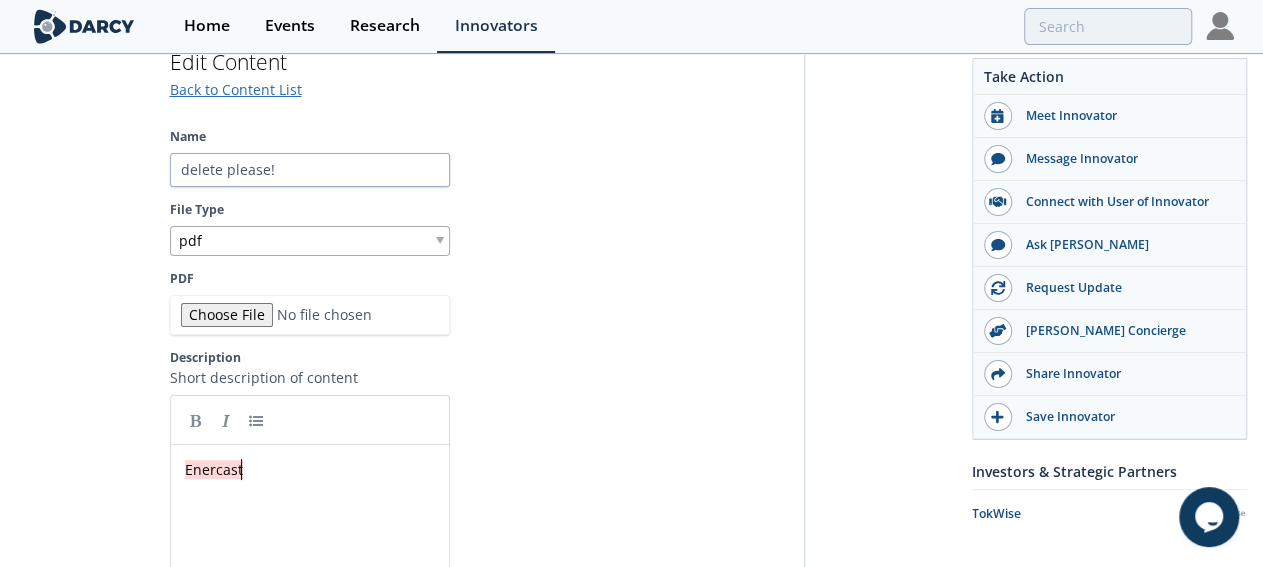 type on "cast" 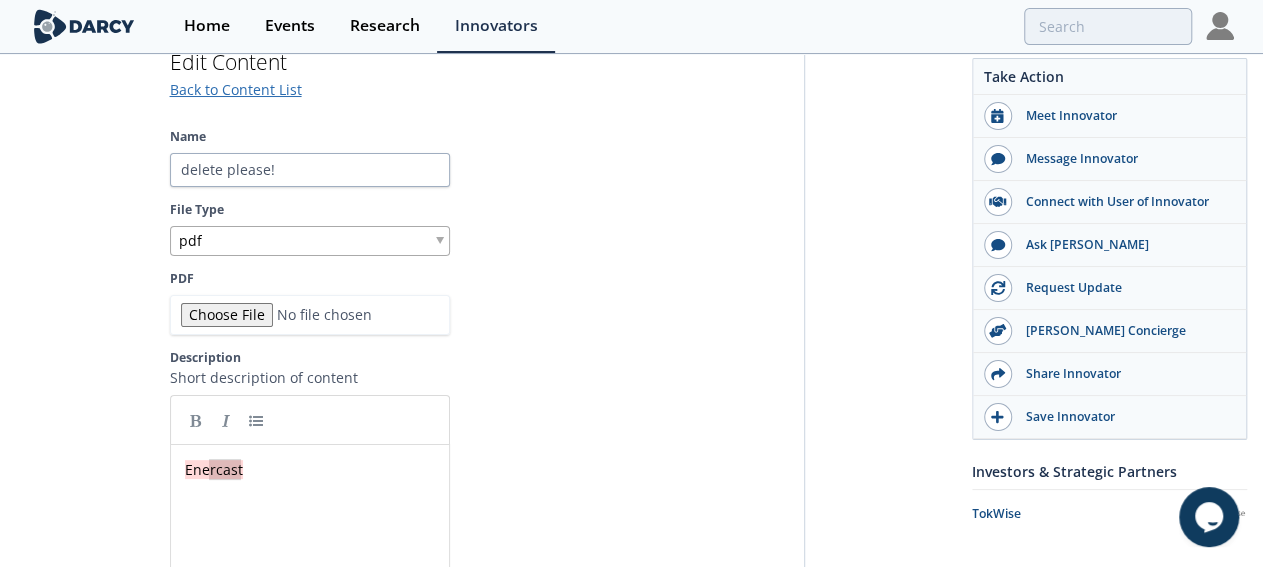 type on "Enercast" 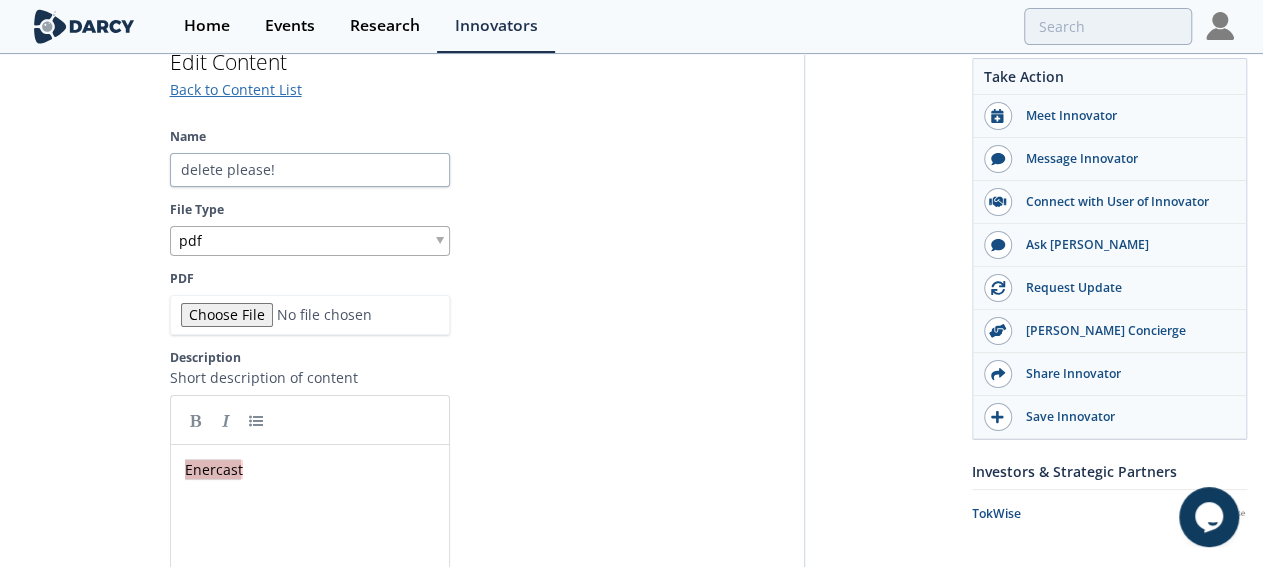 drag, startPoint x: 143, startPoint y: 417, endPoint x: 0, endPoint y: 425, distance: 143.2236 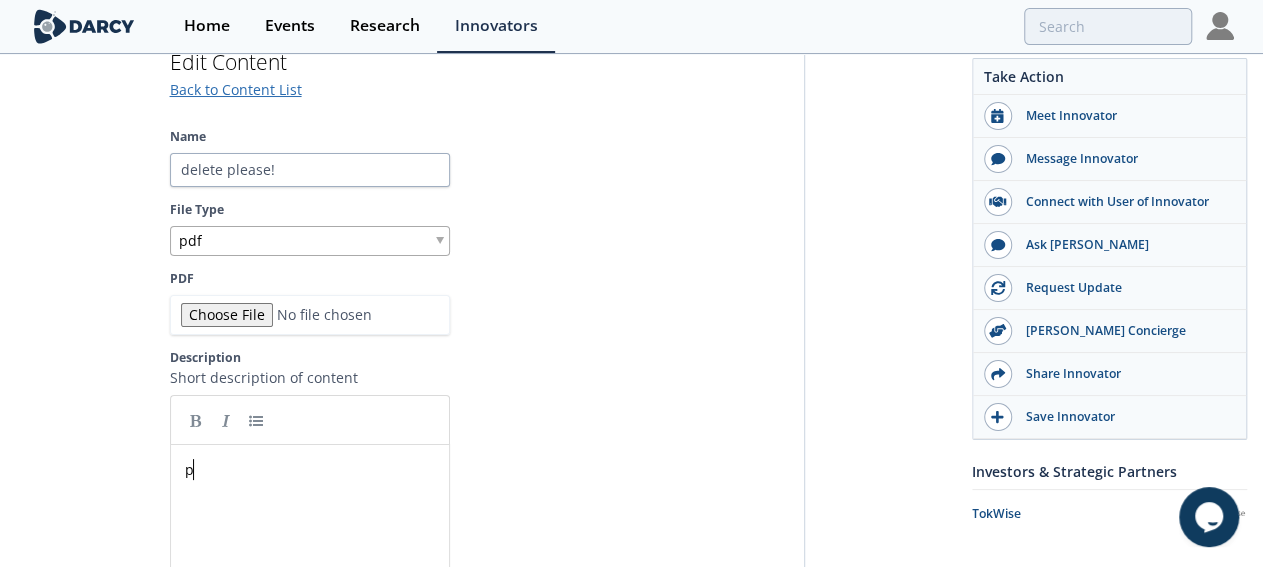 scroll, scrollTop: 0, scrollLeft: 0, axis: both 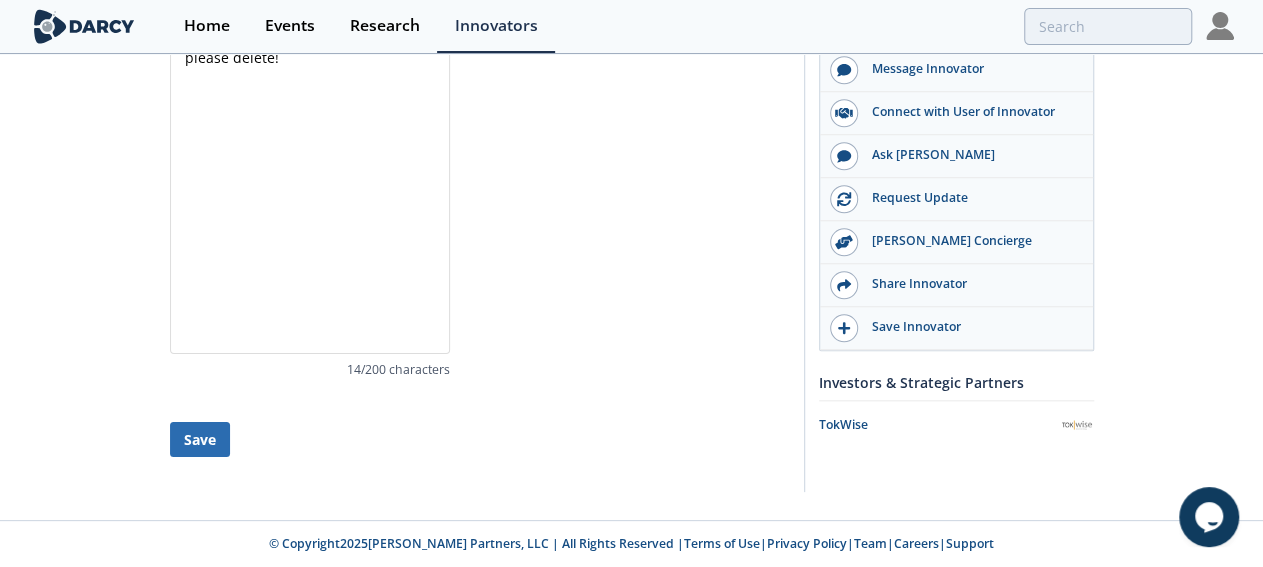 type 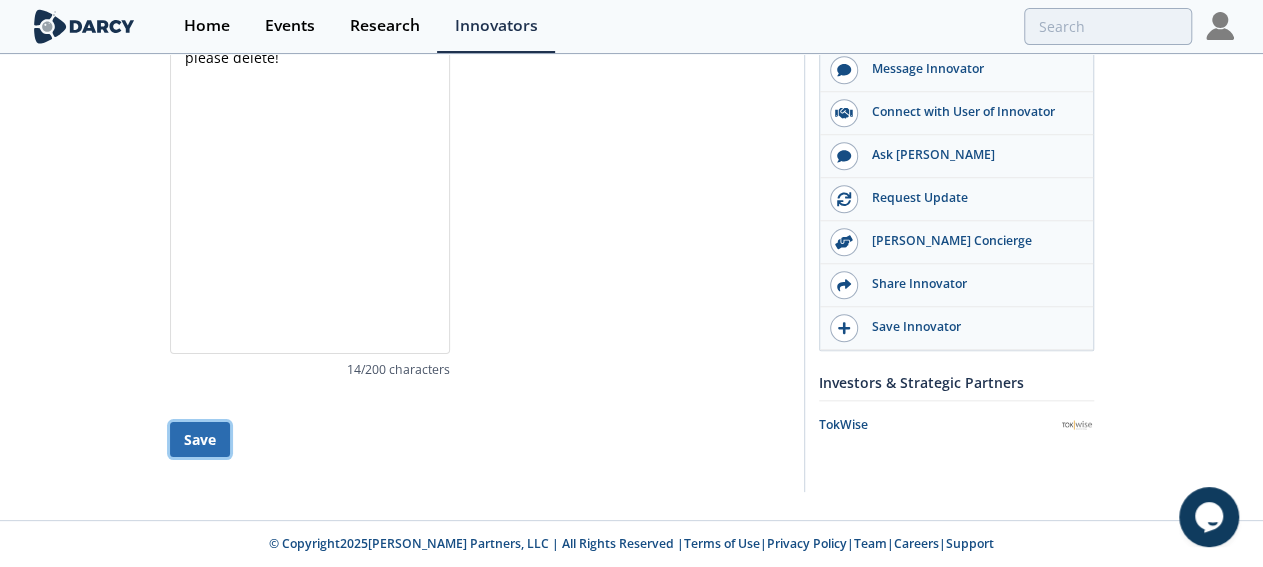 click on "Save" at bounding box center [200, 439] 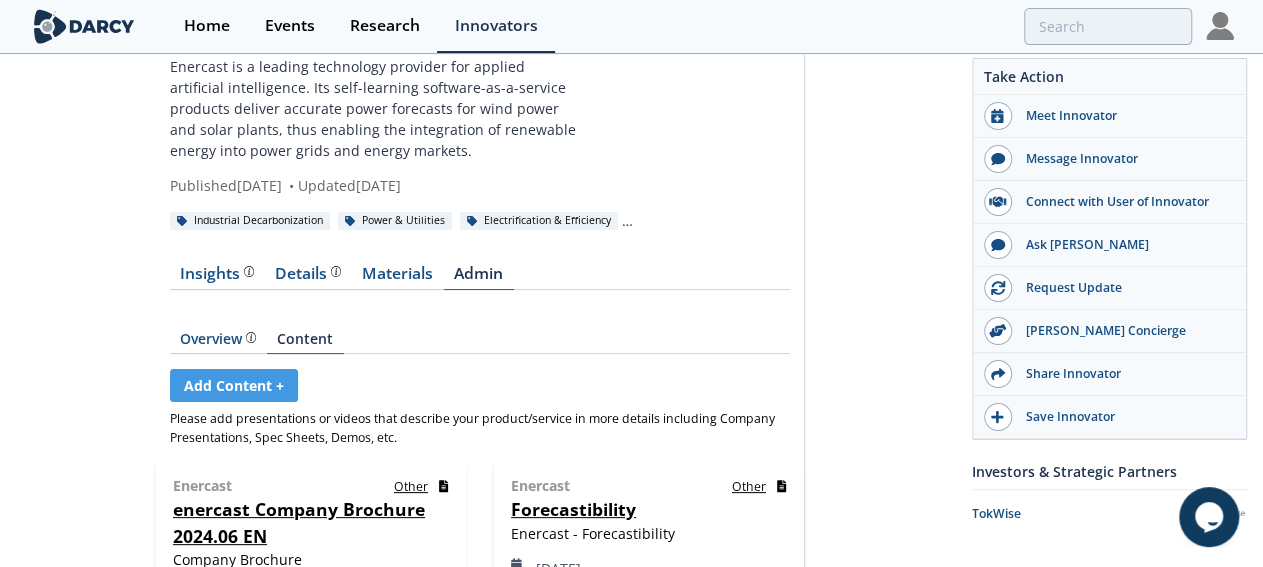 scroll, scrollTop: 400, scrollLeft: 0, axis: vertical 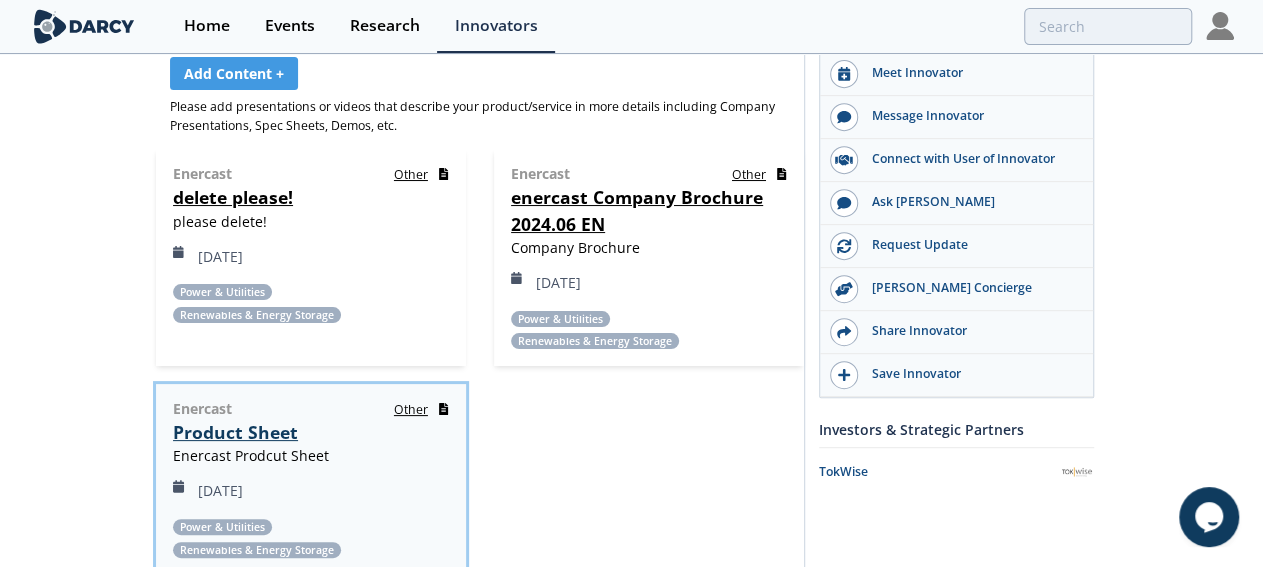 click on "Product Sheet" at bounding box center [235, 432] 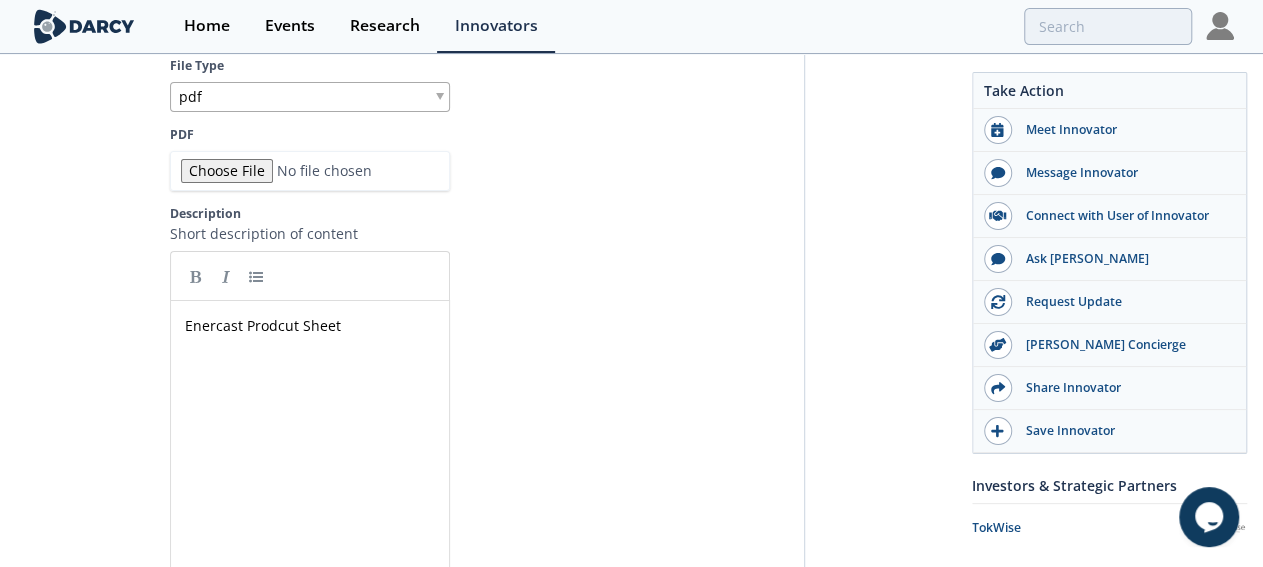 scroll, scrollTop: 352, scrollLeft: 0, axis: vertical 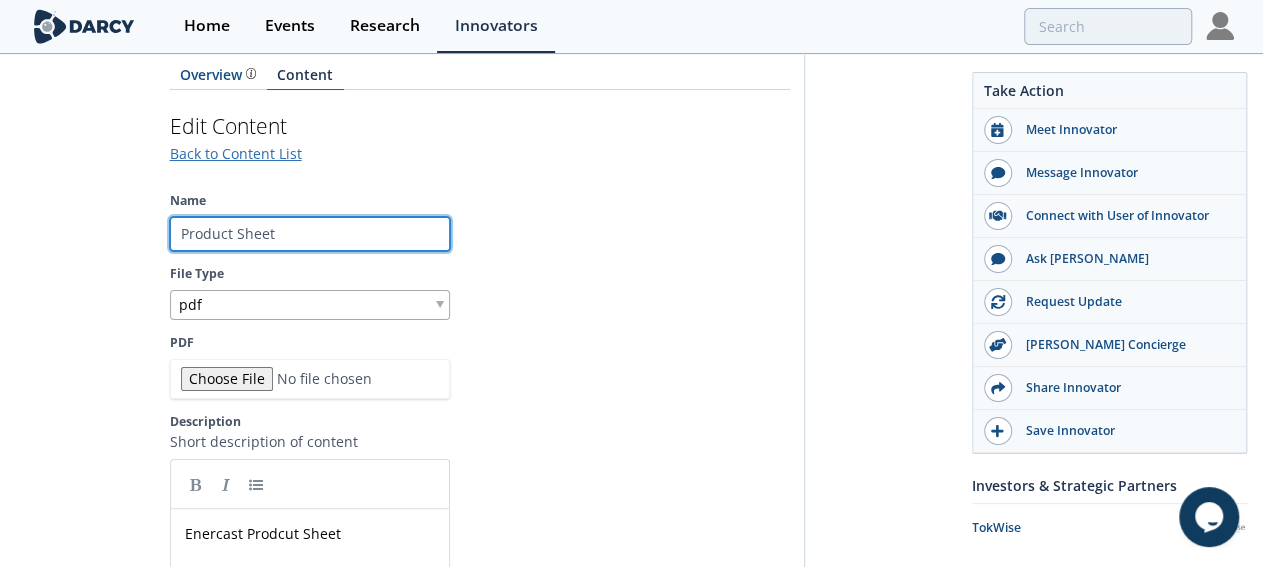 drag, startPoint x: 174, startPoint y: 191, endPoint x: 0, endPoint y: 191, distance: 174 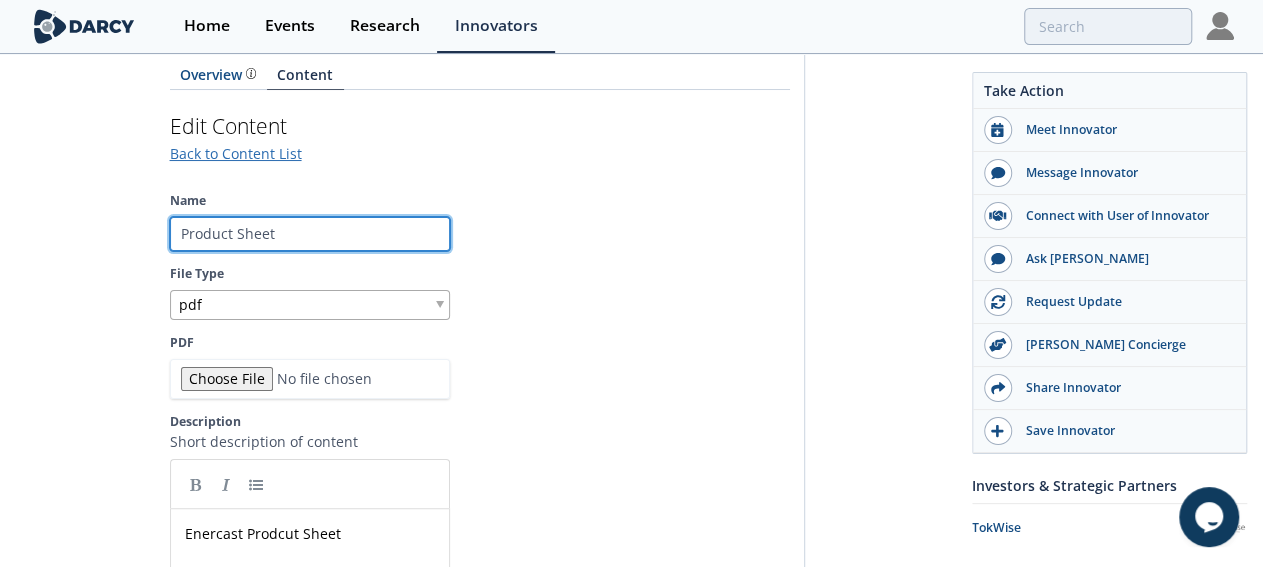 click on "Product Sheet" at bounding box center [310, 234] 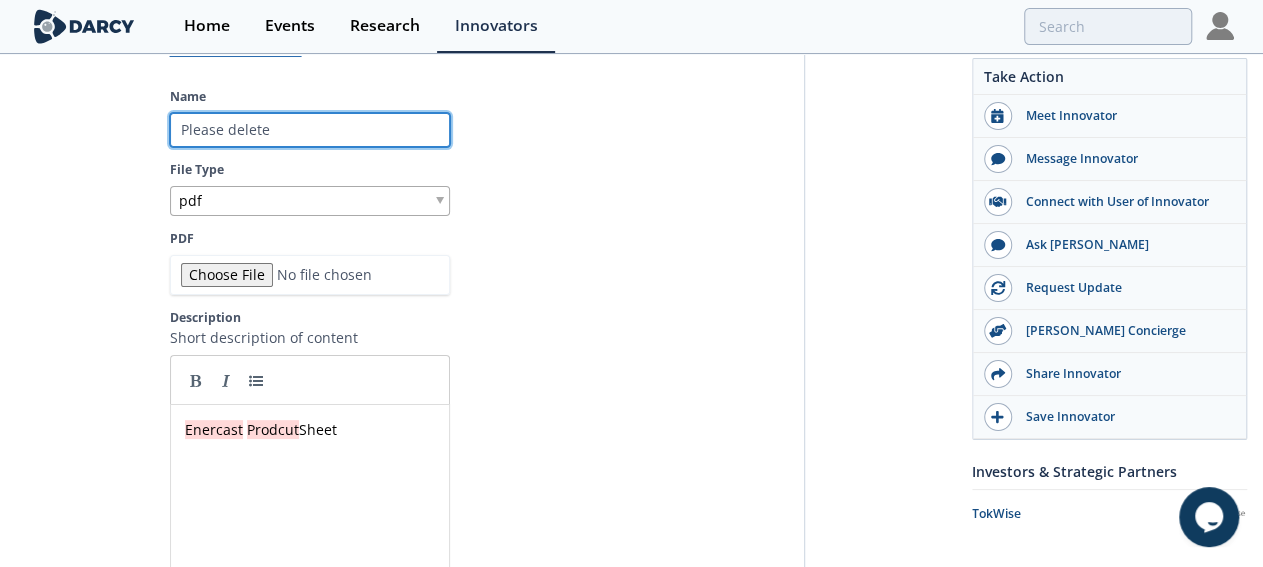 scroll, scrollTop: 560, scrollLeft: 0, axis: vertical 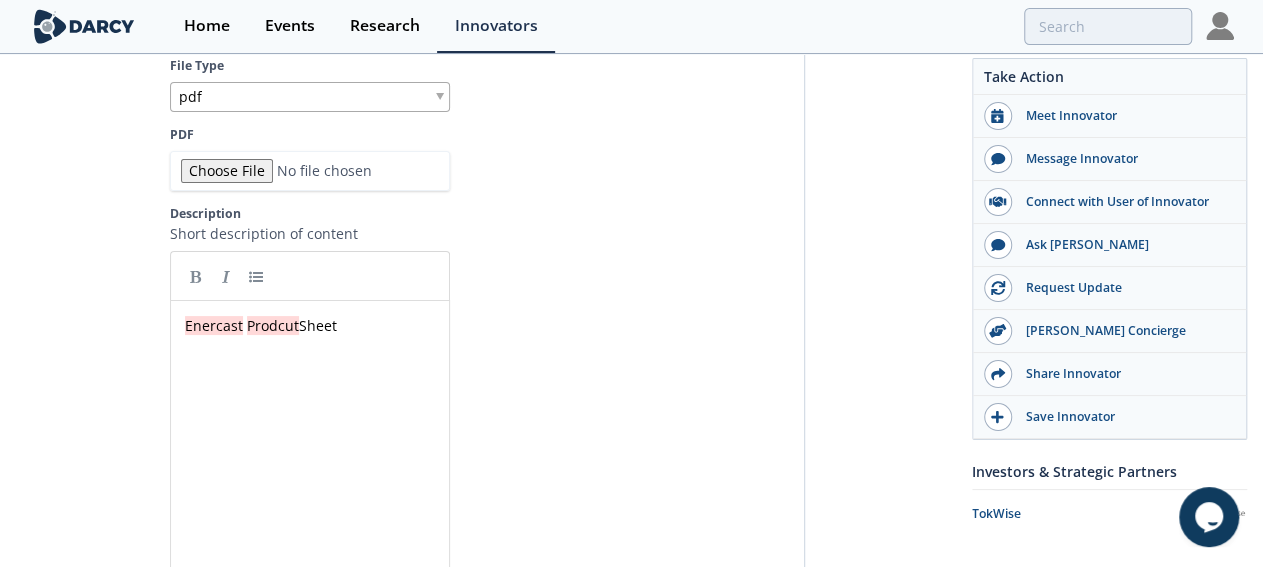 type on "Please delete" 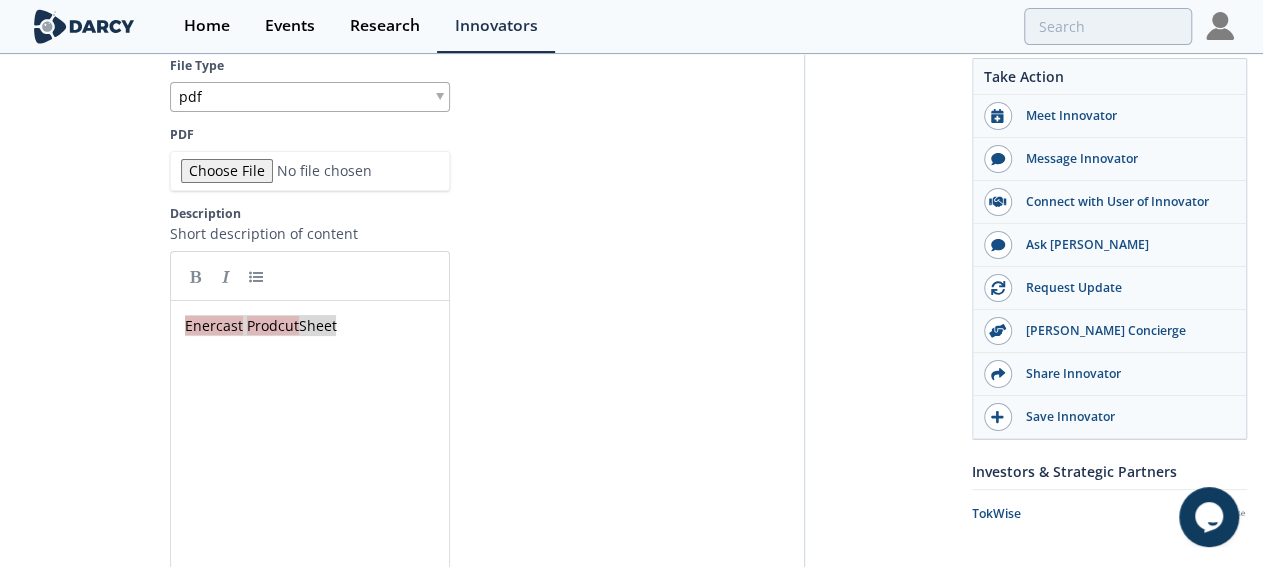 type on "Enercast Prodcut Sheet" 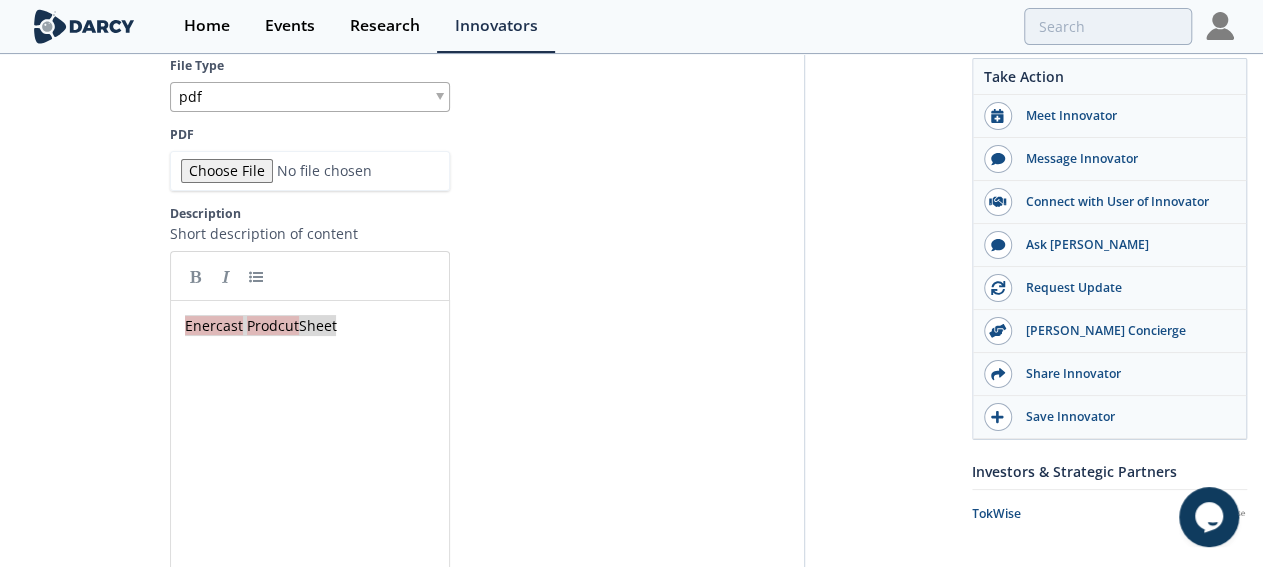 scroll, scrollTop: 0, scrollLeft: 0, axis: both 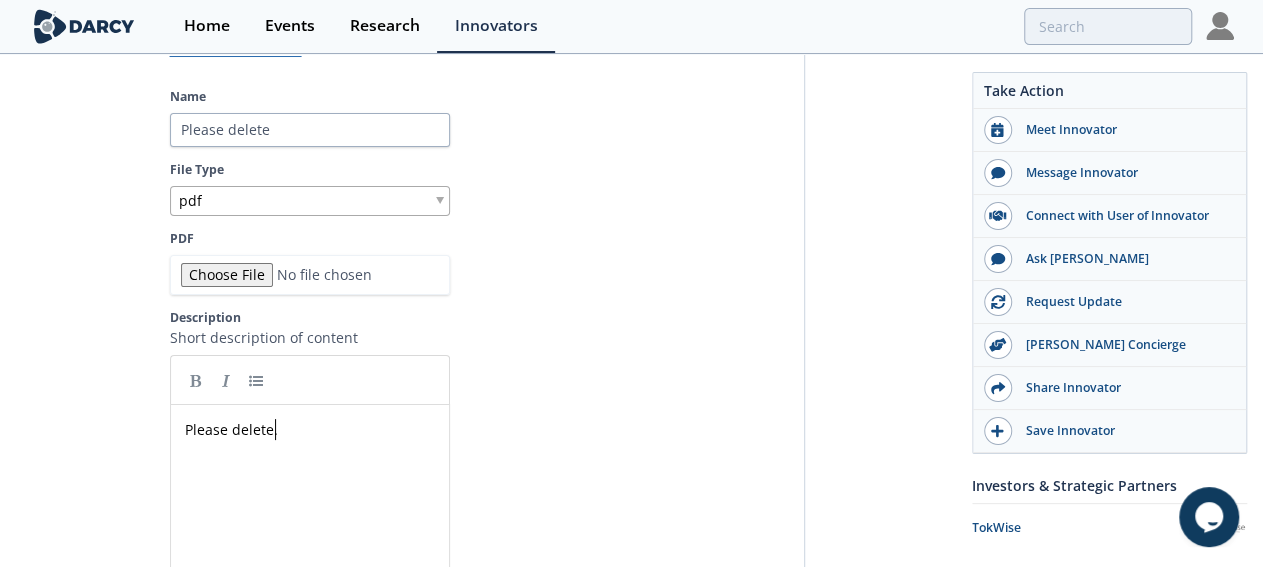 type 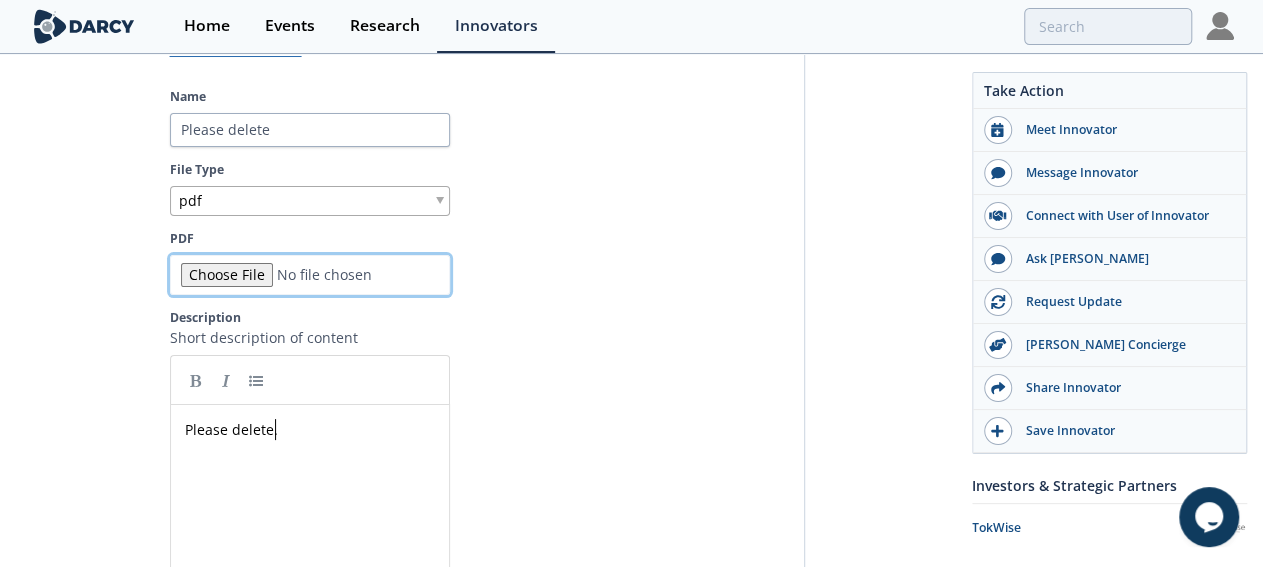 click on "PDF" at bounding box center [310, 275] 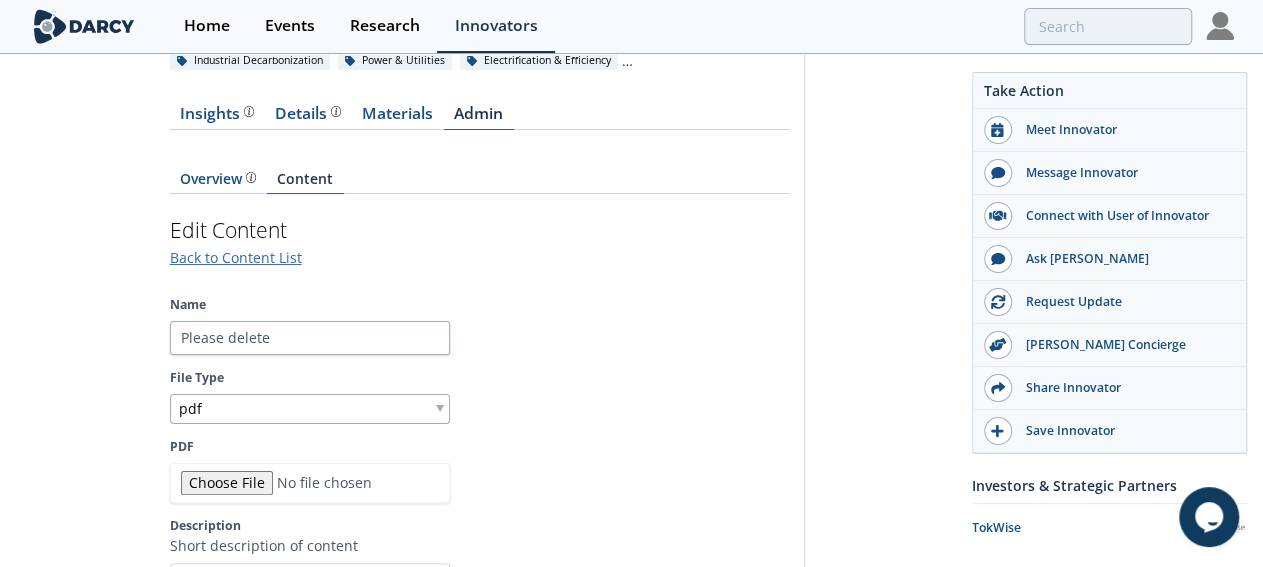 scroll, scrollTop: 144, scrollLeft: 0, axis: vertical 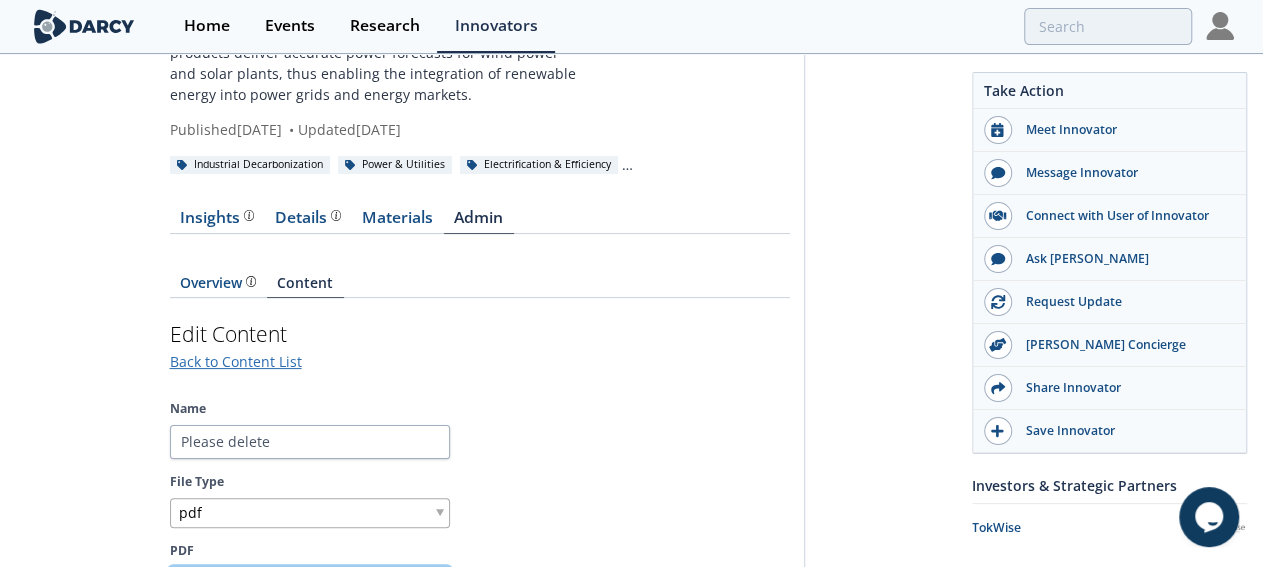 type on "C:\fakepath\enercast Company Brochure 2024.06 DE.pdf" 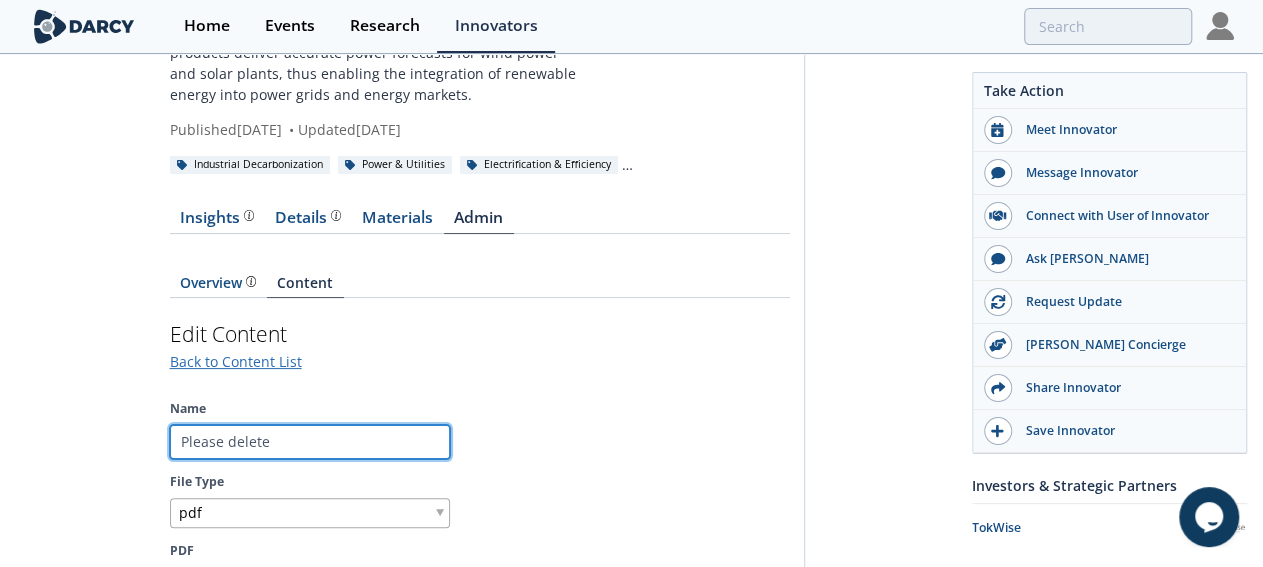 drag, startPoint x: 128, startPoint y: 389, endPoint x: 0, endPoint y: 391, distance: 128.01562 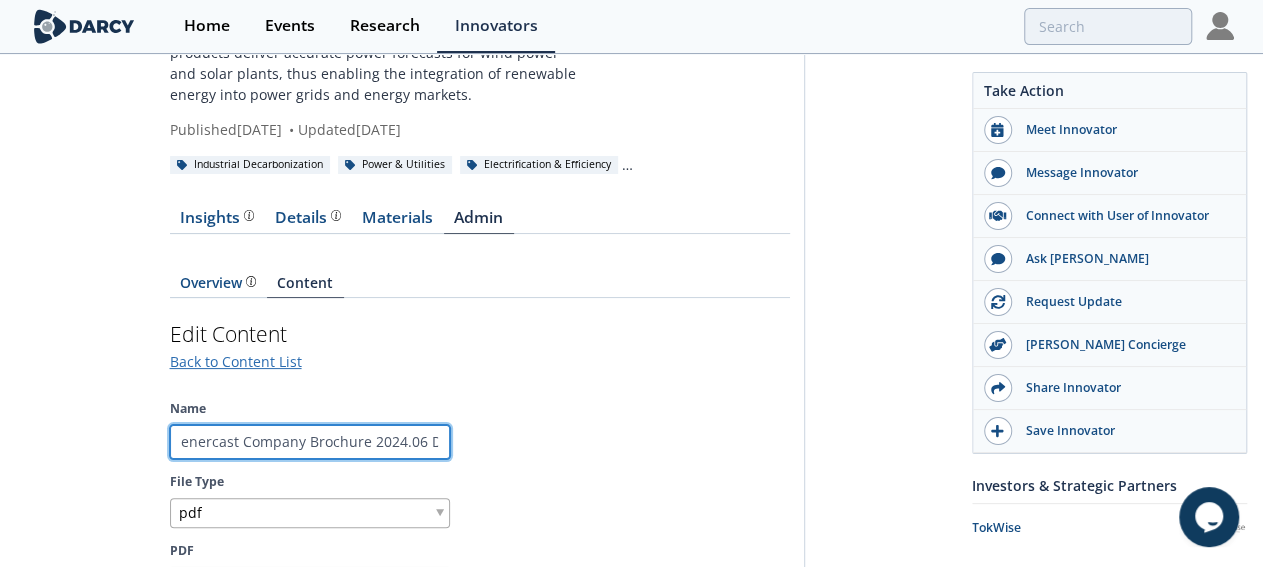 scroll, scrollTop: 0, scrollLeft: 5, axis: horizontal 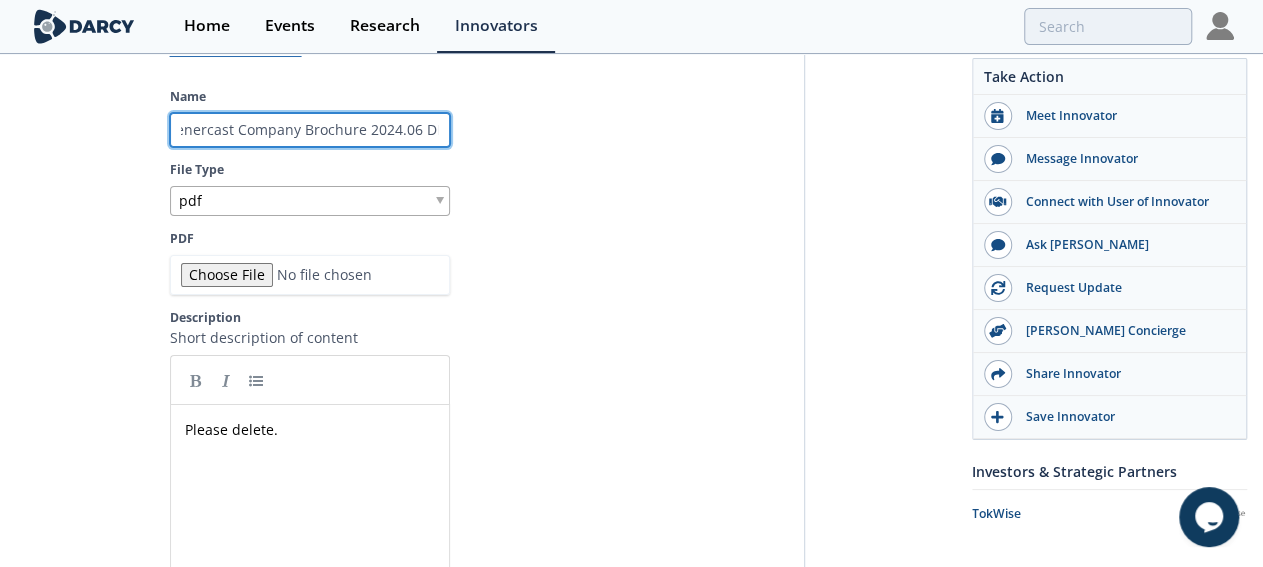 type on "enercast Company Brochure 2024.06 DE" 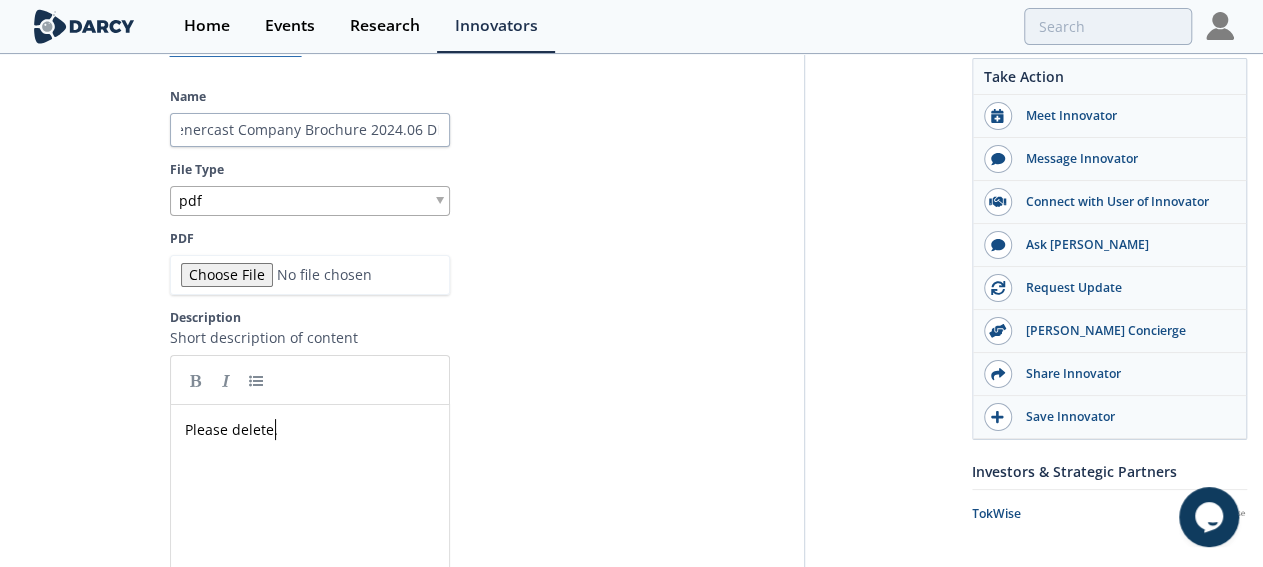 scroll, scrollTop: 7, scrollLeft: 0, axis: vertical 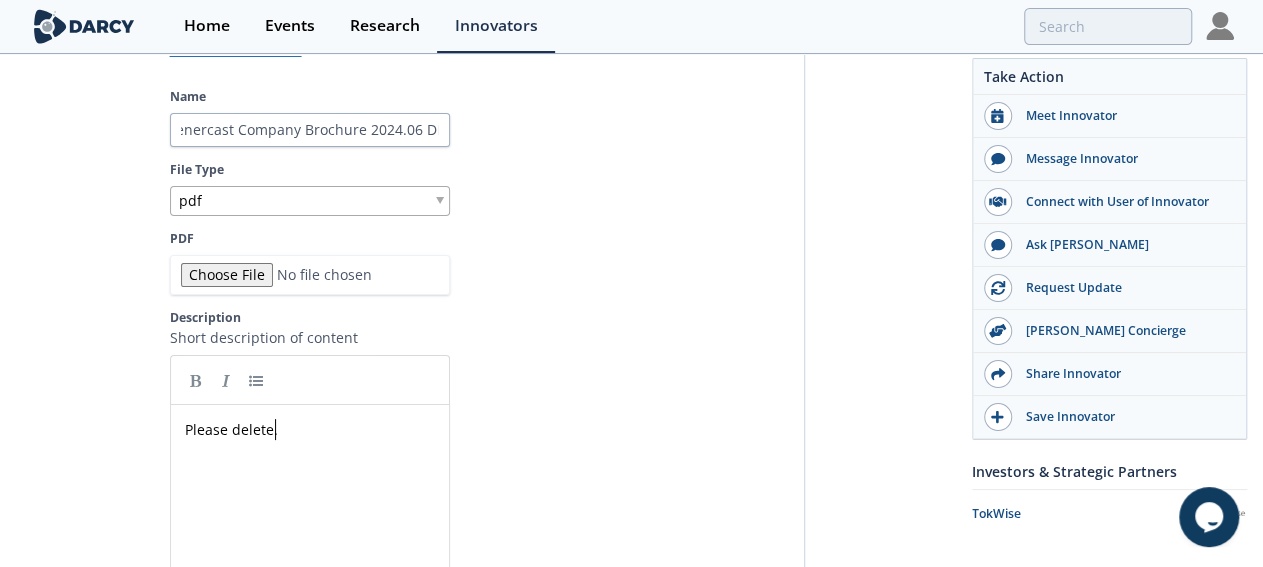 type on "Please delete." 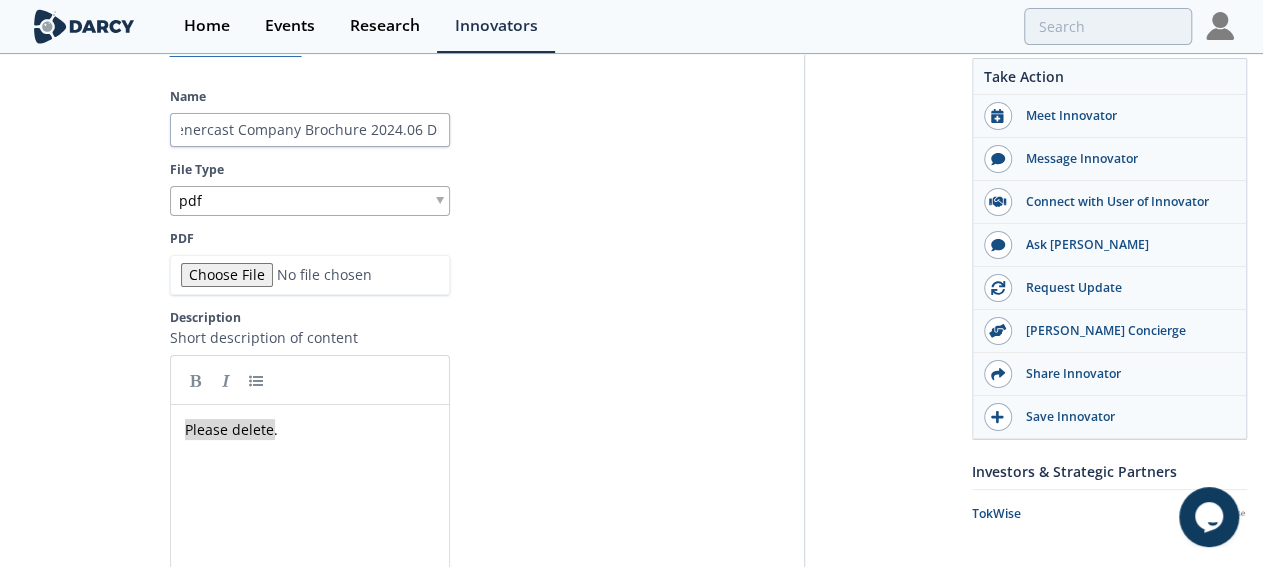 drag, startPoint x: 161, startPoint y: 382, endPoint x: 2, endPoint y: 377, distance: 159.0786 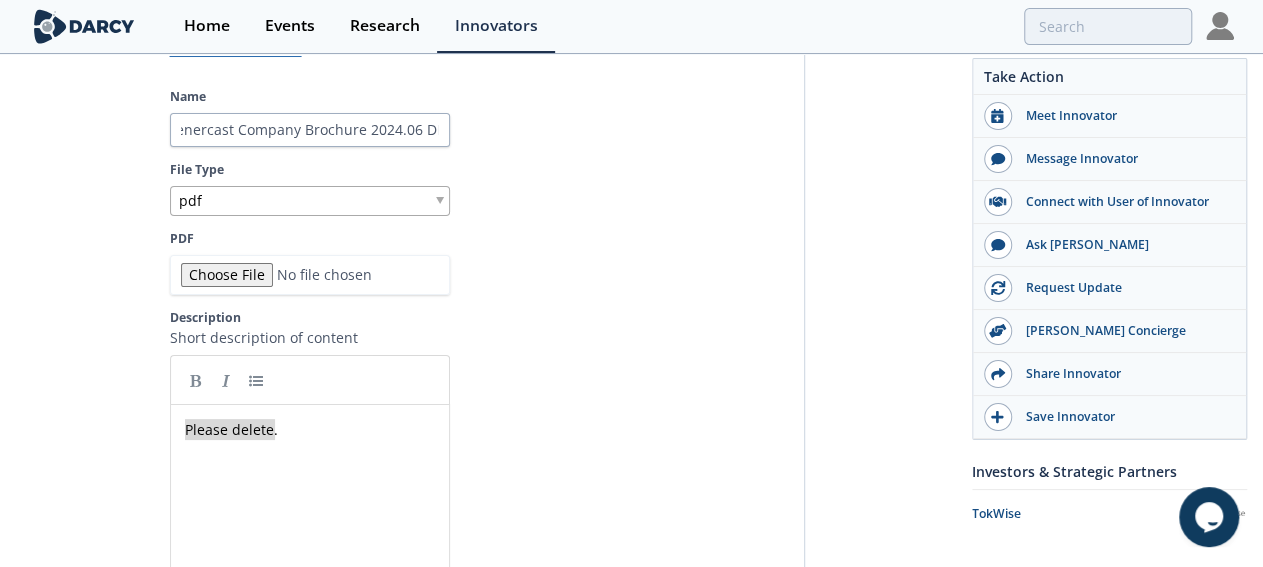 scroll, scrollTop: 0, scrollLeft: 0, axis: both 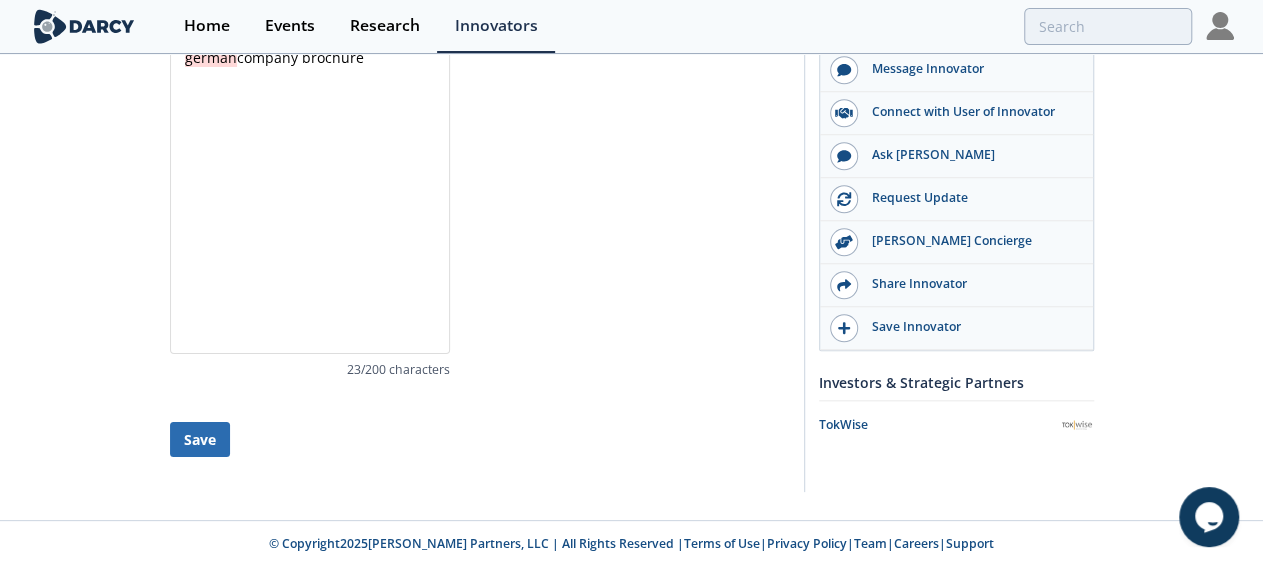 type 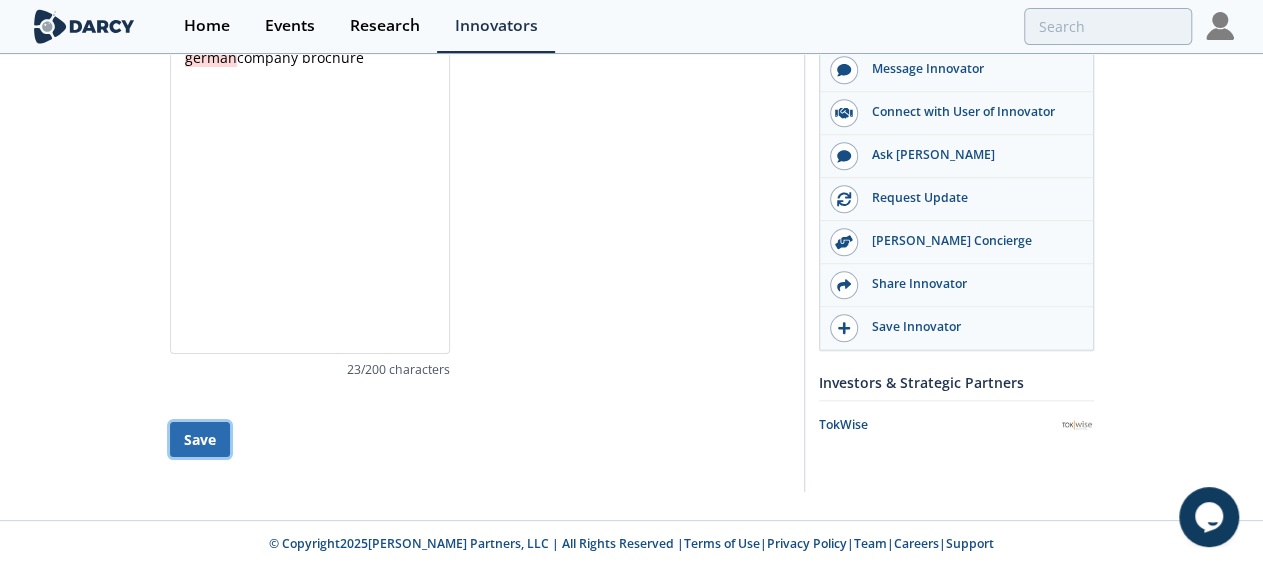 click on "Save" at bounding box center (200, 439) 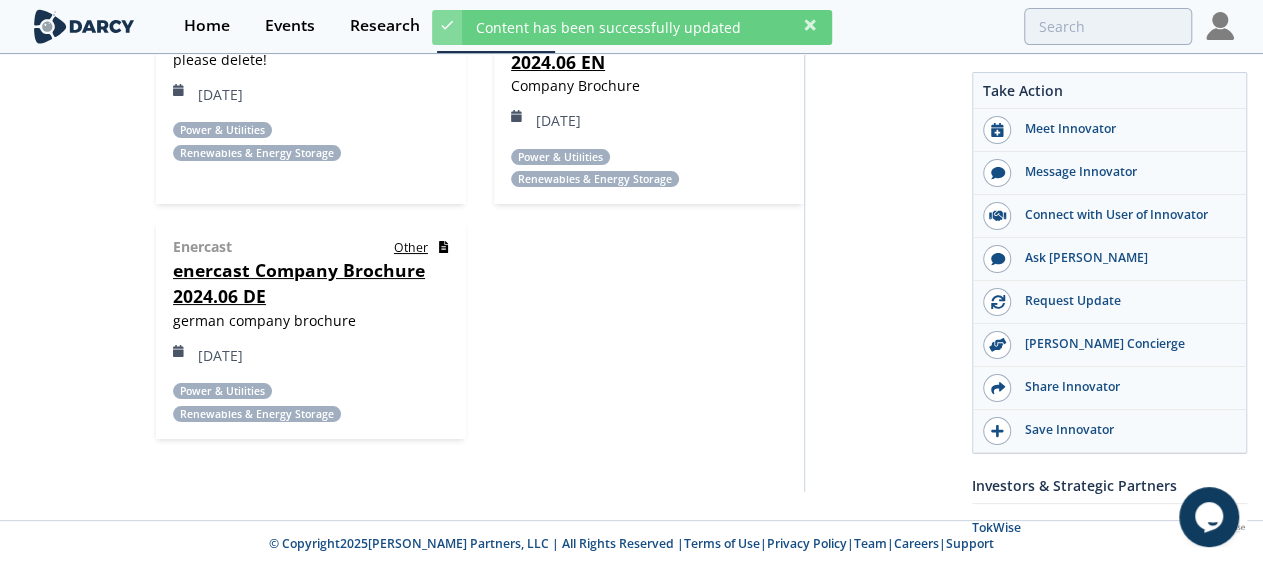 scroll, scrollTop: 400, scrollLeft: 0, axis: vertical 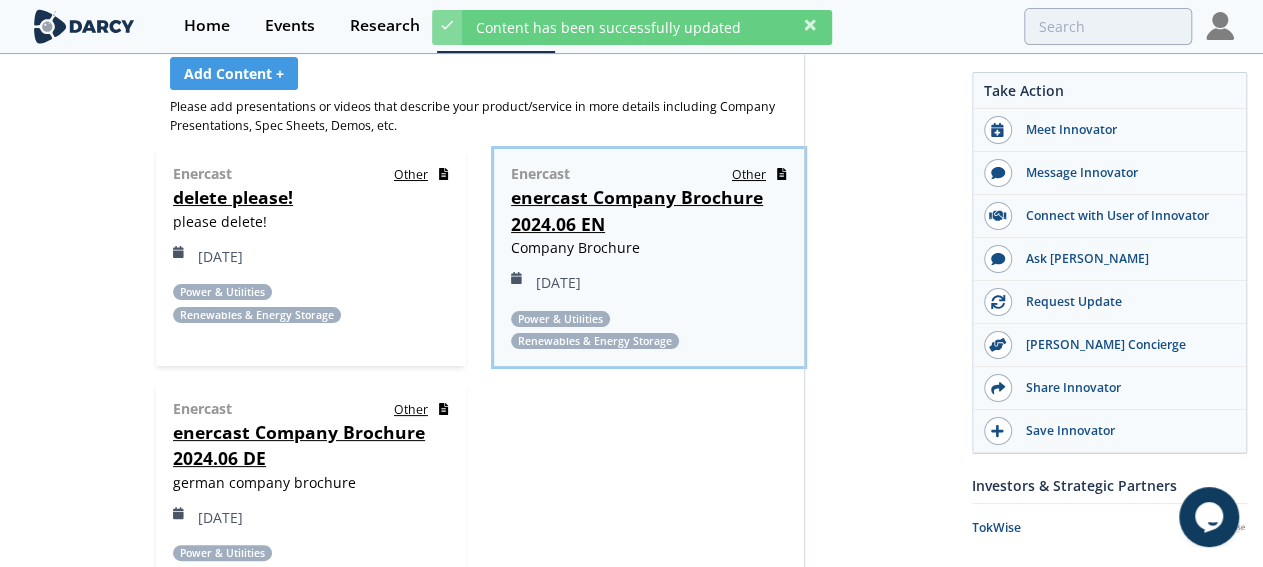 click on "Enercast
other
enercast Company Brochure 2024.06 EN
Company Brochure
Jul 12, 2023
Power & Utilities
Renewables & Energy Storage" at bounding box center [649, 257] 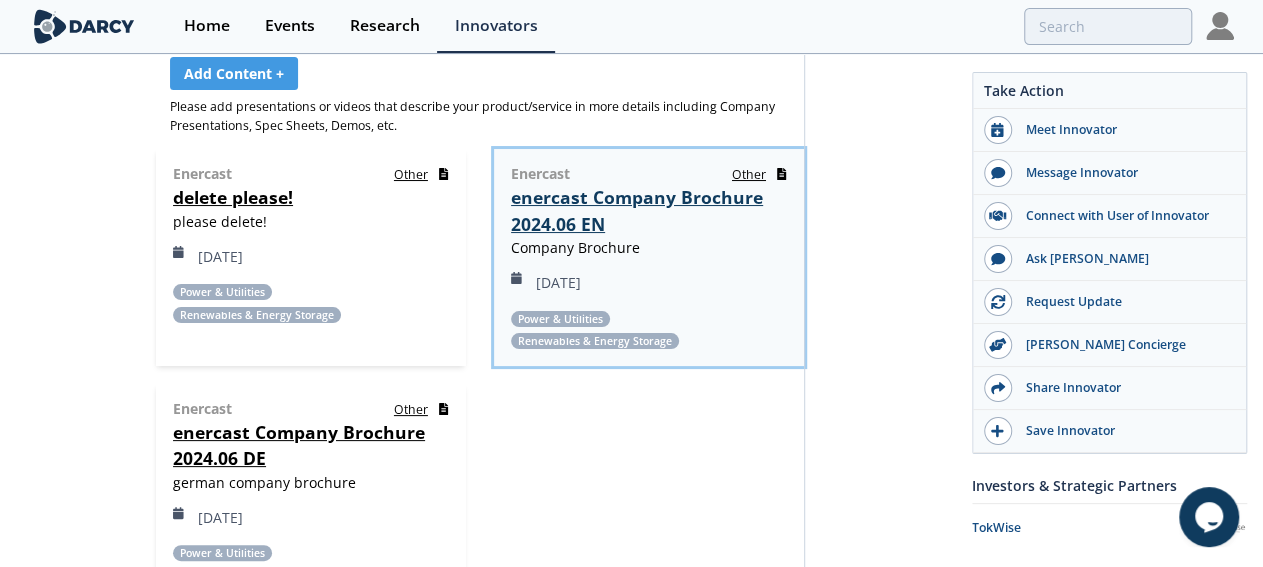 click on "enercast Company Brochure 2024.06 EN" at bounding box center [637, 210] 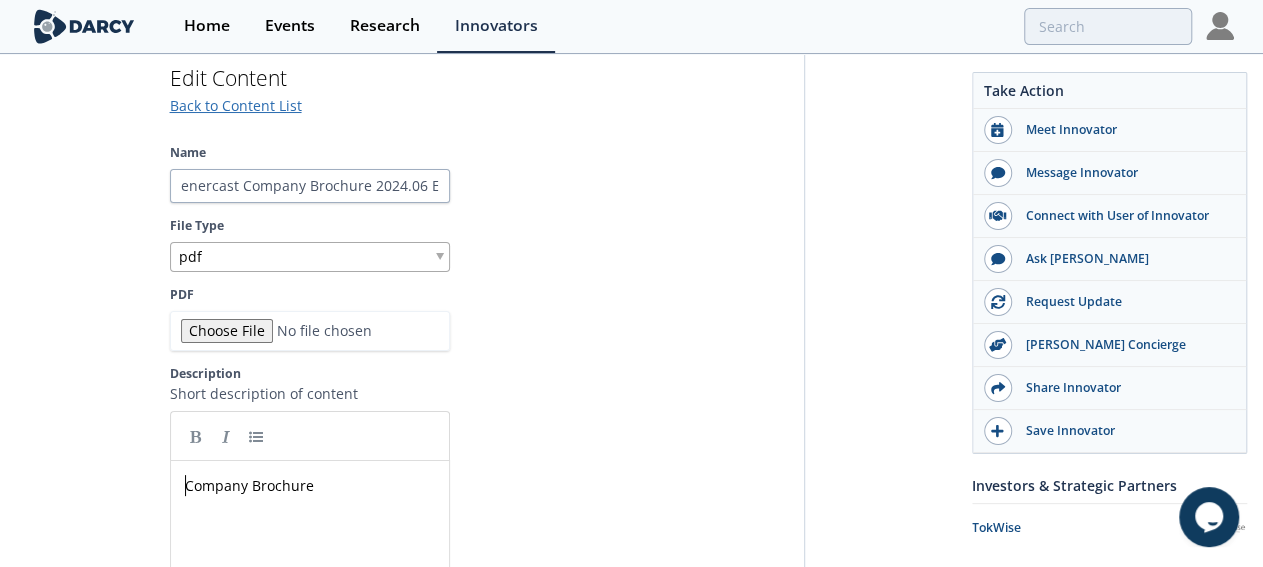click on "Company Brochure" at bounding box center (319, 485) 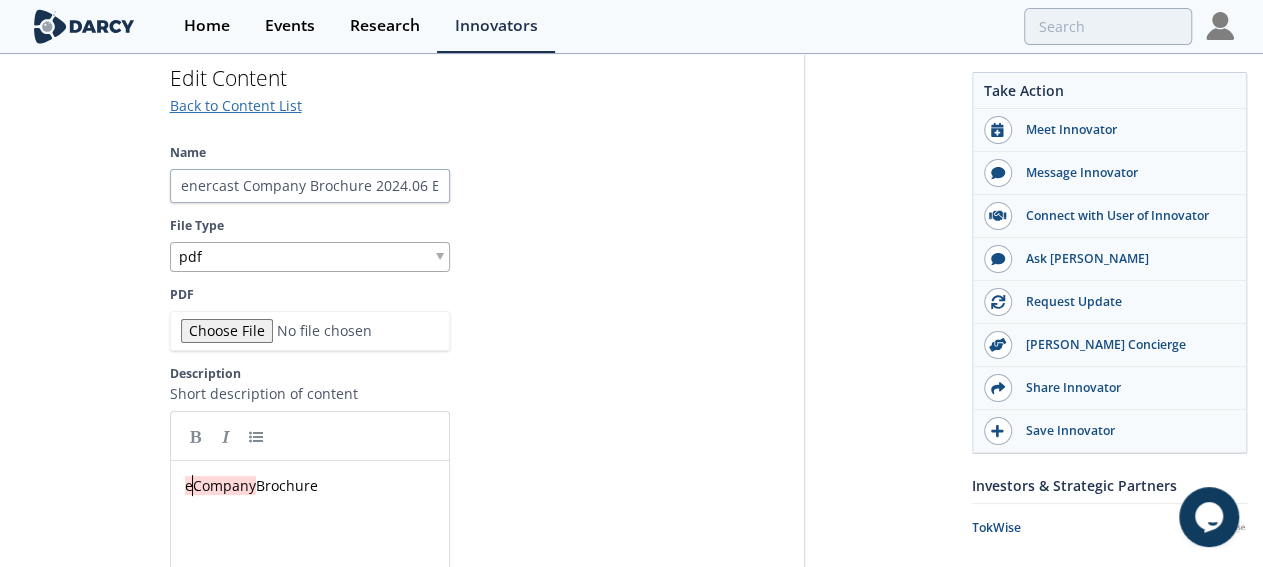 scroll, scrollTop: 14, scrollLeft: 0, axis: vertical 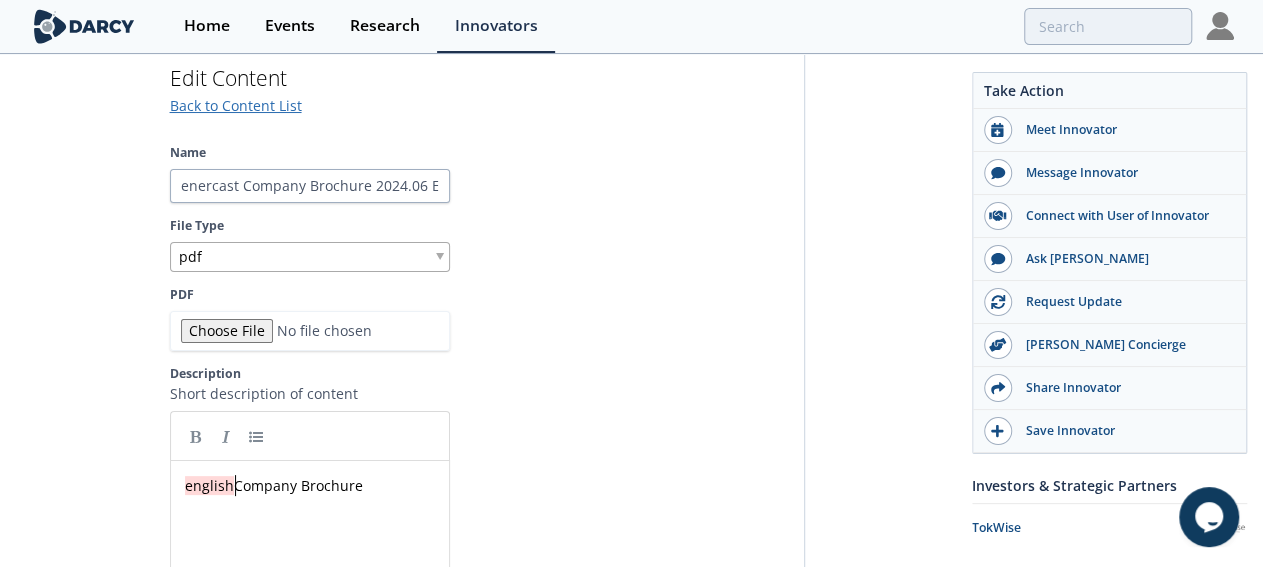 click on "english  Company Brochure" at bounding box center [274, 485] 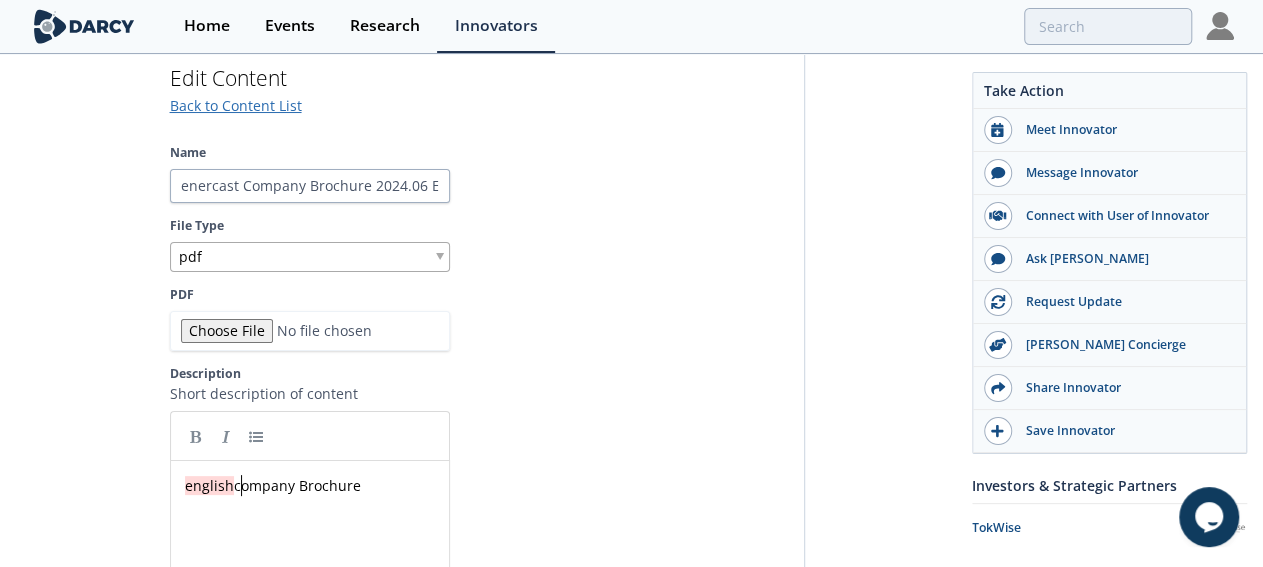 click on "english  company Brochure" at bounding box center (273, 485) 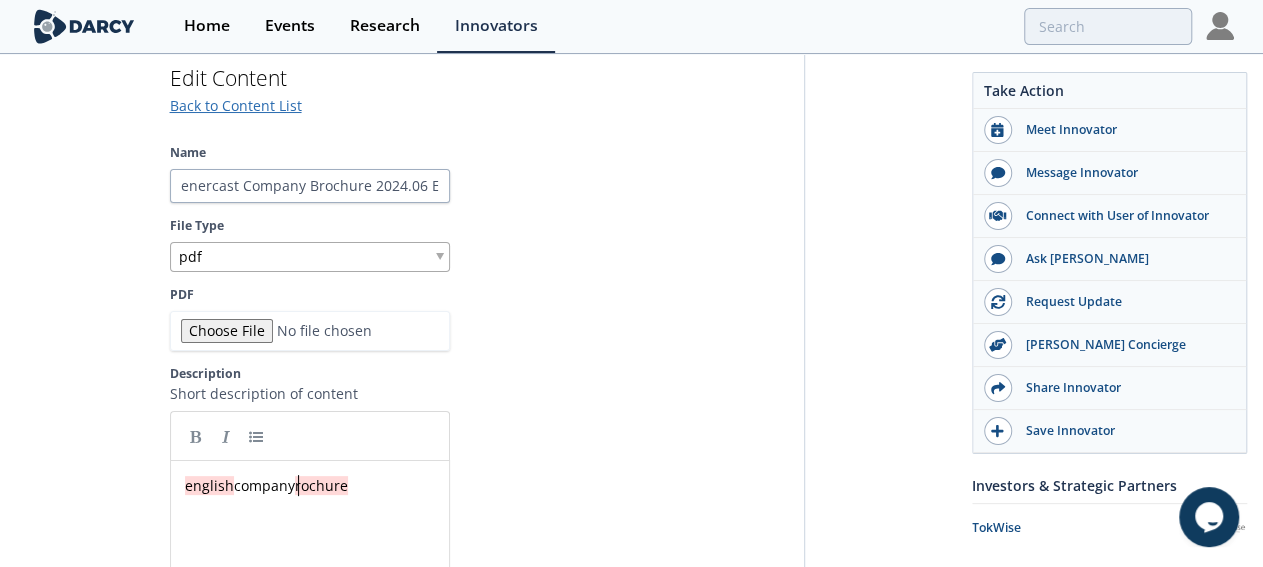 type 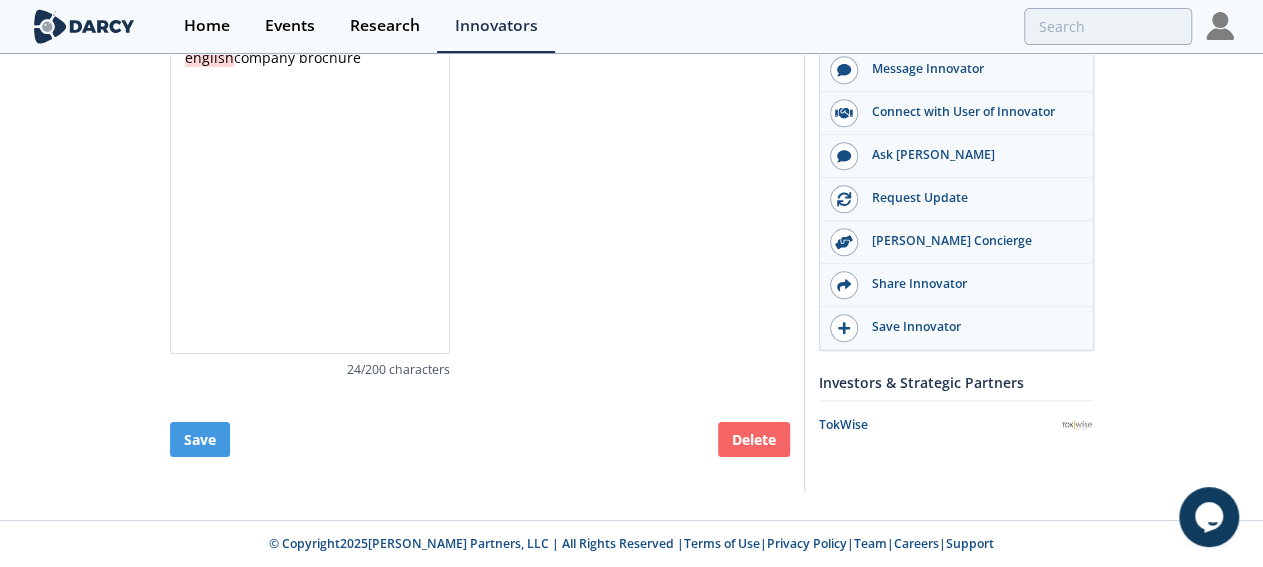 scroll, scrollTop: 1288, scrollLeft: 0, axis: vertical 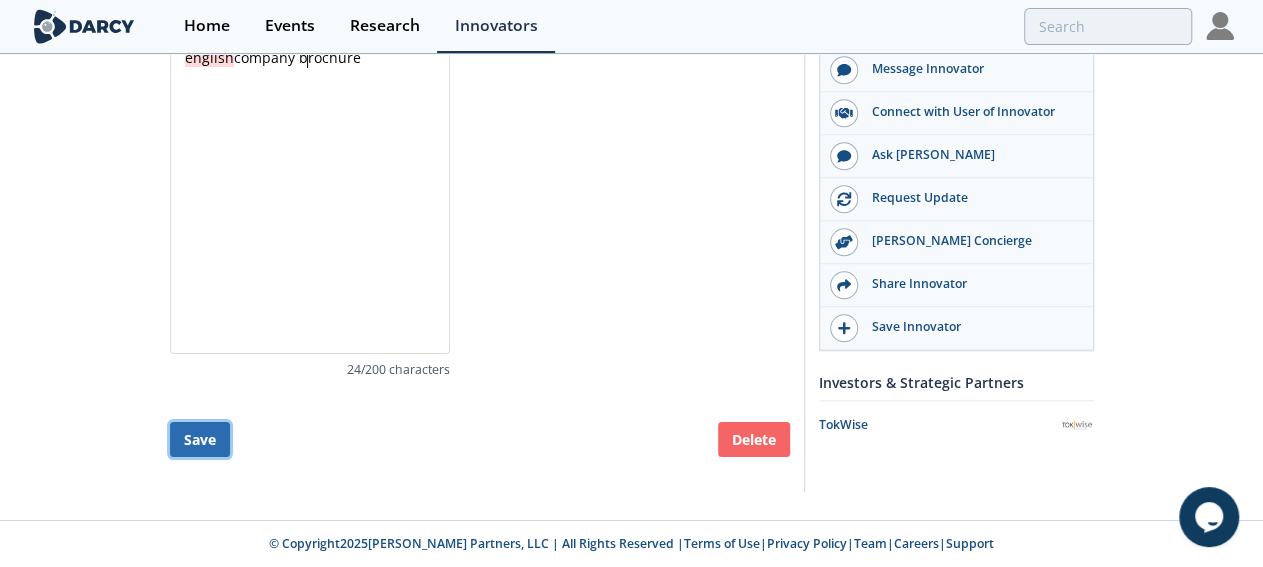 click on "Save" at bounding box center (200, 439) 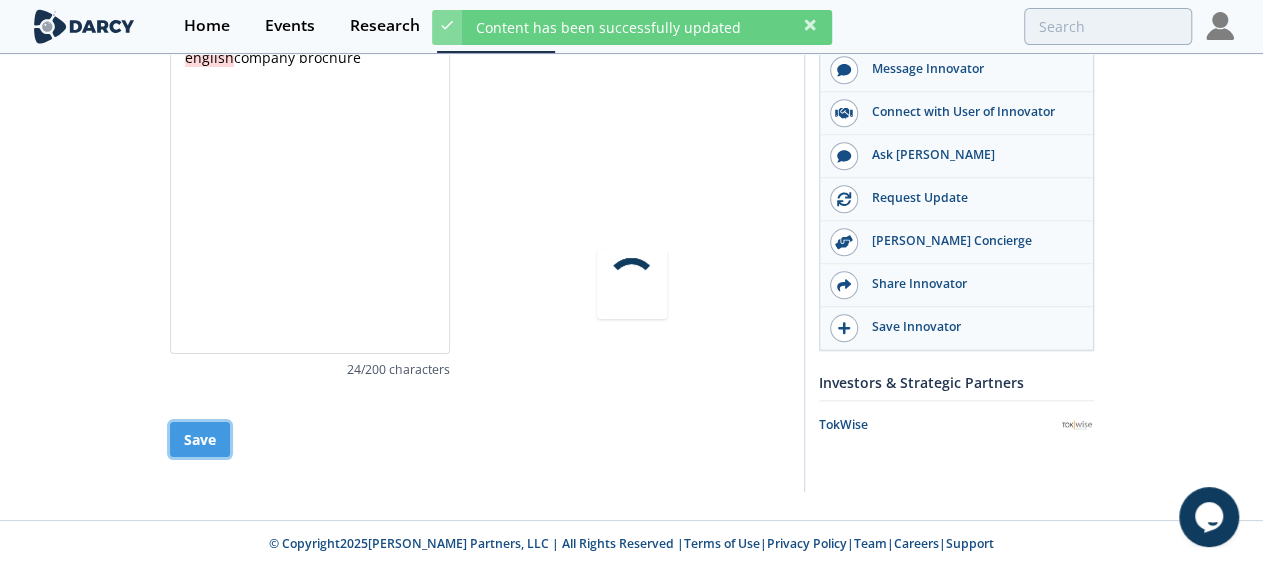 scroll, scrollTop: 400, scrollLeft: 0, axis: vertical 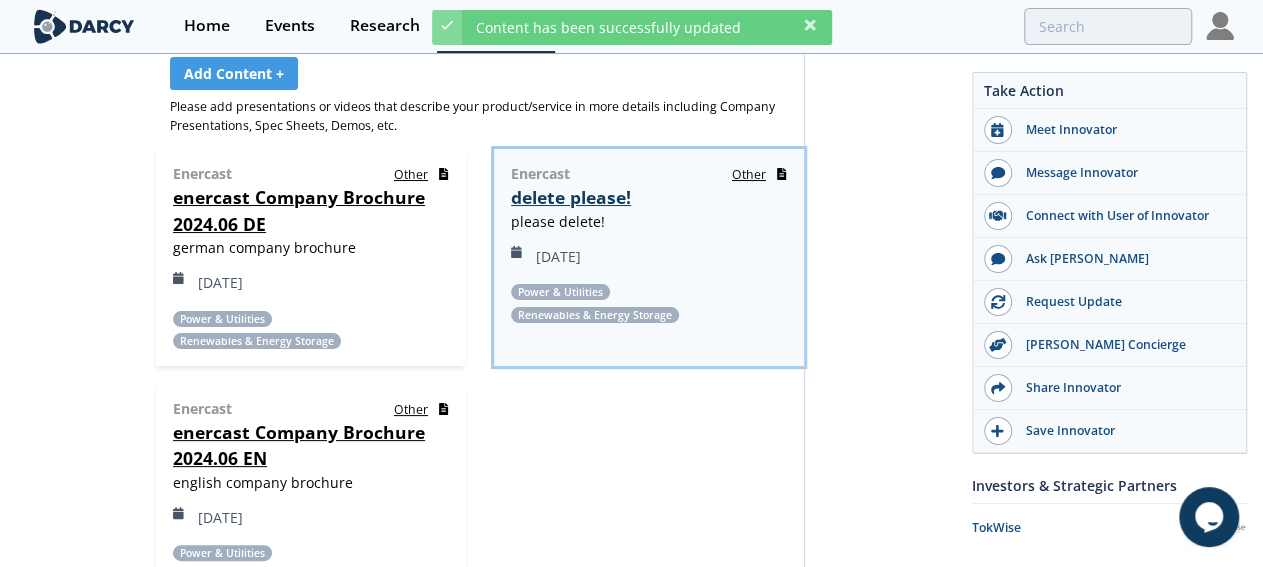 click on "delete please!" at bounding box center (571, 197) 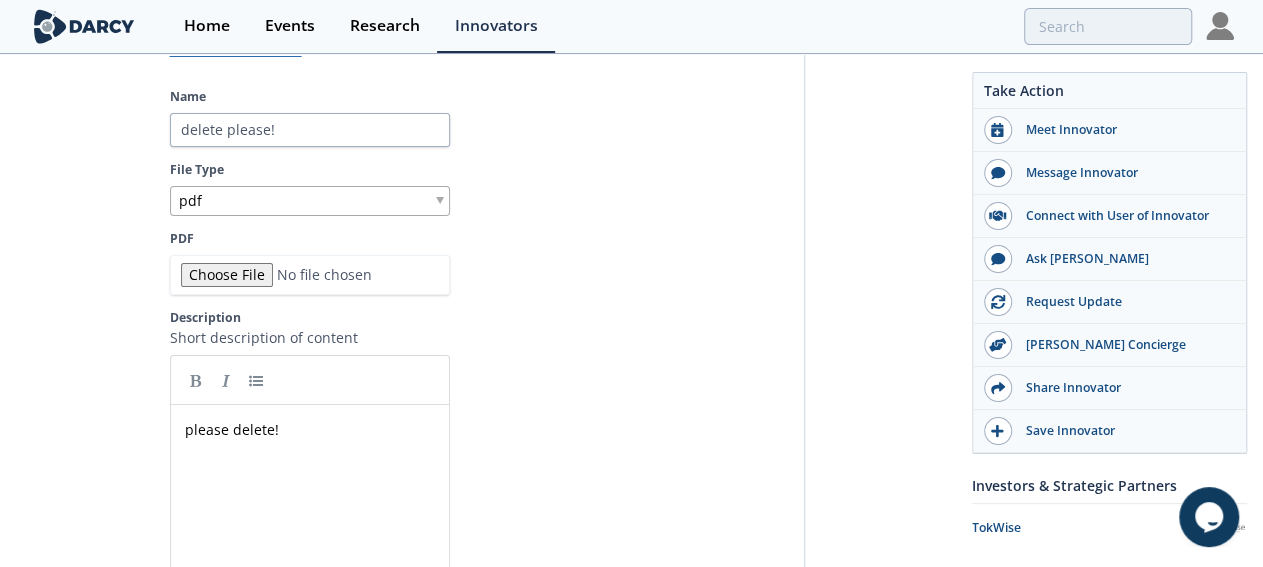 scroll, scrollTop: 0, scrollLeft: 0, axis: both 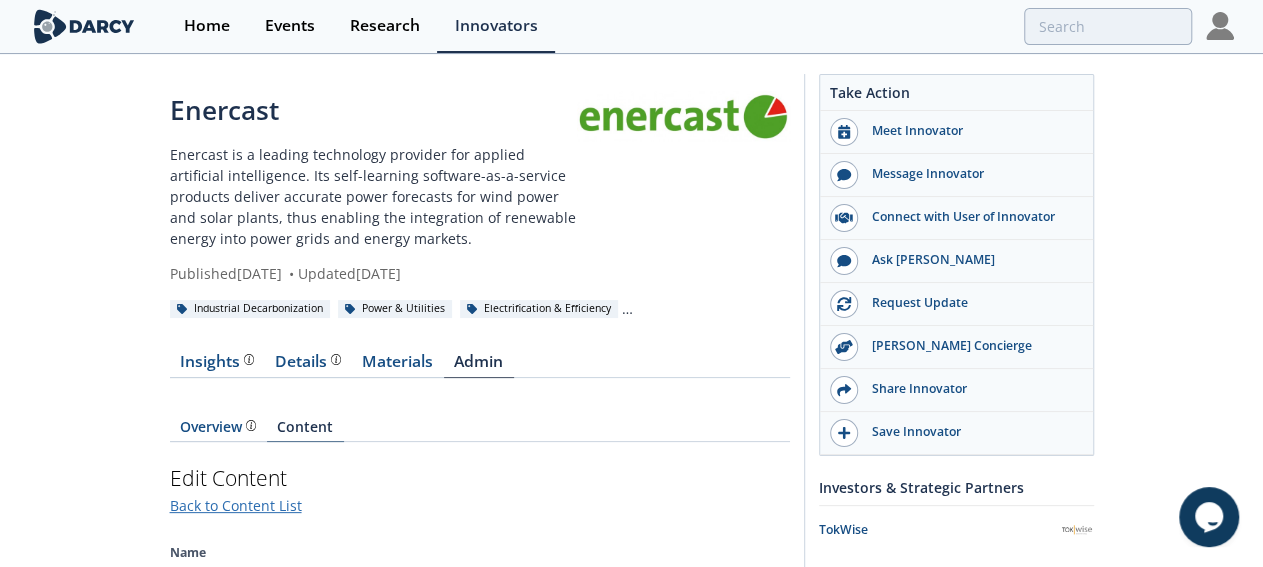 click on "Content" at bounding box center (305, 431) 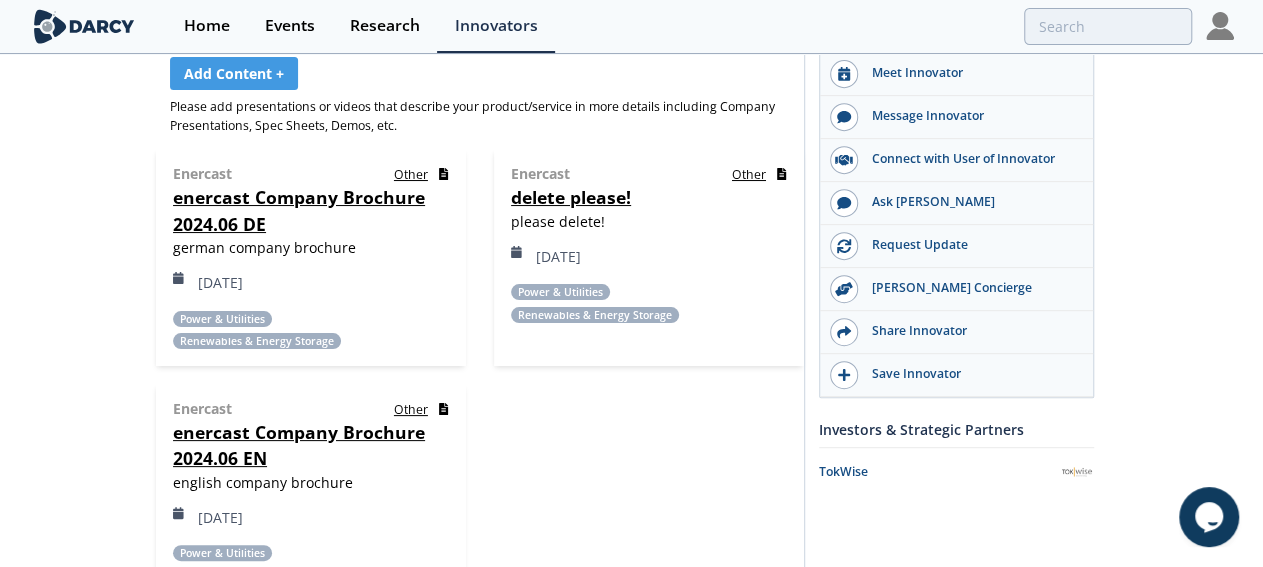 scroll, scrollTop: 88, scrollLeft: 0, axis: vertical 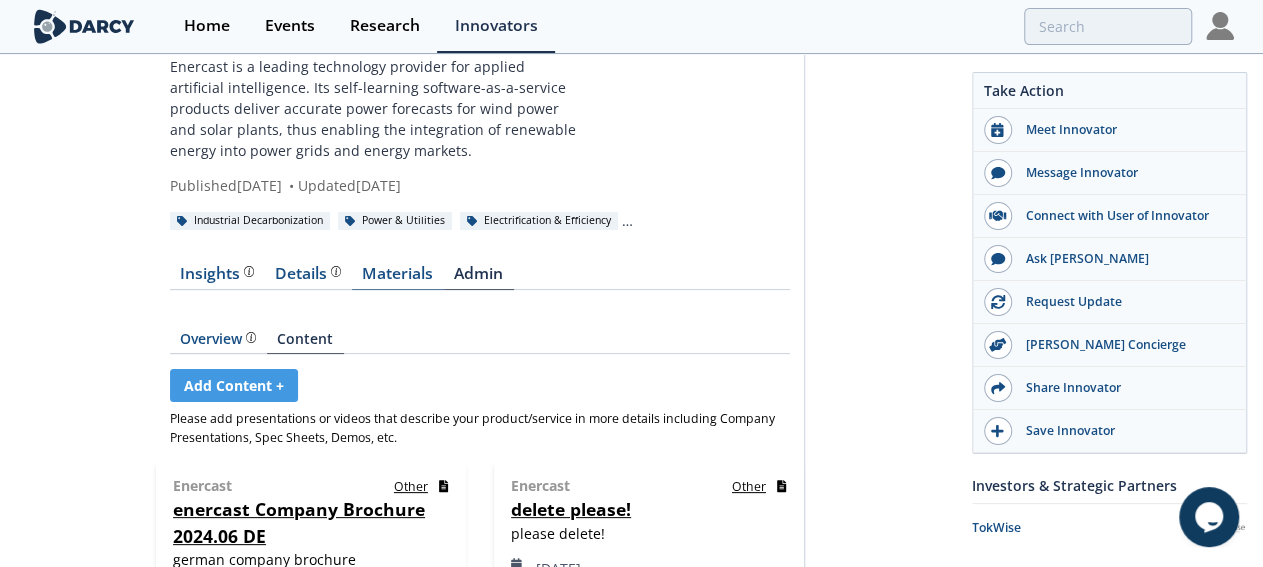 click on "Materials" at bounding box center [398, 278] 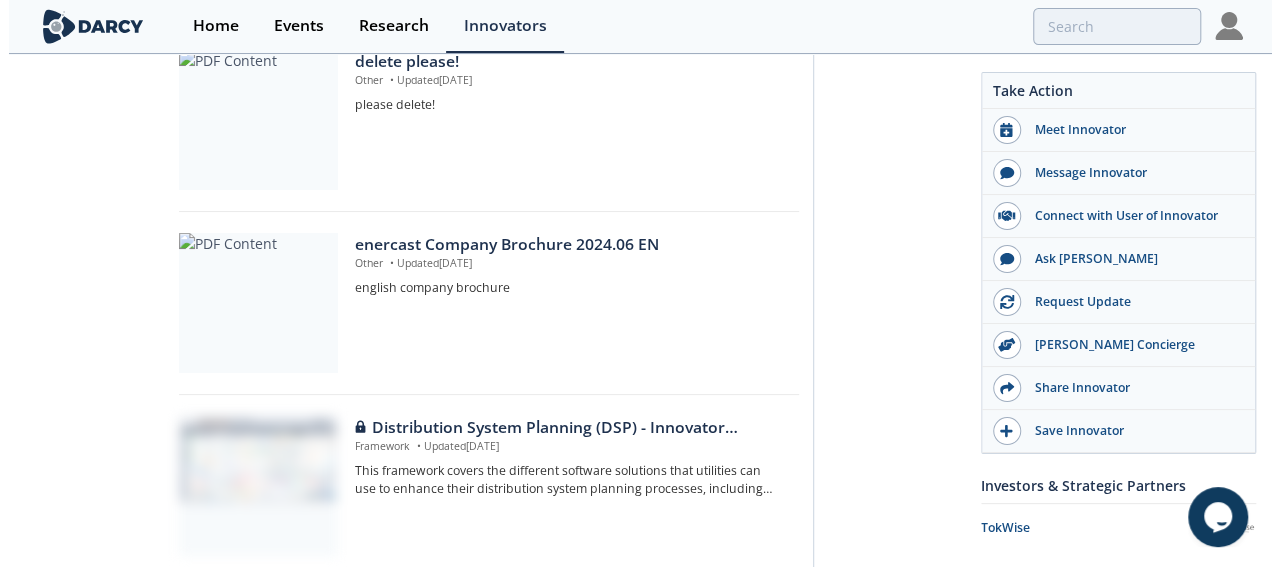 scroll, scrollTop: 0, scrollLeft: 0, axis: both 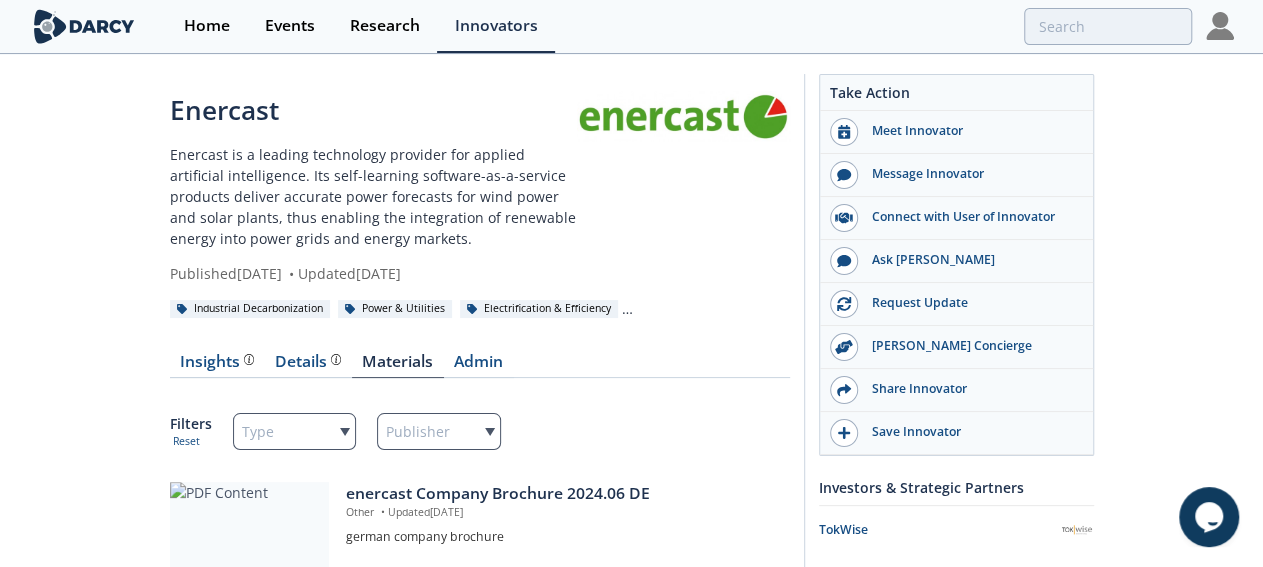 click at bounding box center (1220, 26) 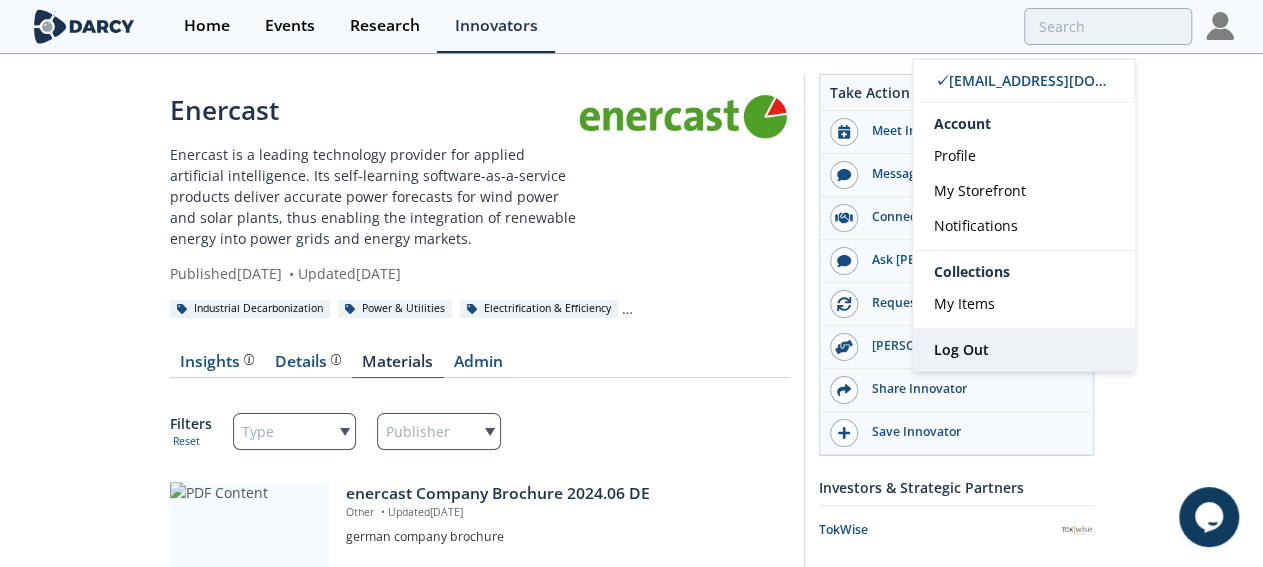 click on "Log Out" at bounding box center [961, 349] 